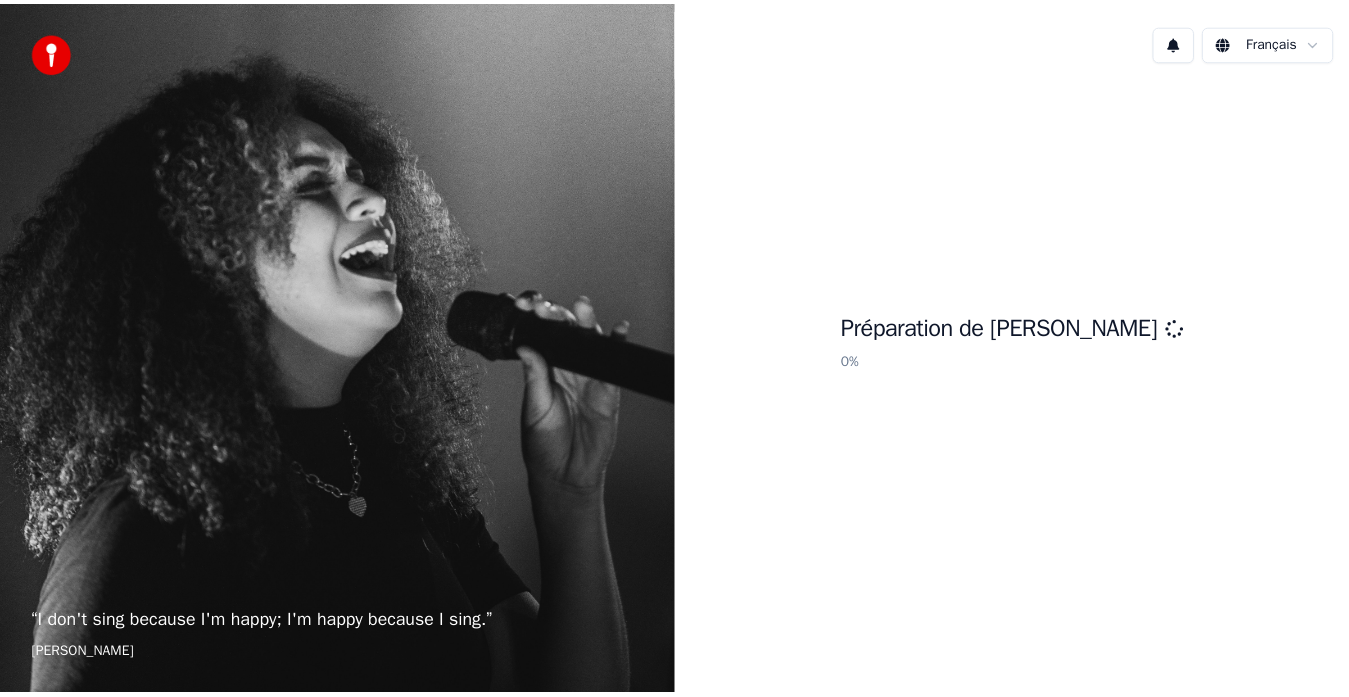 scroll, scrollTop: 0, scrollLeft: 0, axis: both 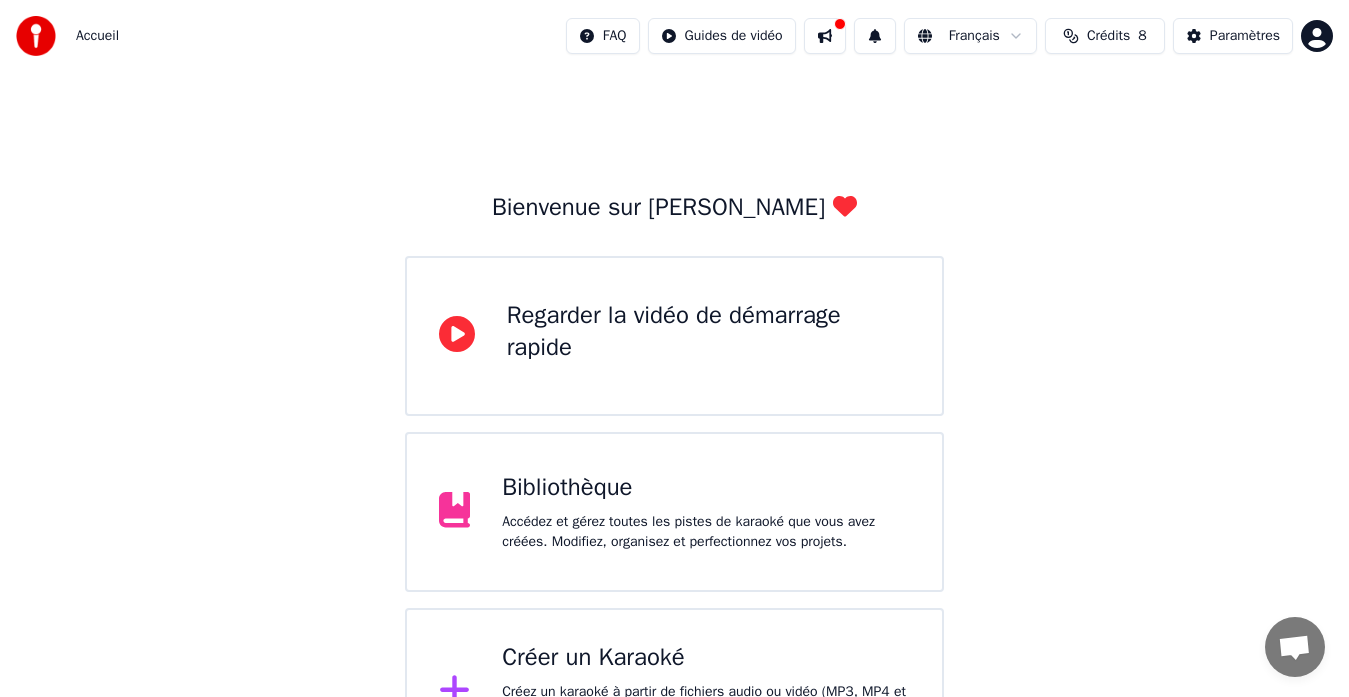 click on "Bibliothèque" at bounding box center [706, 488] 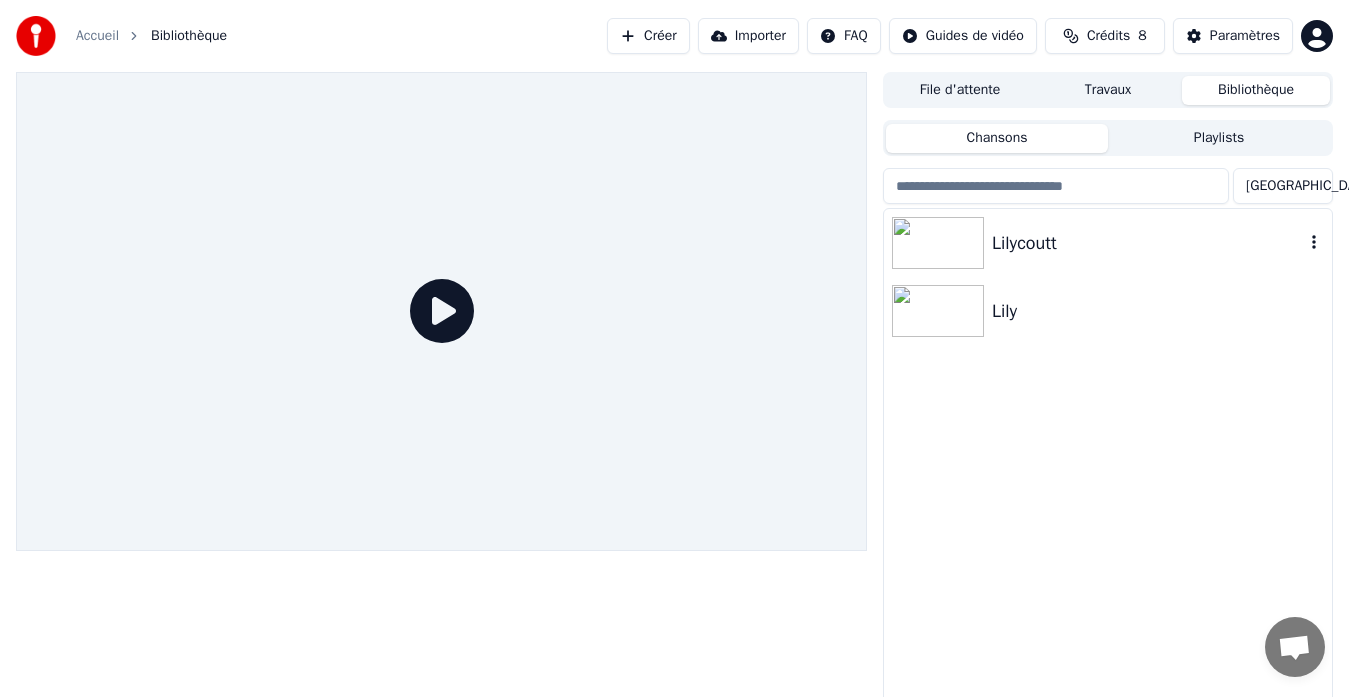 click at bounding box center [938, 243] 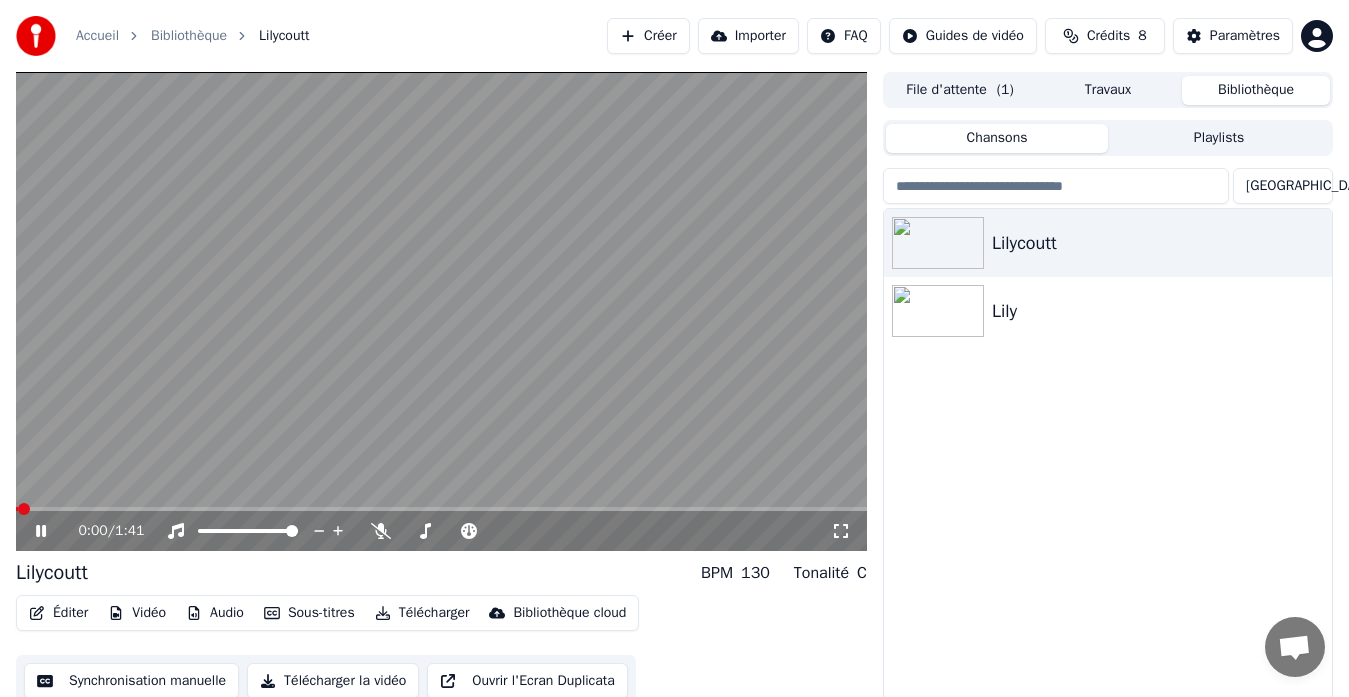 click 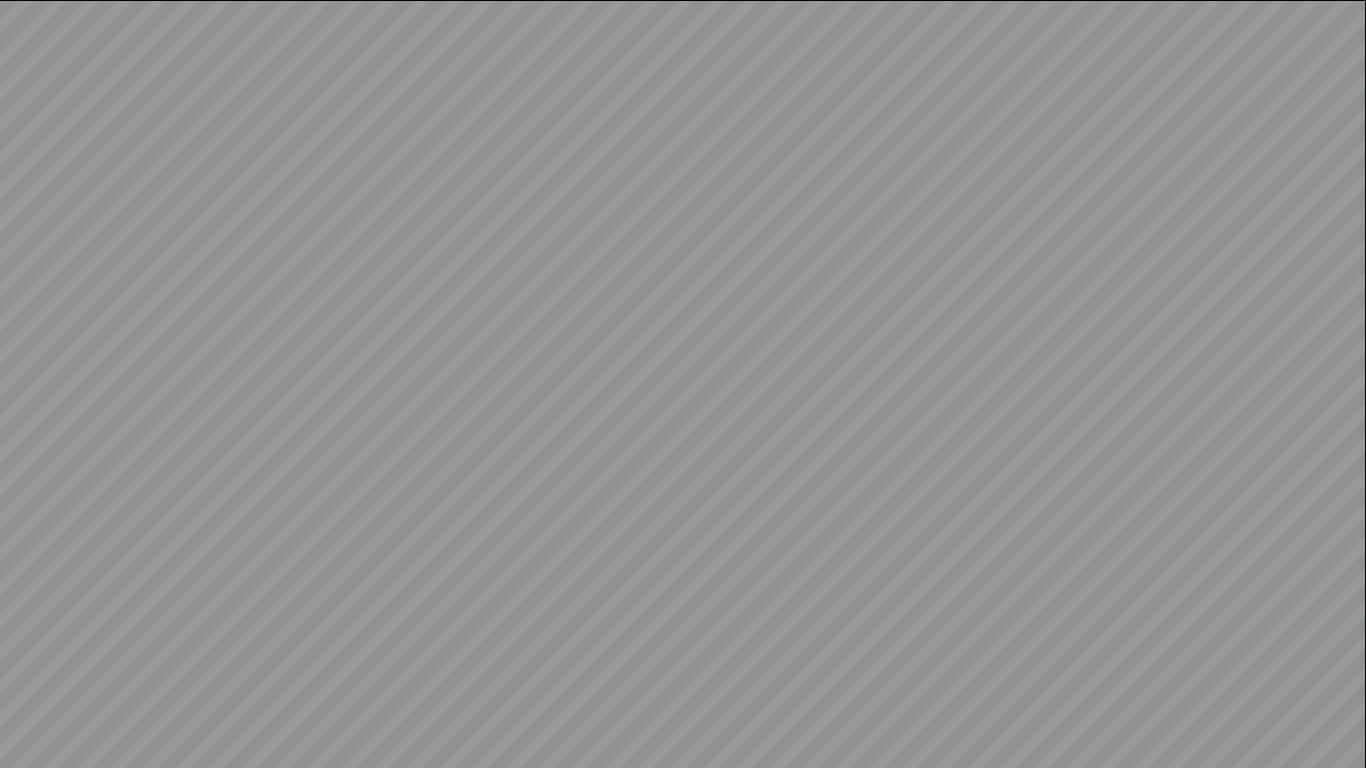 click at bounding box center [683, 384] 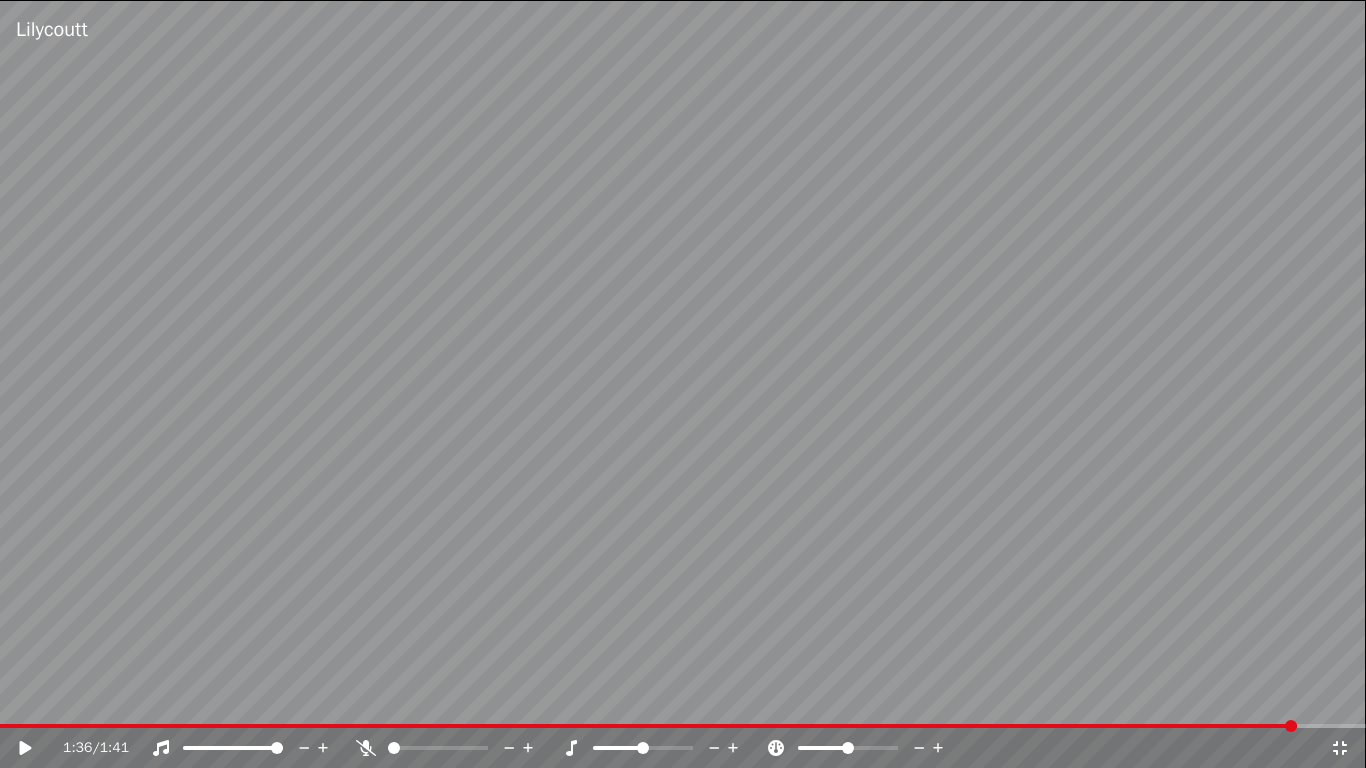 click 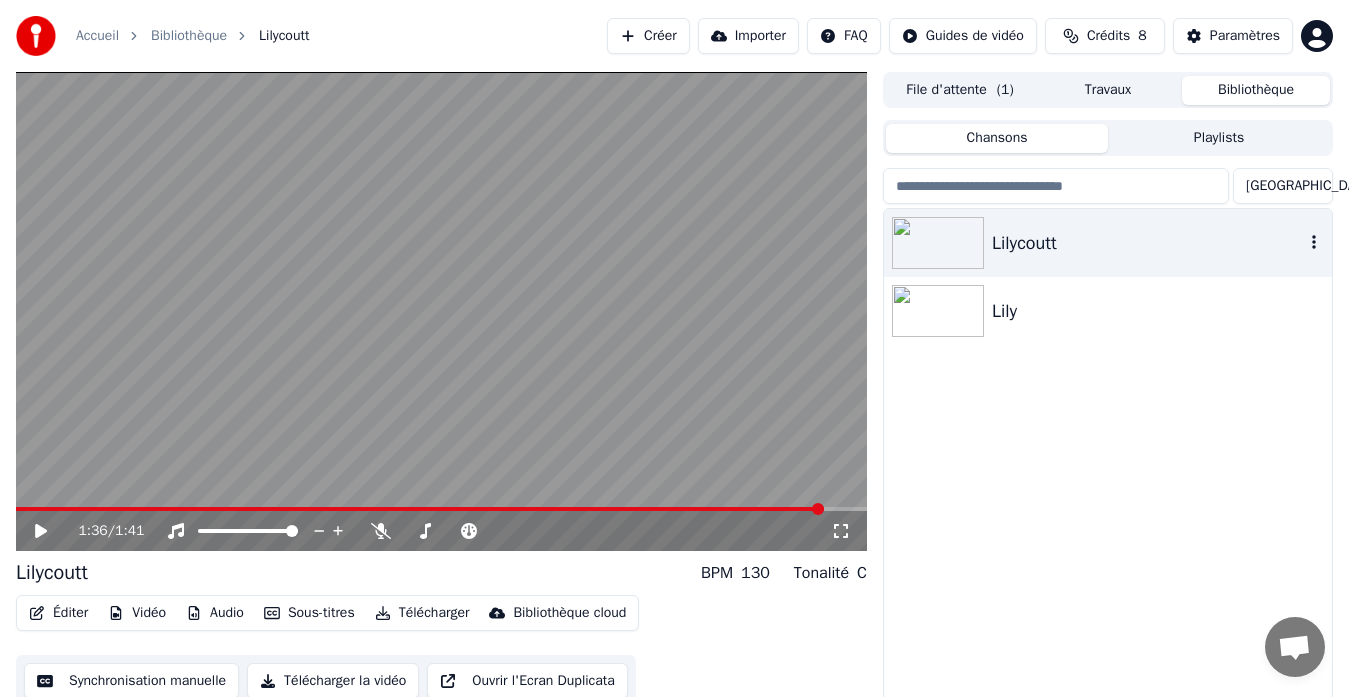 click at bounding box center (938, 243) 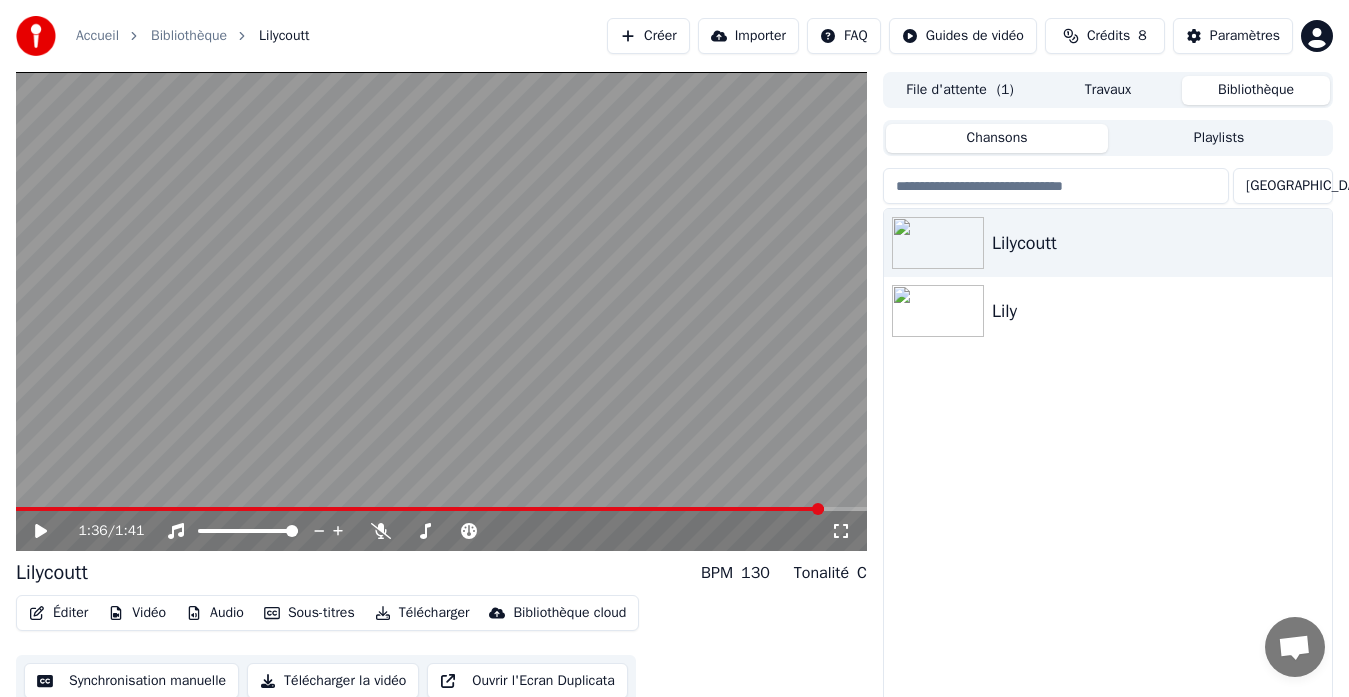 click on "Éditer" at bounding box center [58, 613] 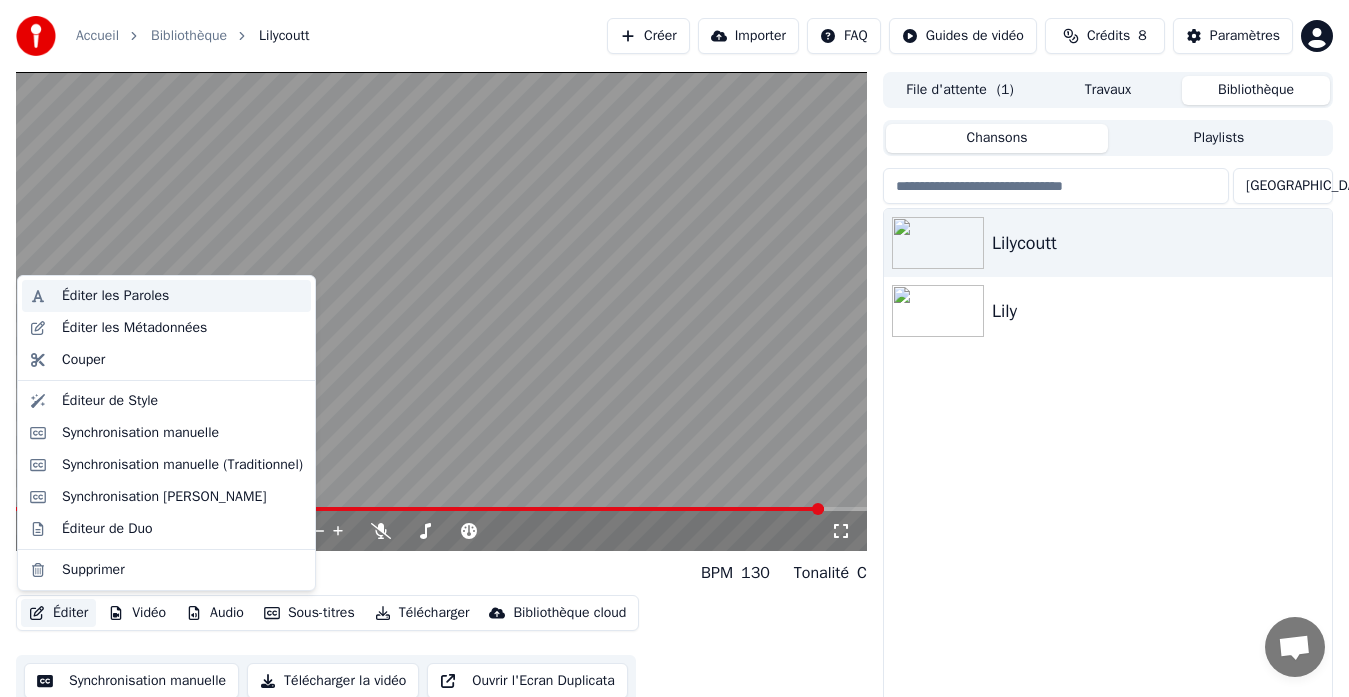 click on "Éditer les Paroles" at bounding box center [115, 296] 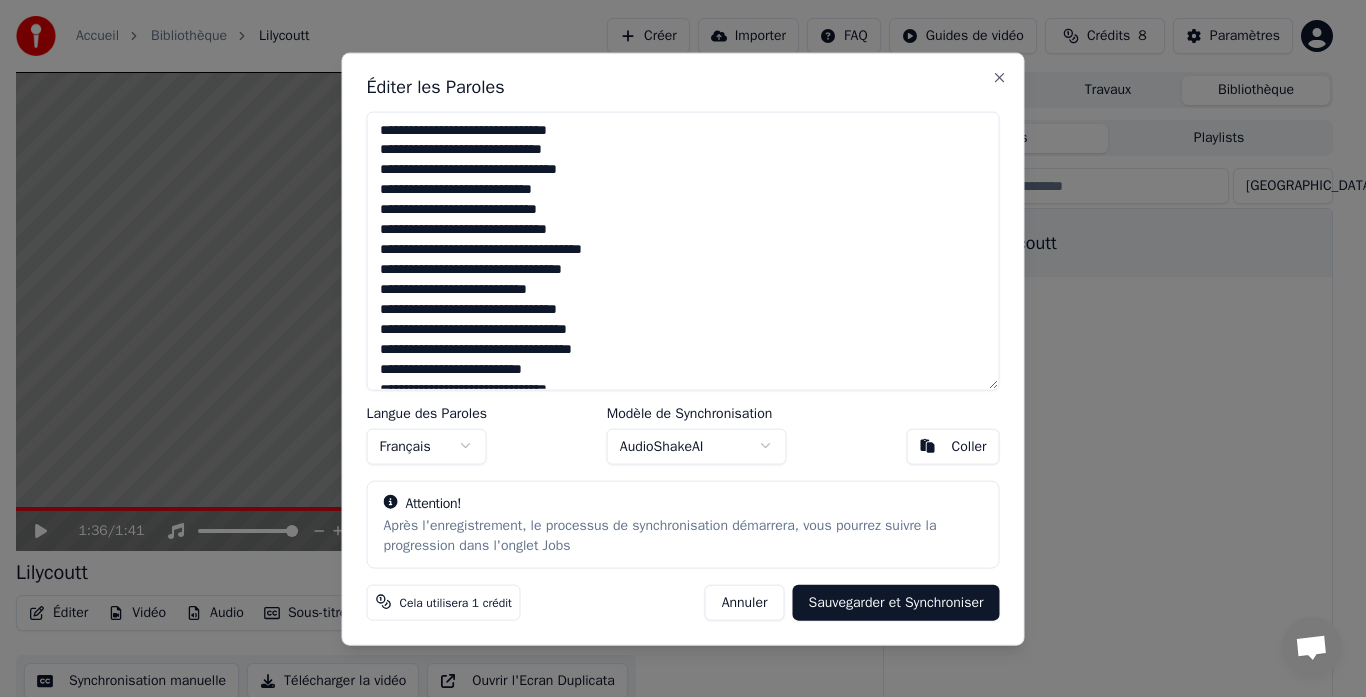 click at bounding box center [683, 250] 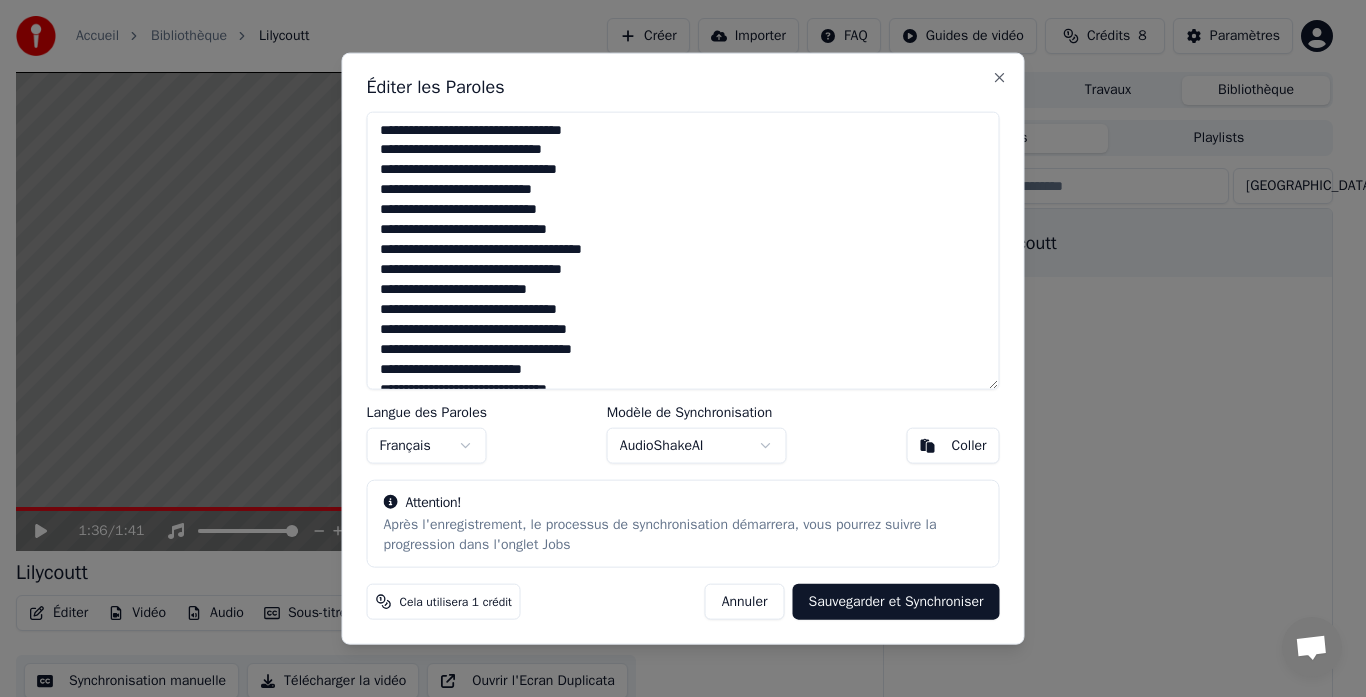 click at bounding box center (683, 250) 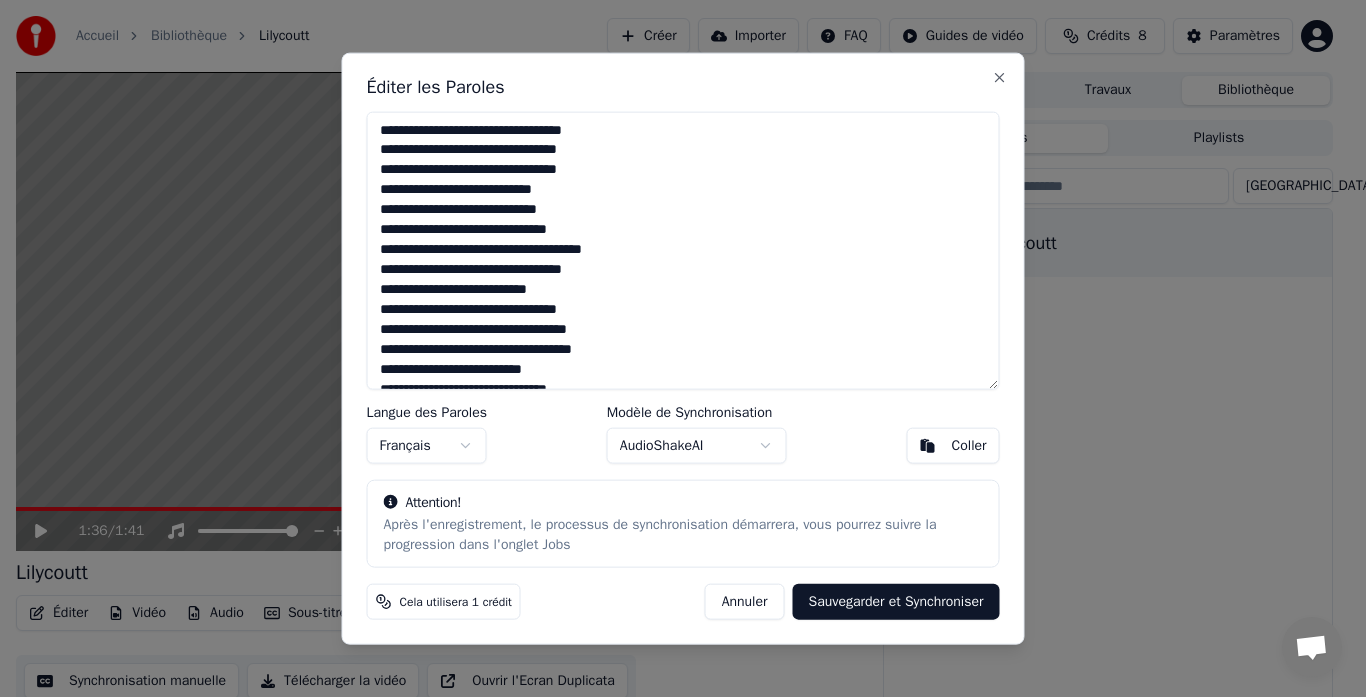 click at bounding box center (683, 250) 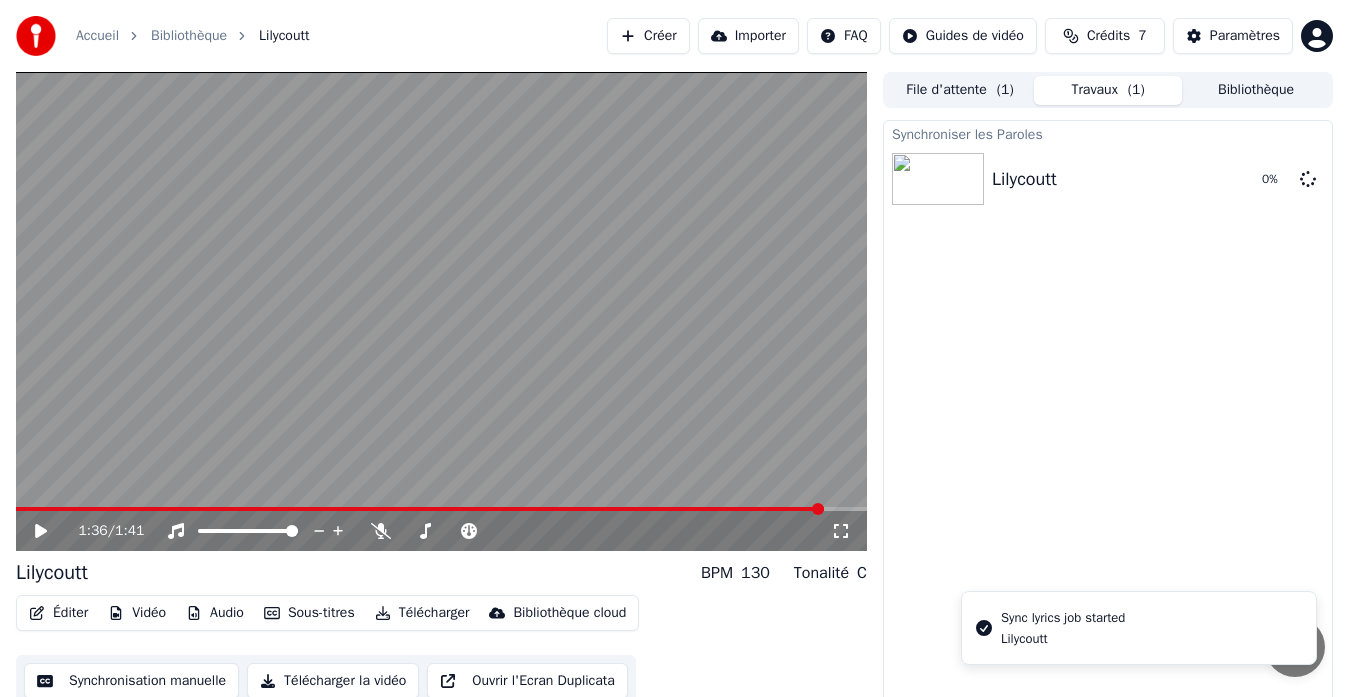 click 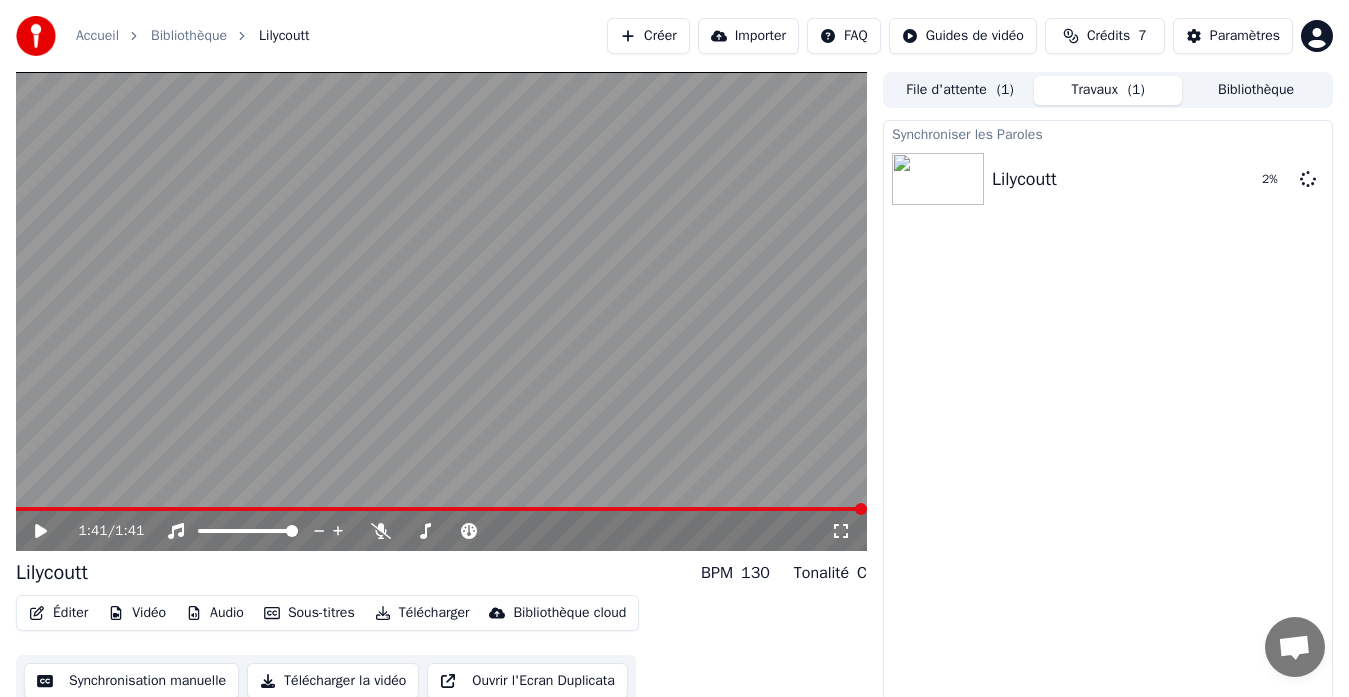 click 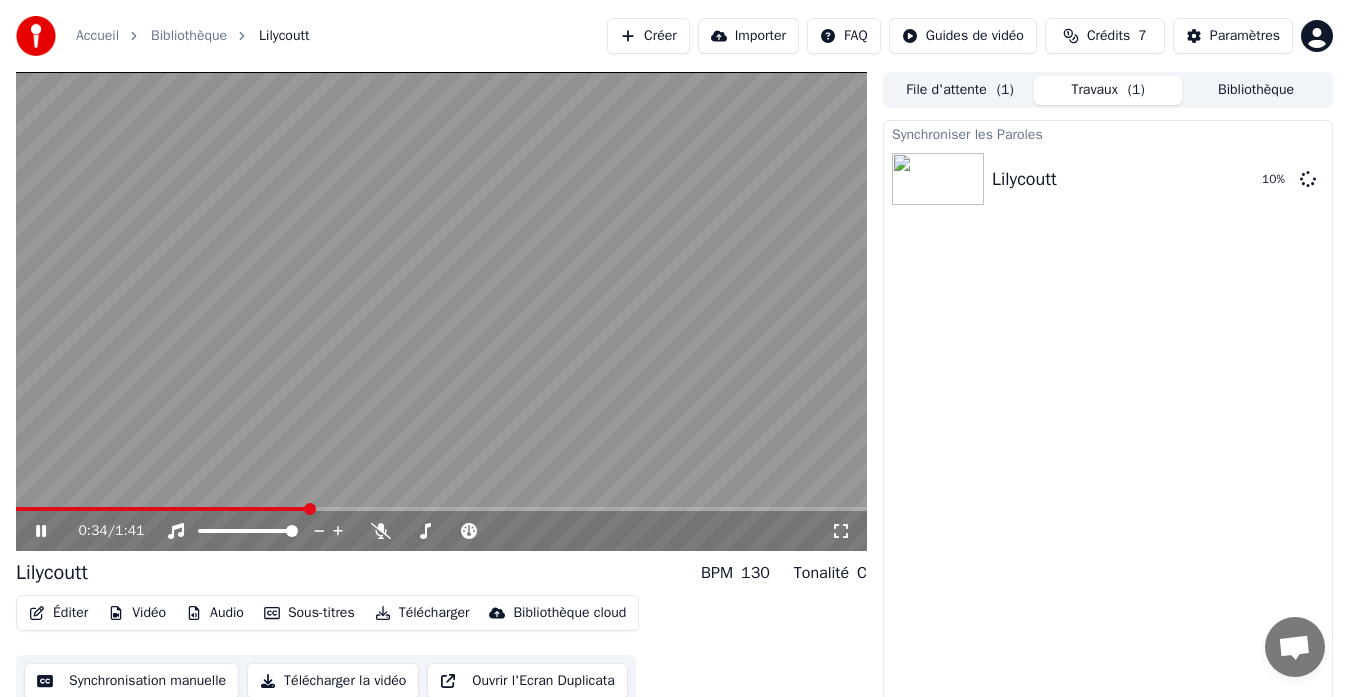 click 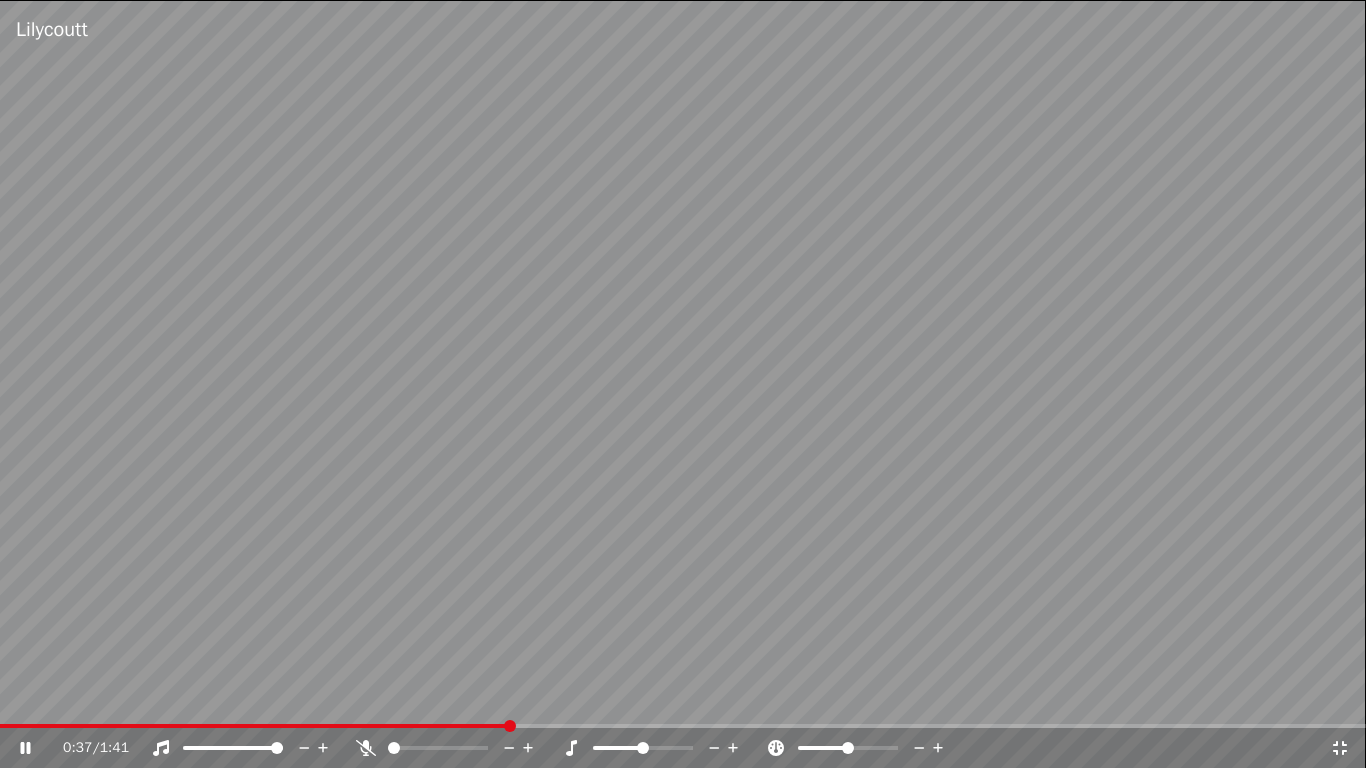 click 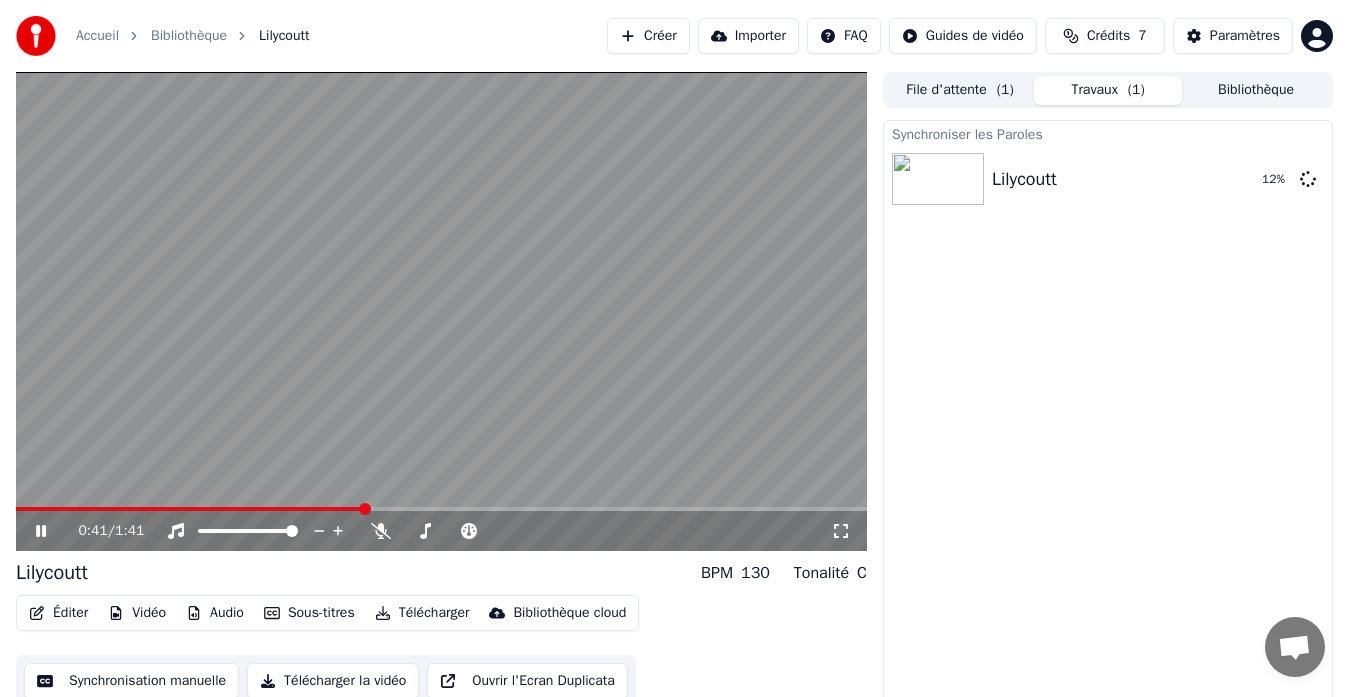 click 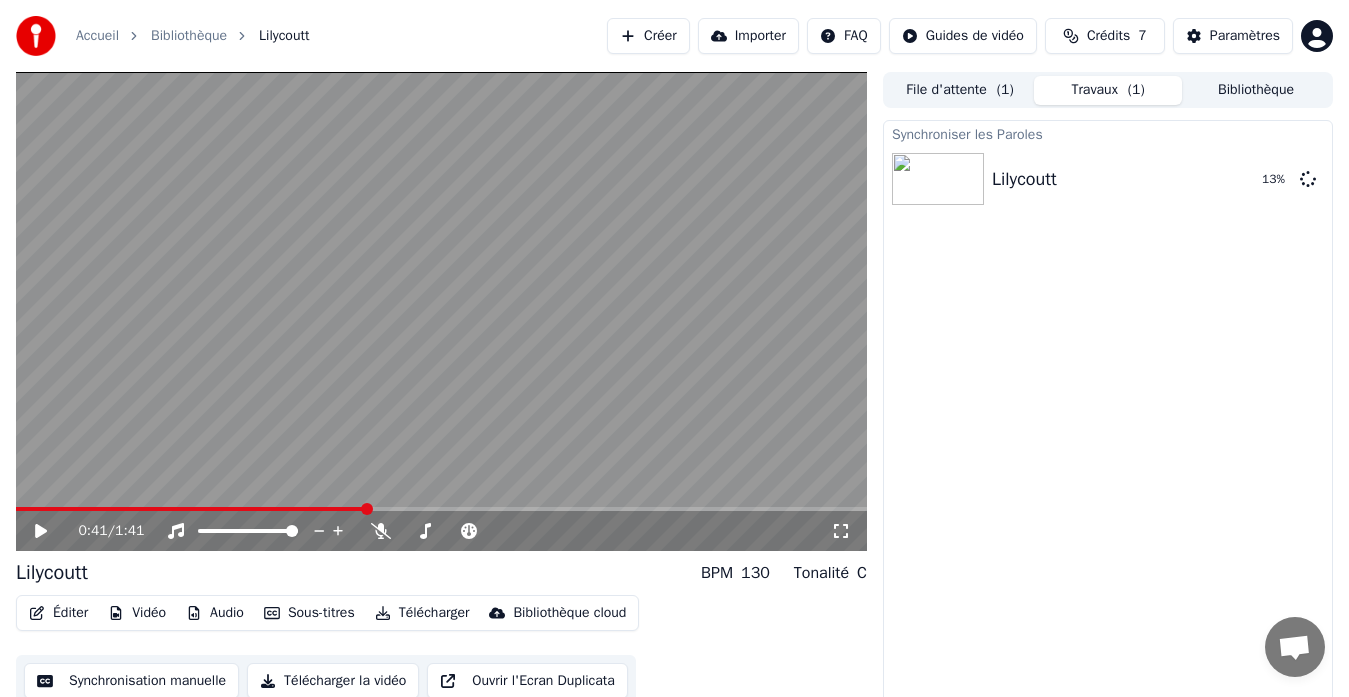 click on "Éditer" at bounding box center (58, 613) 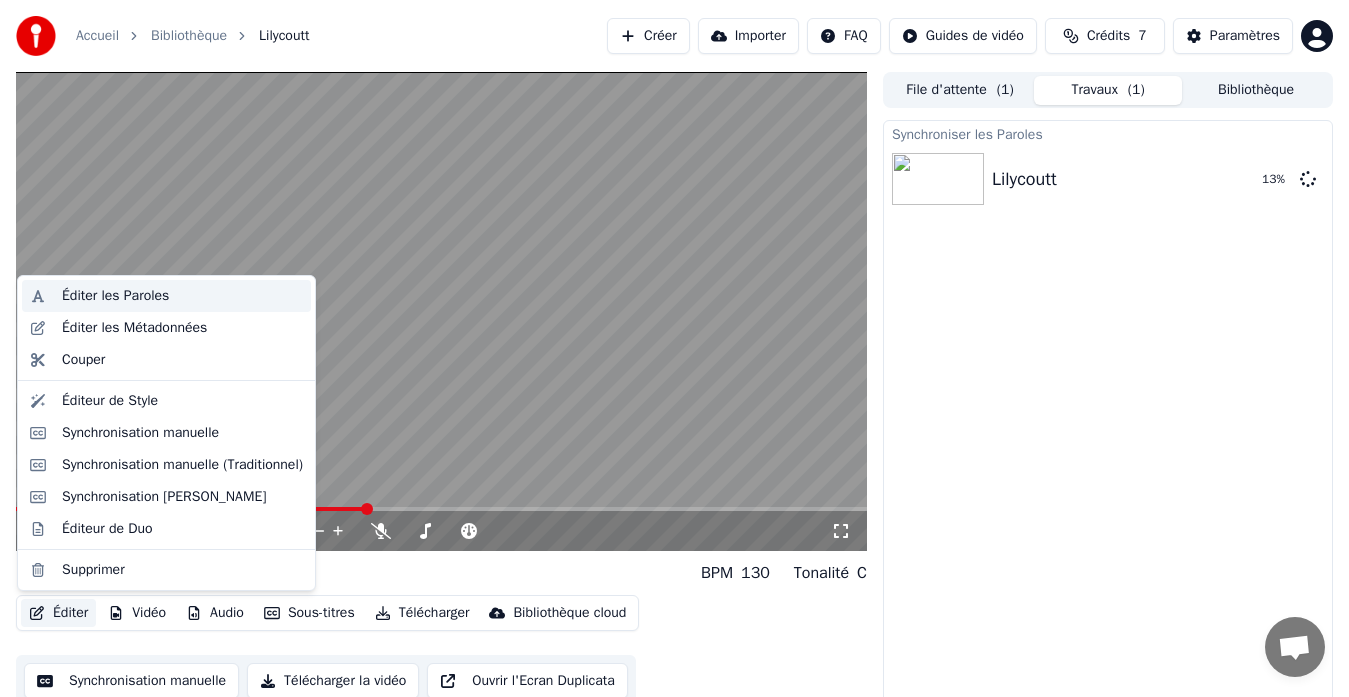 click on "Éditer les Paroles" at bounding box center (115, 296) 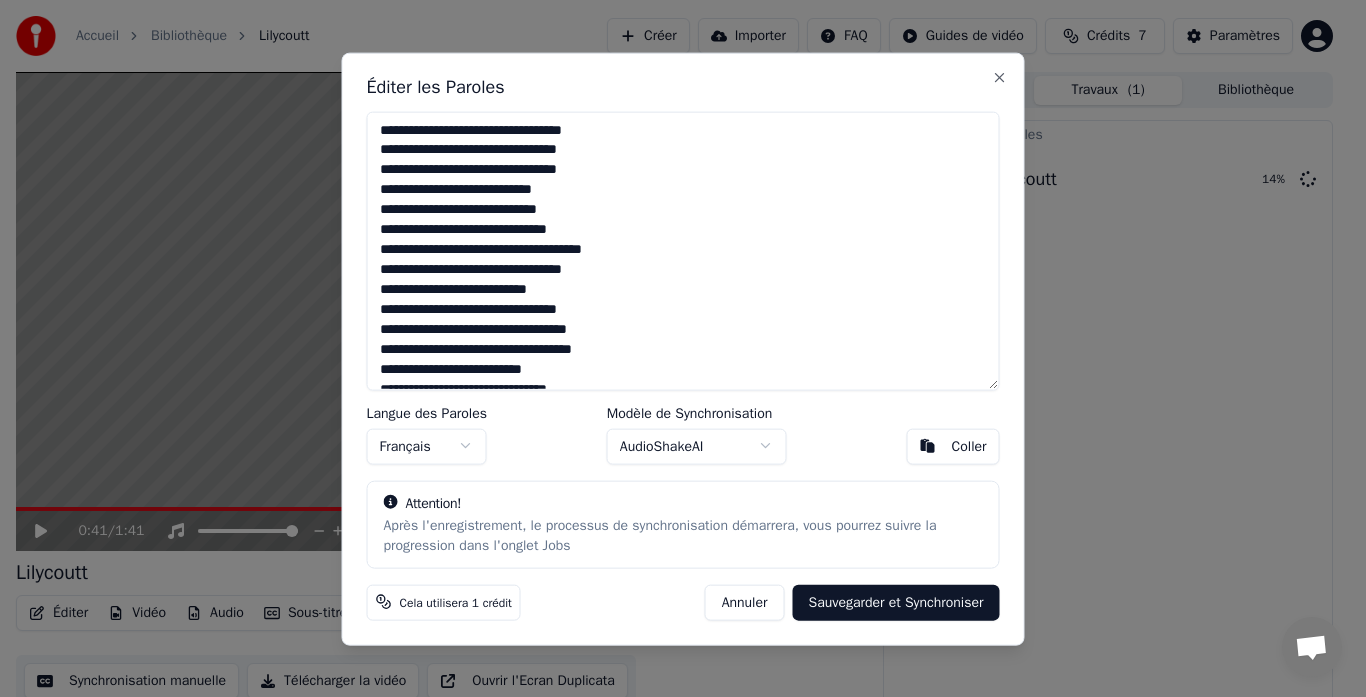click at bounding box center [683, 250] 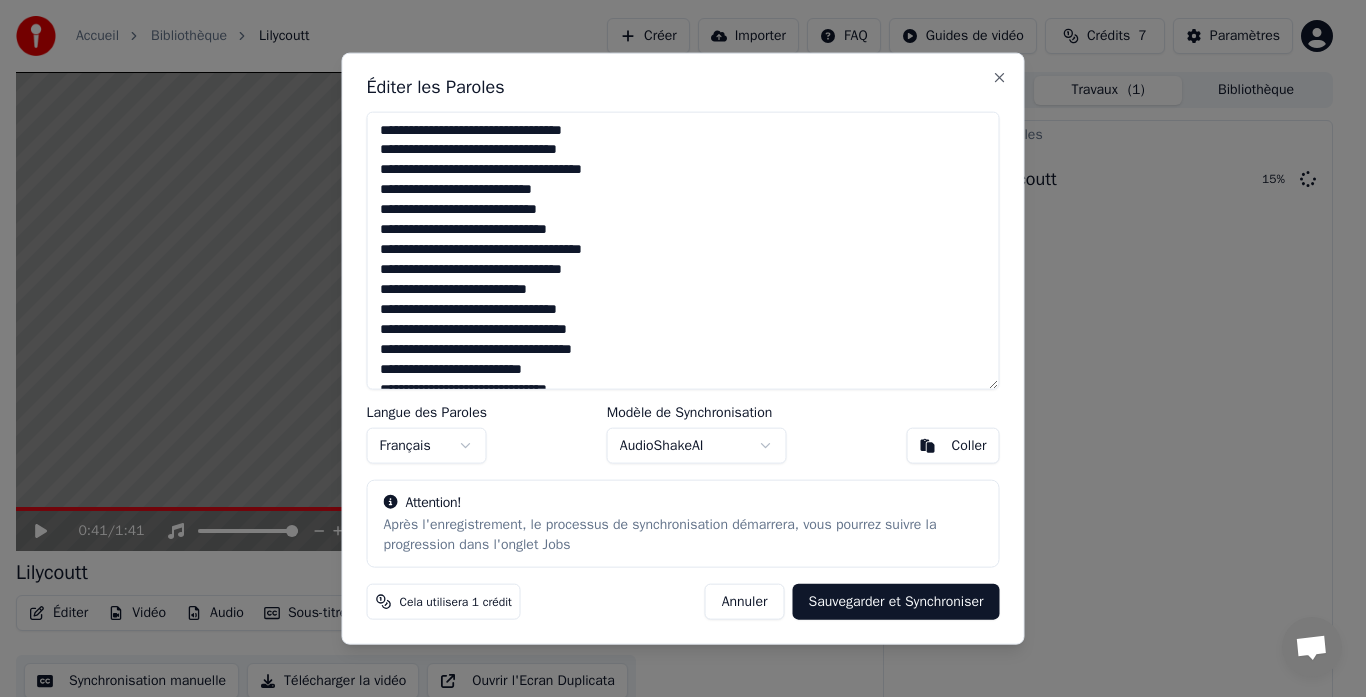 click at bounding box center (683, 250) 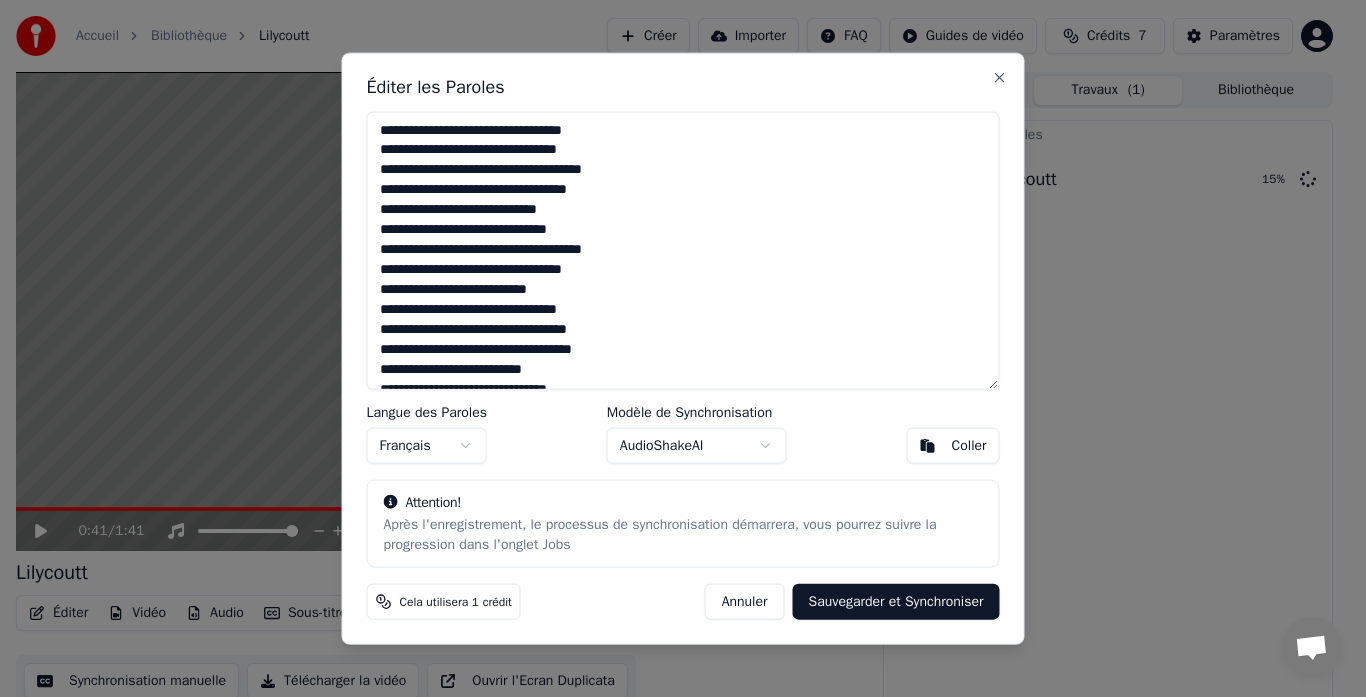 click at bounding box center (683, 250) 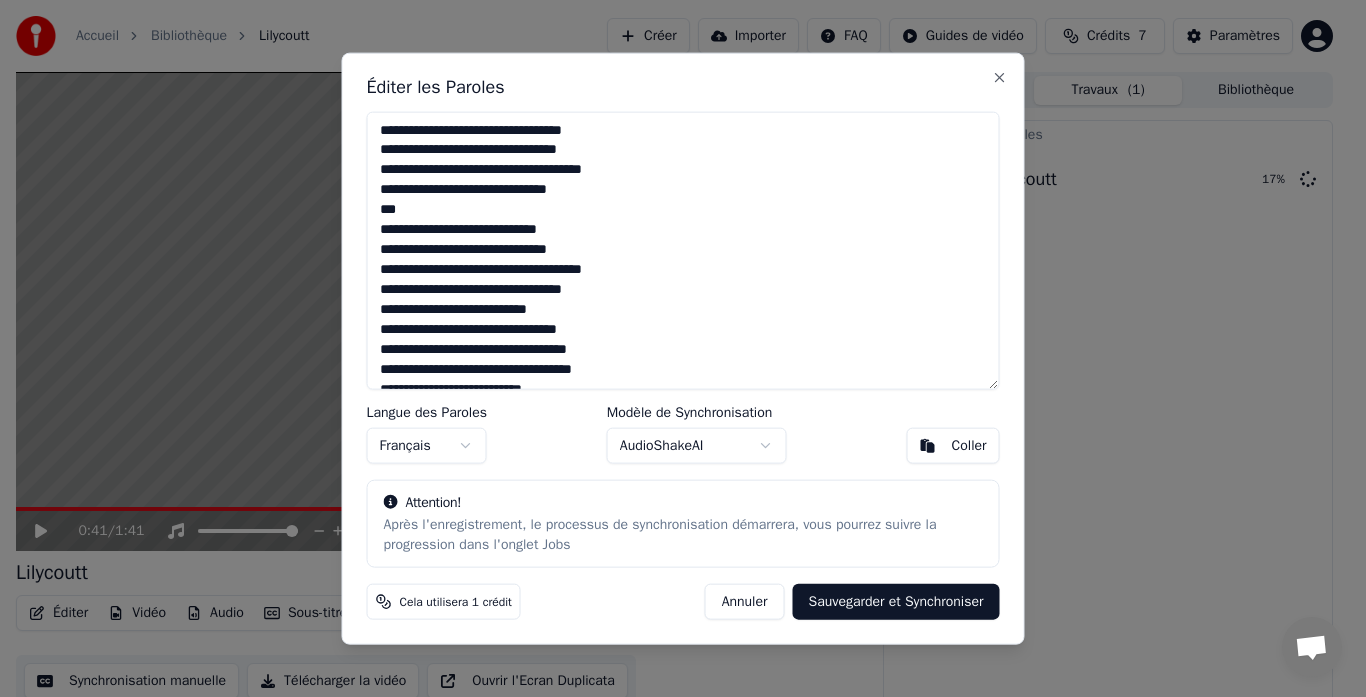 click at bounding box center (683, 250) 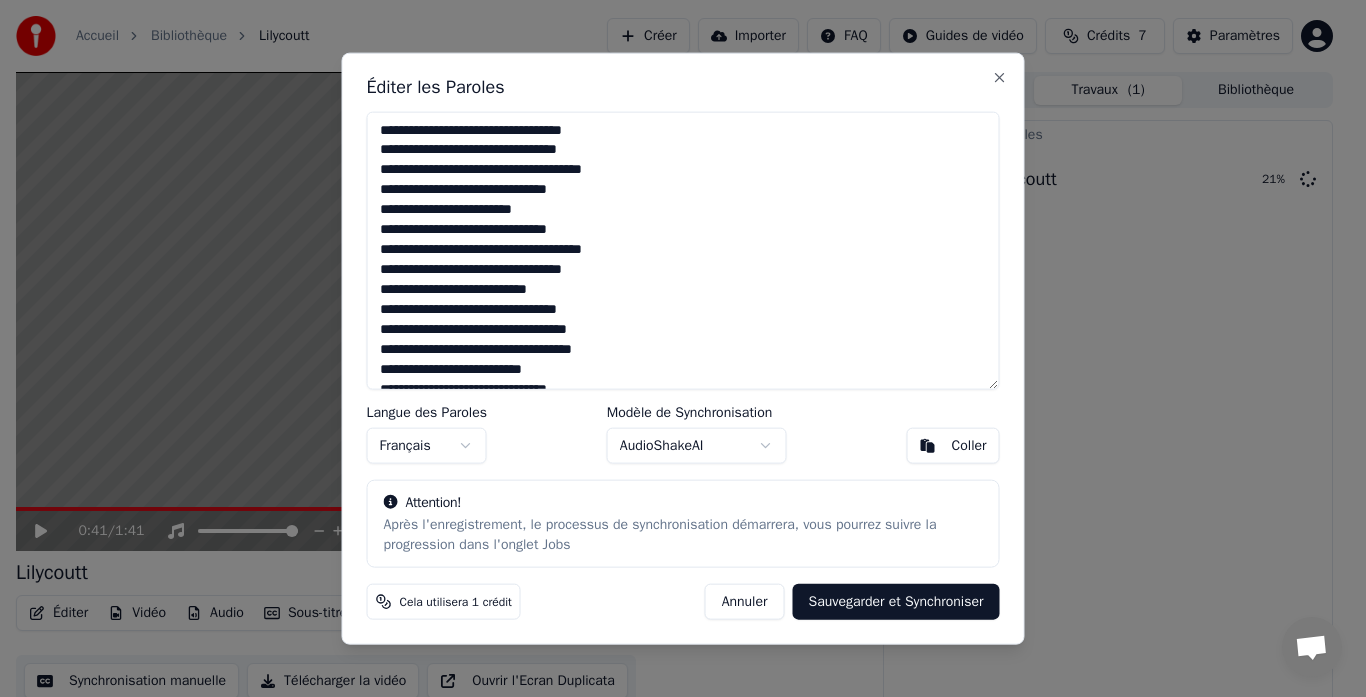 click at bounding box center [683, 250] 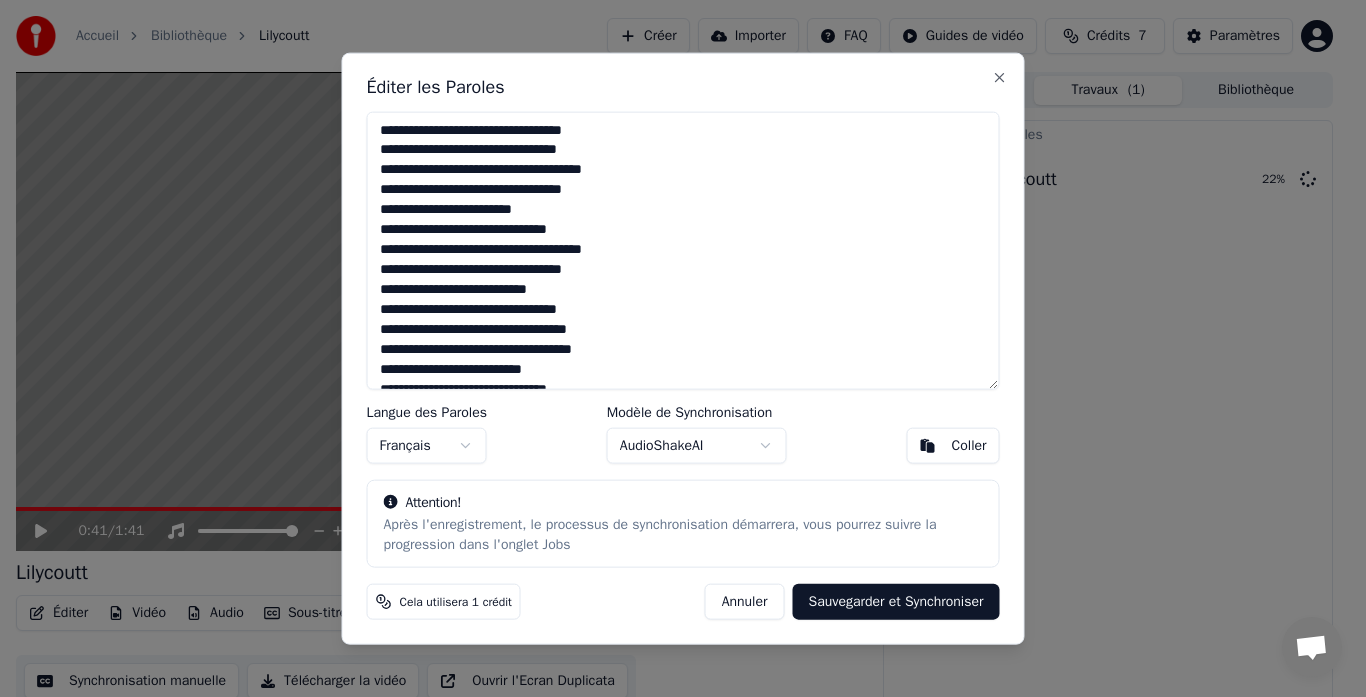click at bounding box center [683, 250] 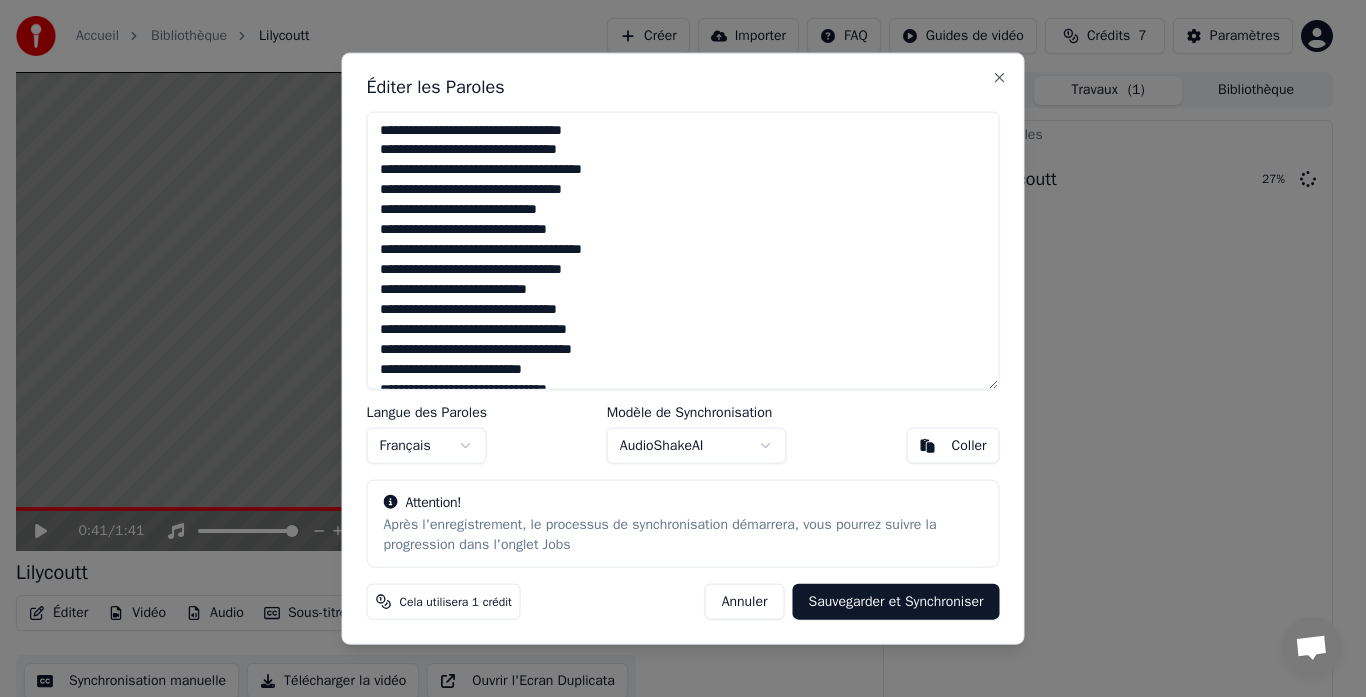 click at bounding box center (683, 250) 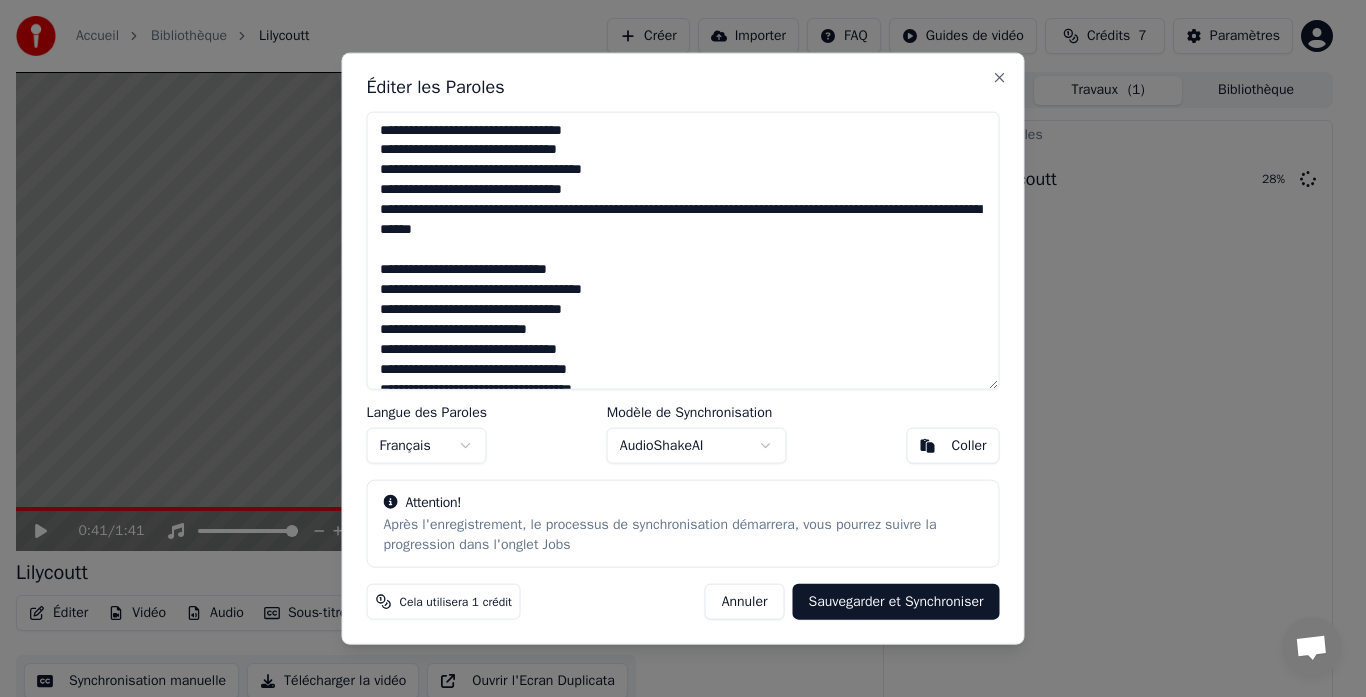 type on "**********" 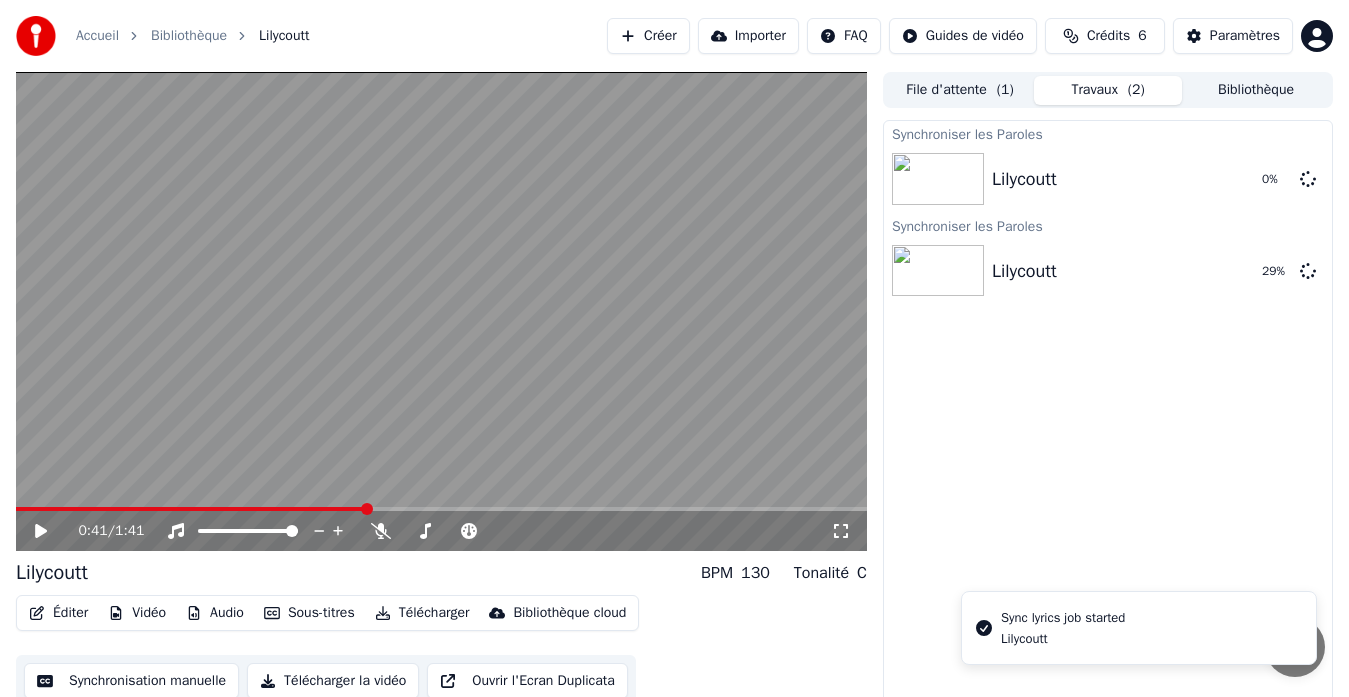 click at bounding box center (191, 509) 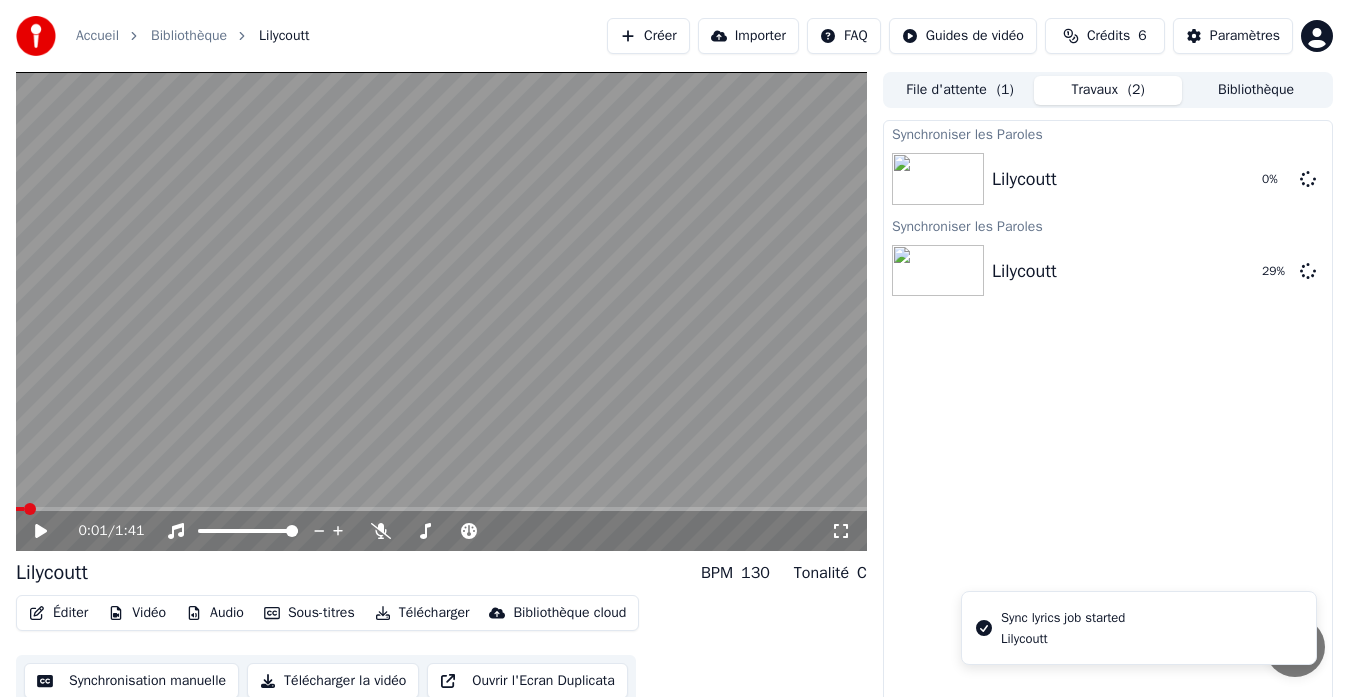 click 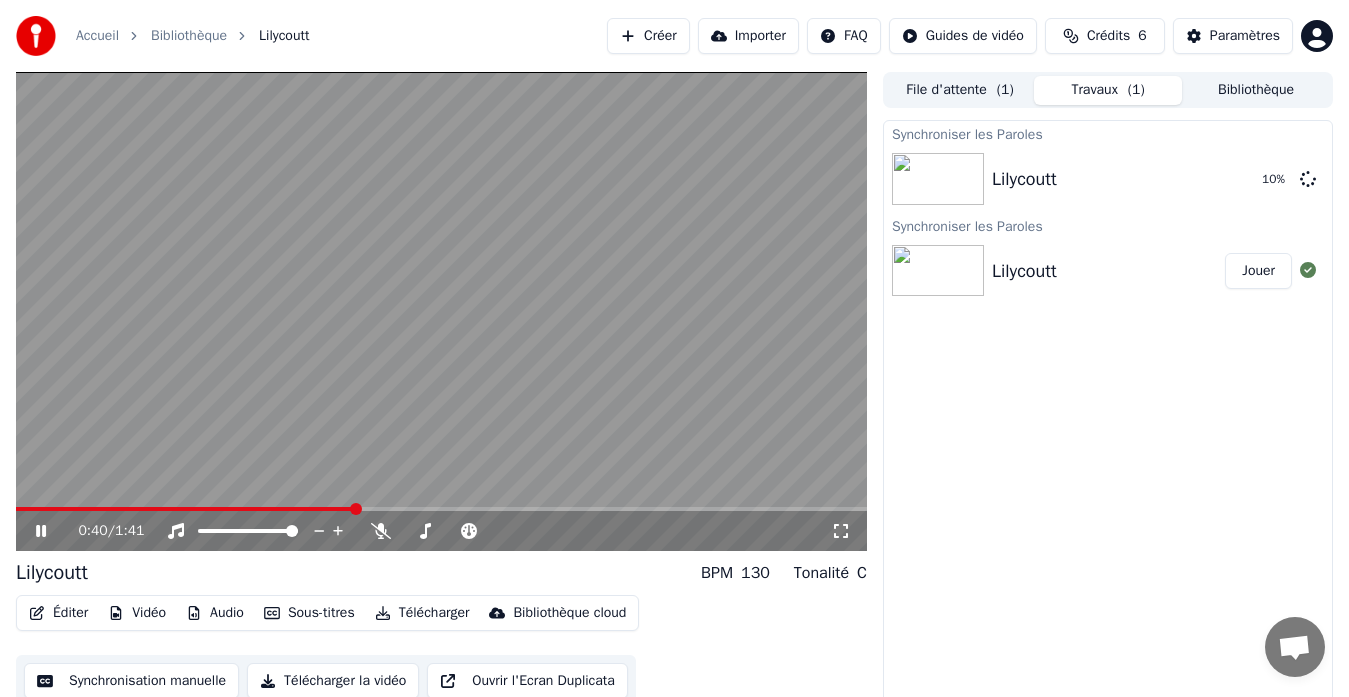 click 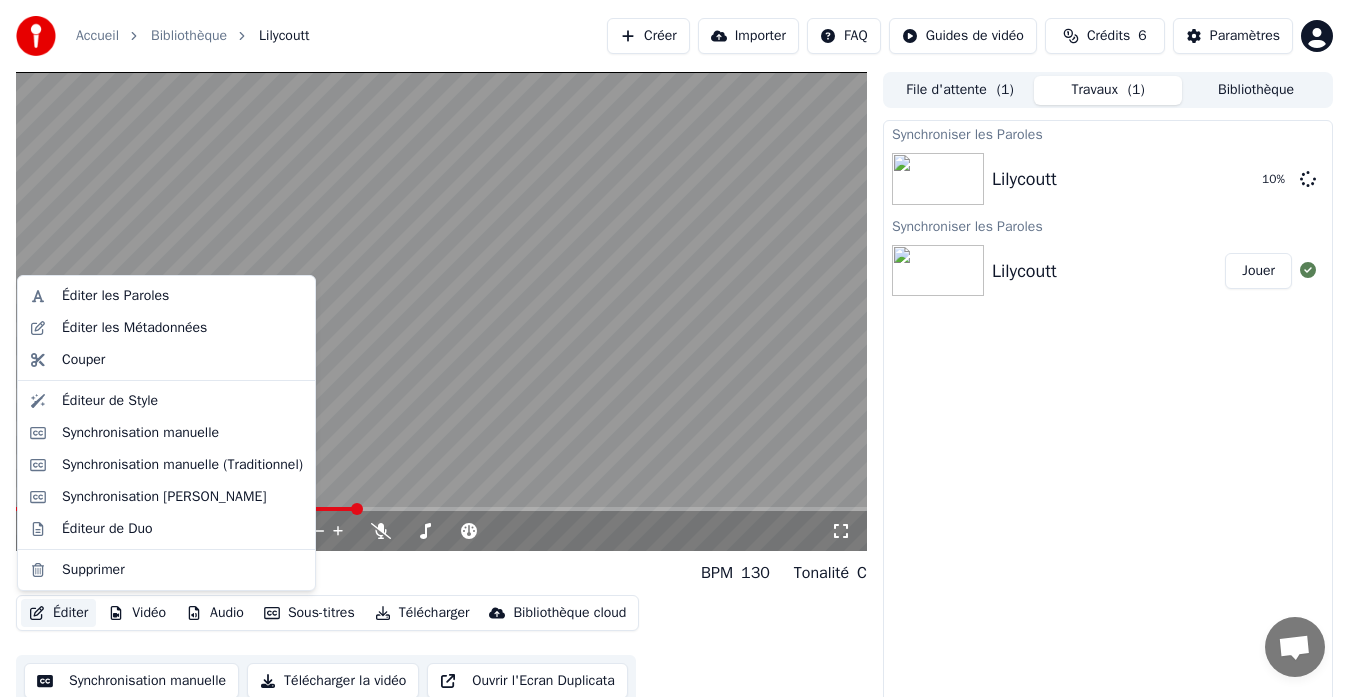 click on "Éditer" at bounding box center (58, 613) 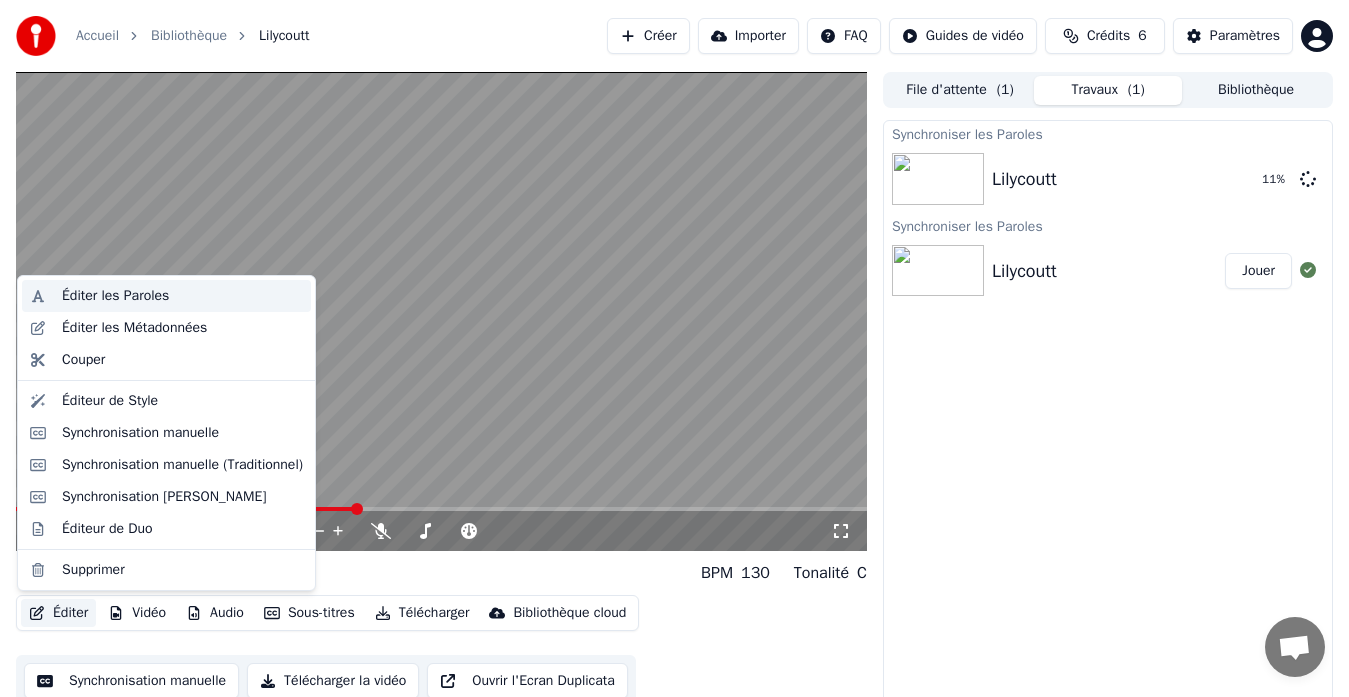 click on "Éditer les Paroles" at bounding box center [115, 296] 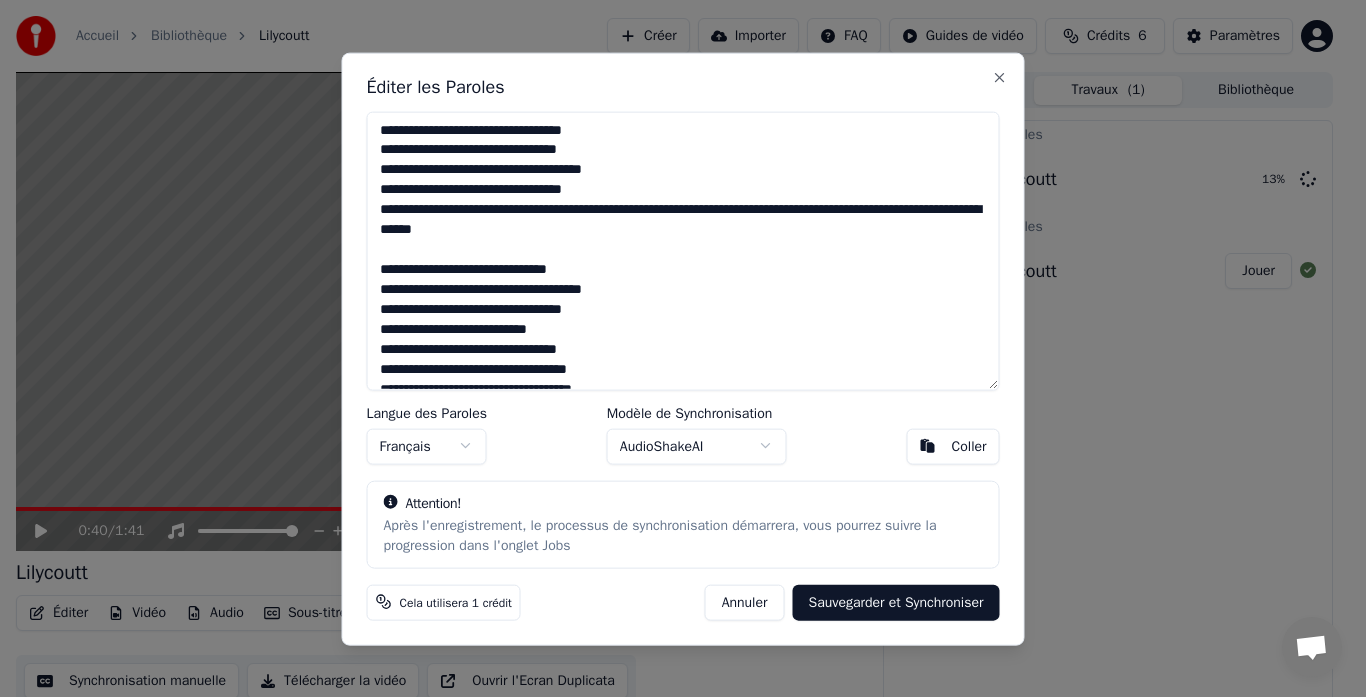 drag, startPoint x: 626, startPoint y: 250, endPoint x: 642, endPoint y: 249, distance: 16.03122 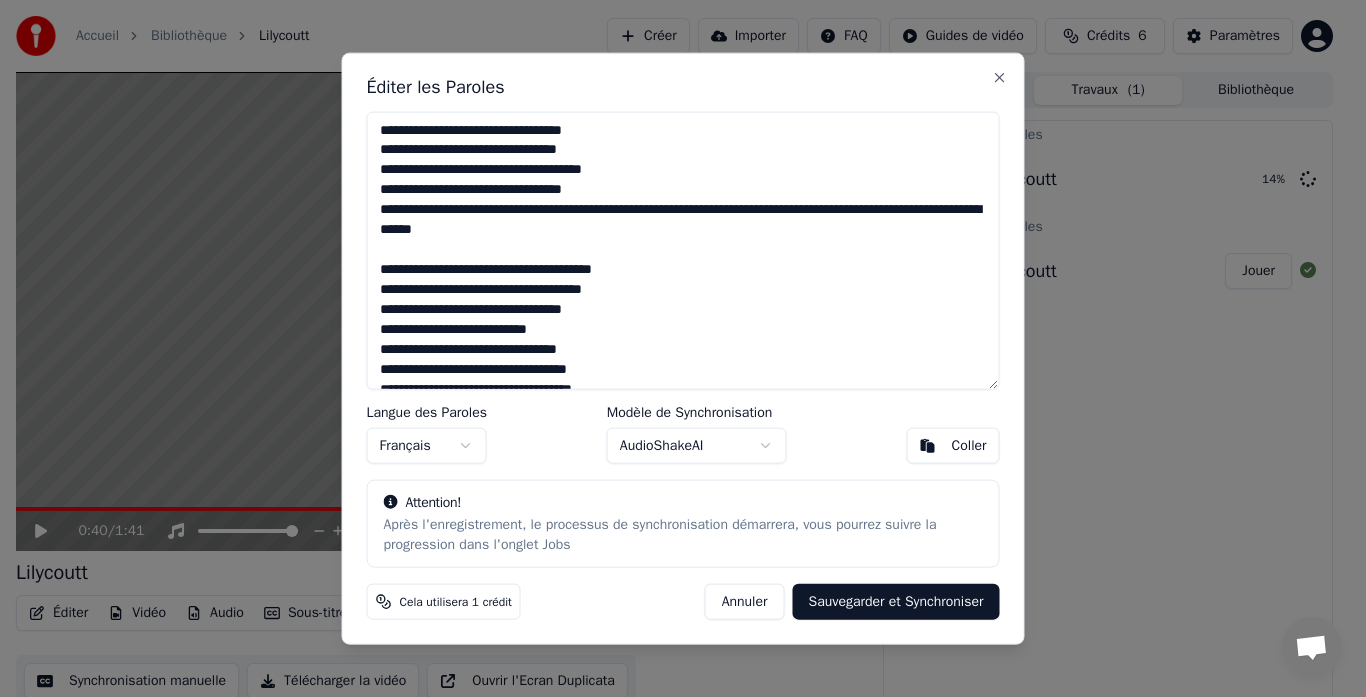 click at bounding box center [683, 250] 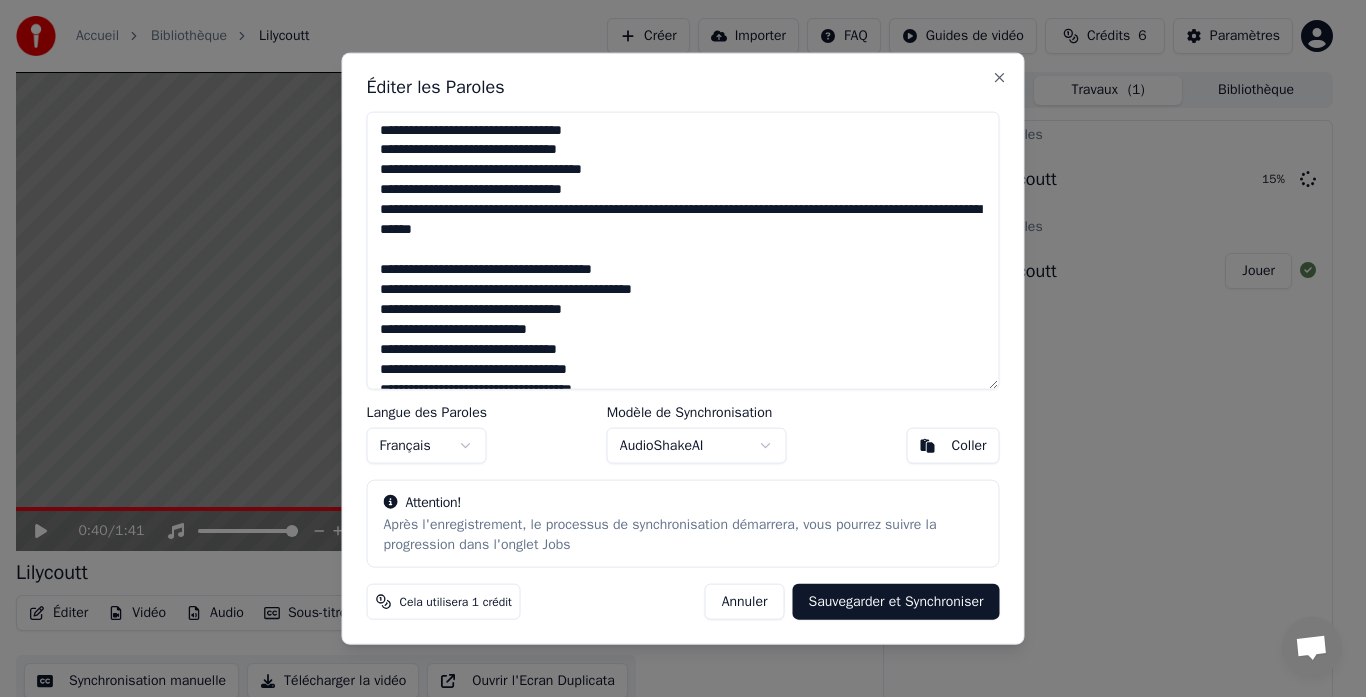 click at bounding box center (683, 250) 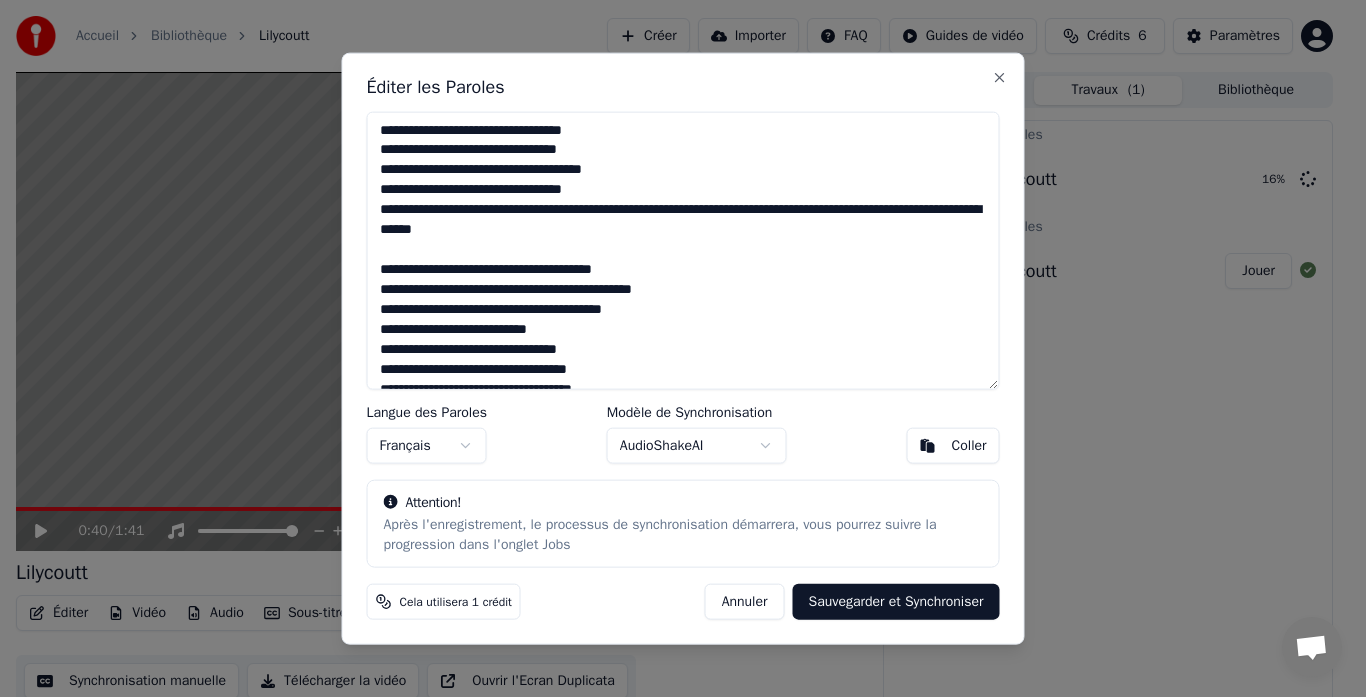 click at bounding box center (683, 250) 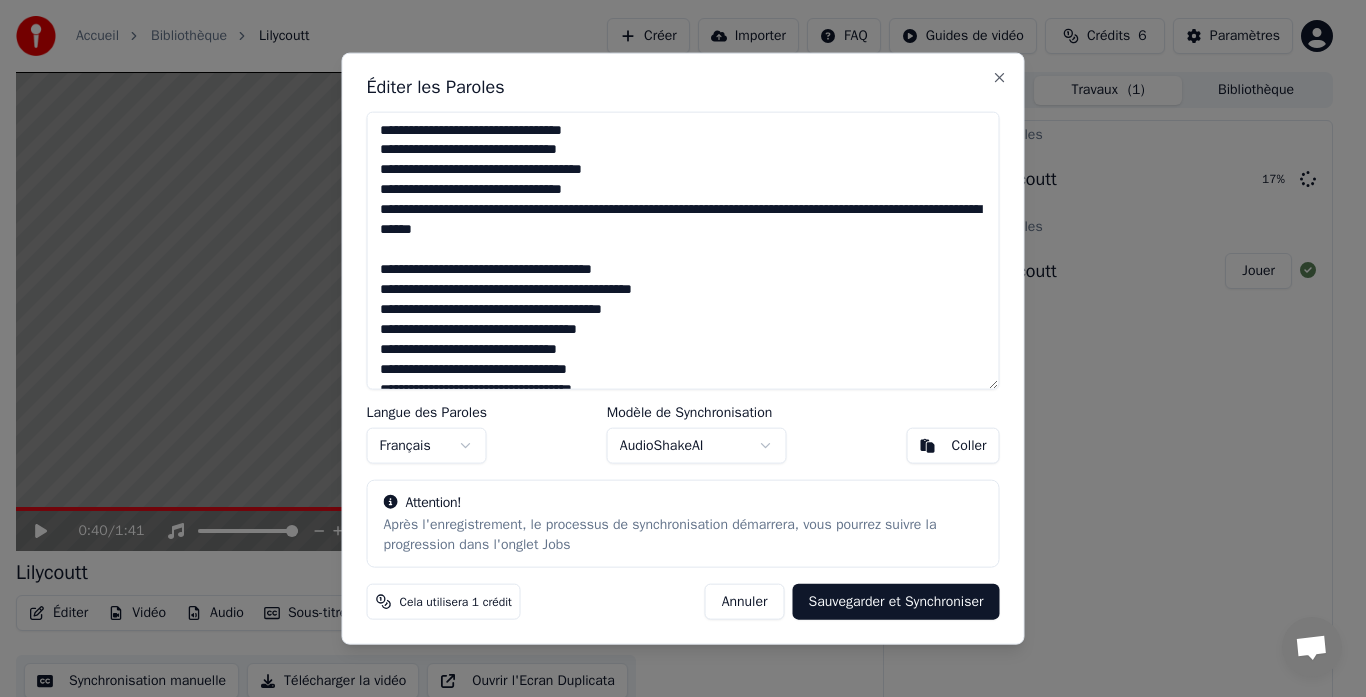 click at bounding box center (683, 250) 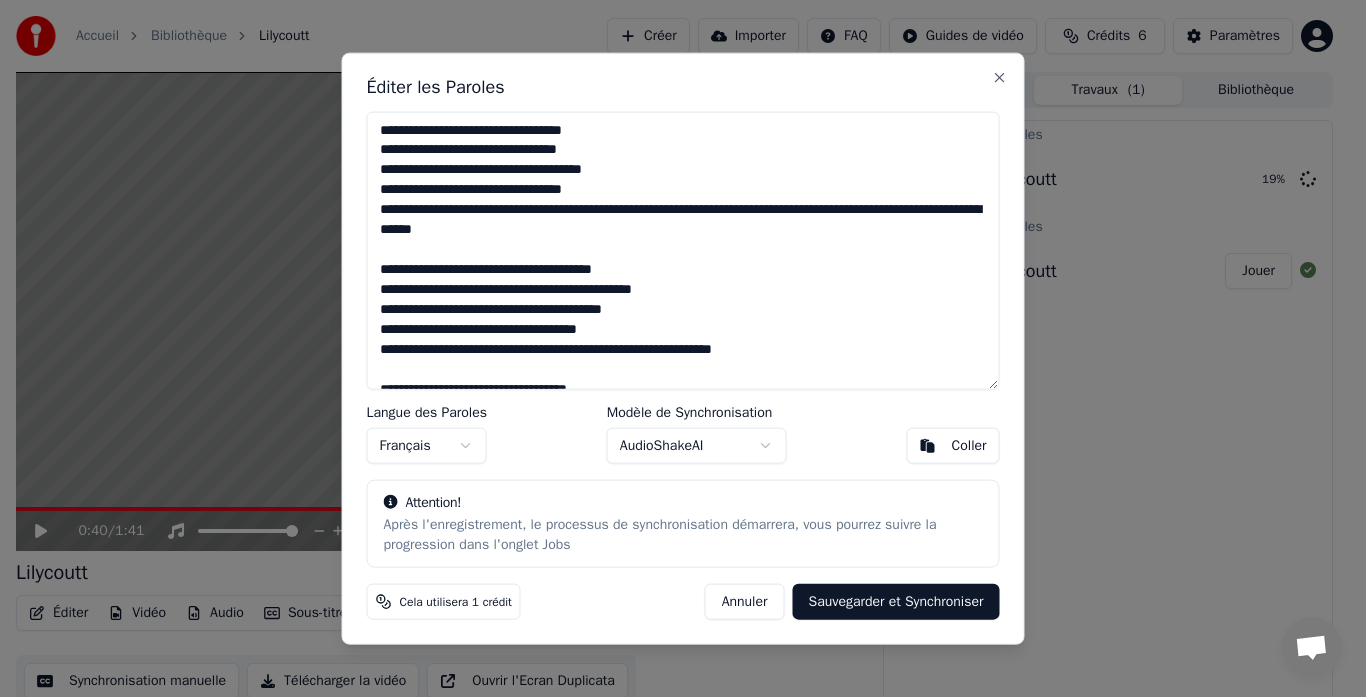 type on "**********" 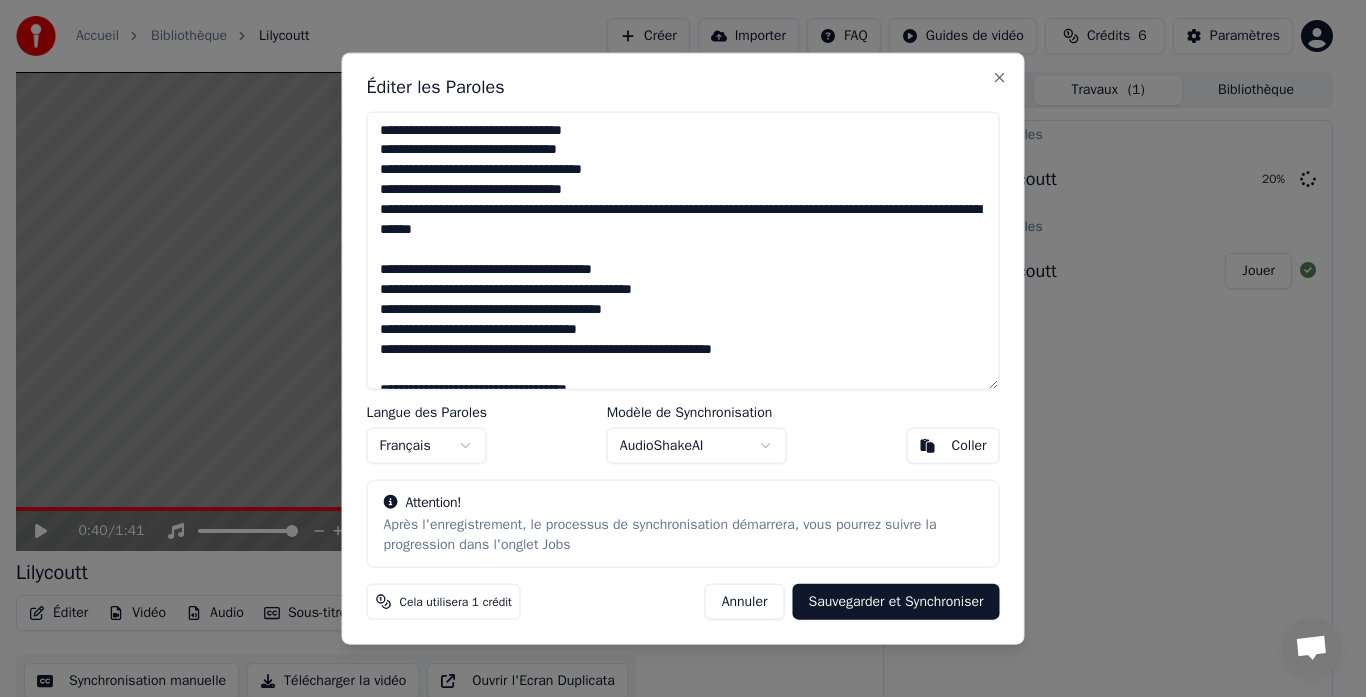 click on "Sauvegarder et Synchroniser" at bounding box center [895, 602] 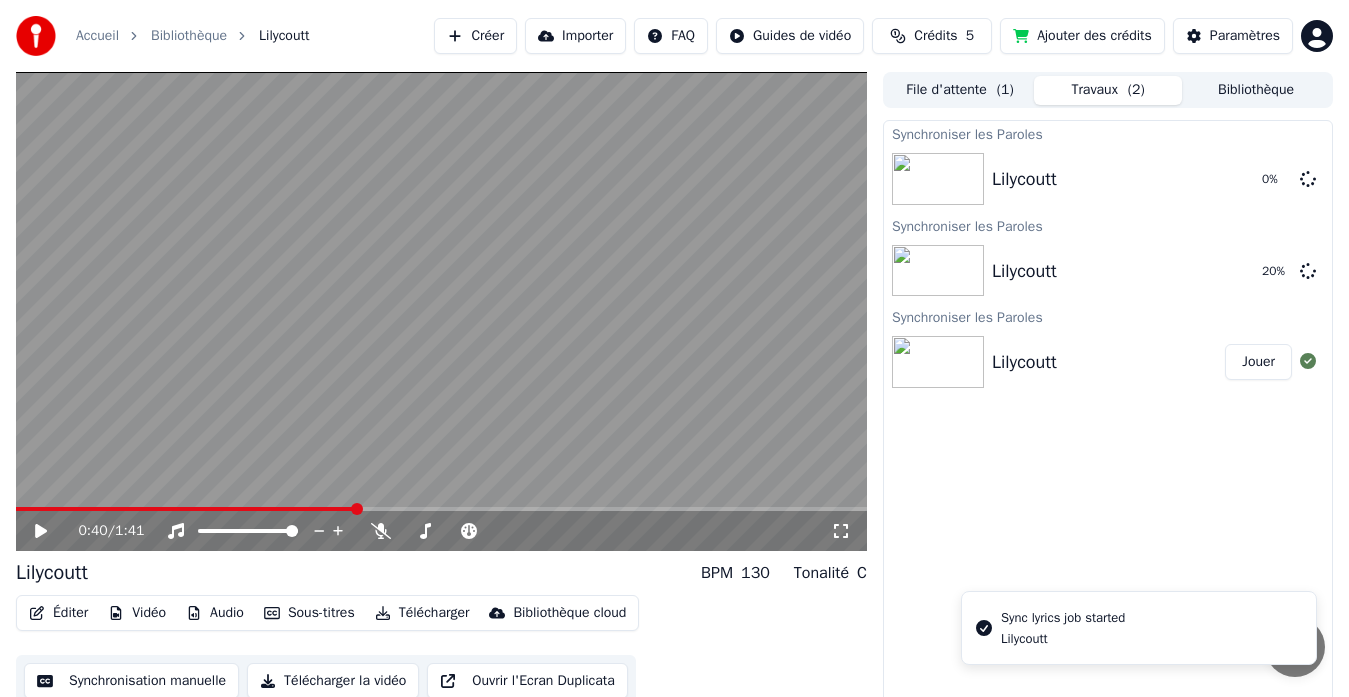 click at bounding box center [441, 311] 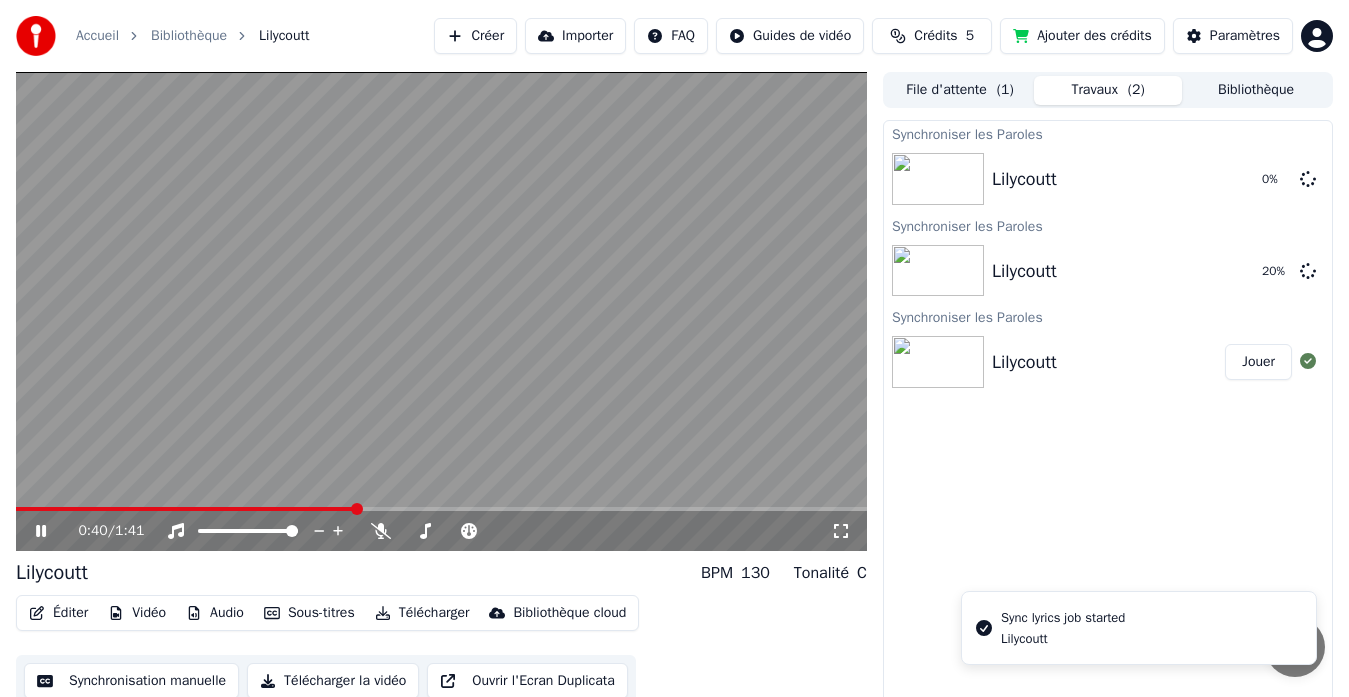 click on "0:40  /  1:41" at bounding box center [441, 529] 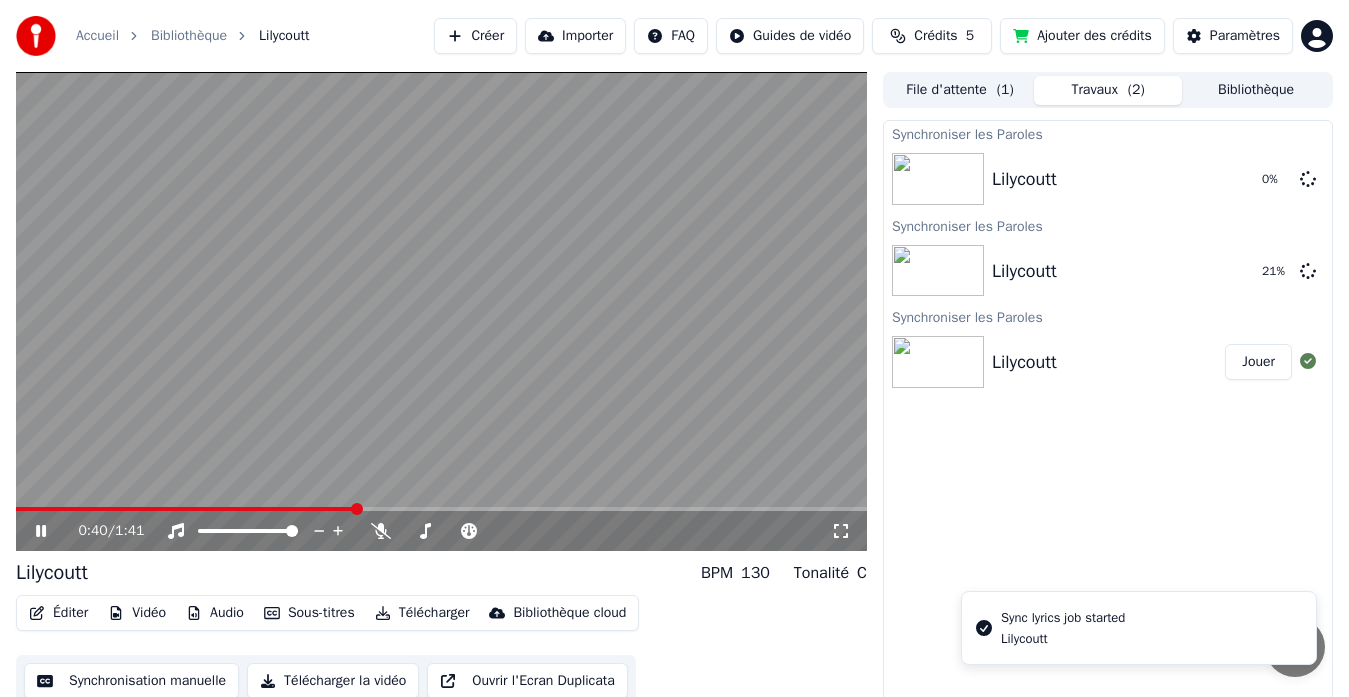 click at bounding box center (441, 311) 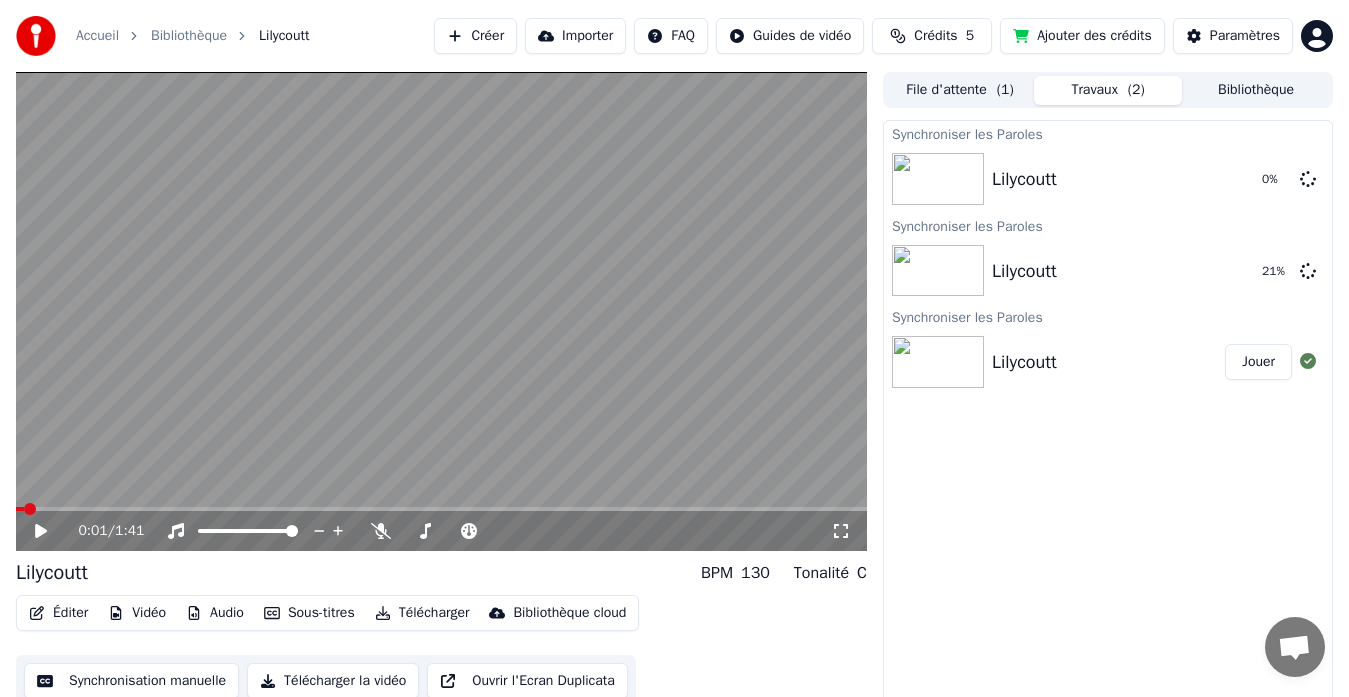 click at bounding box center (20, 509) 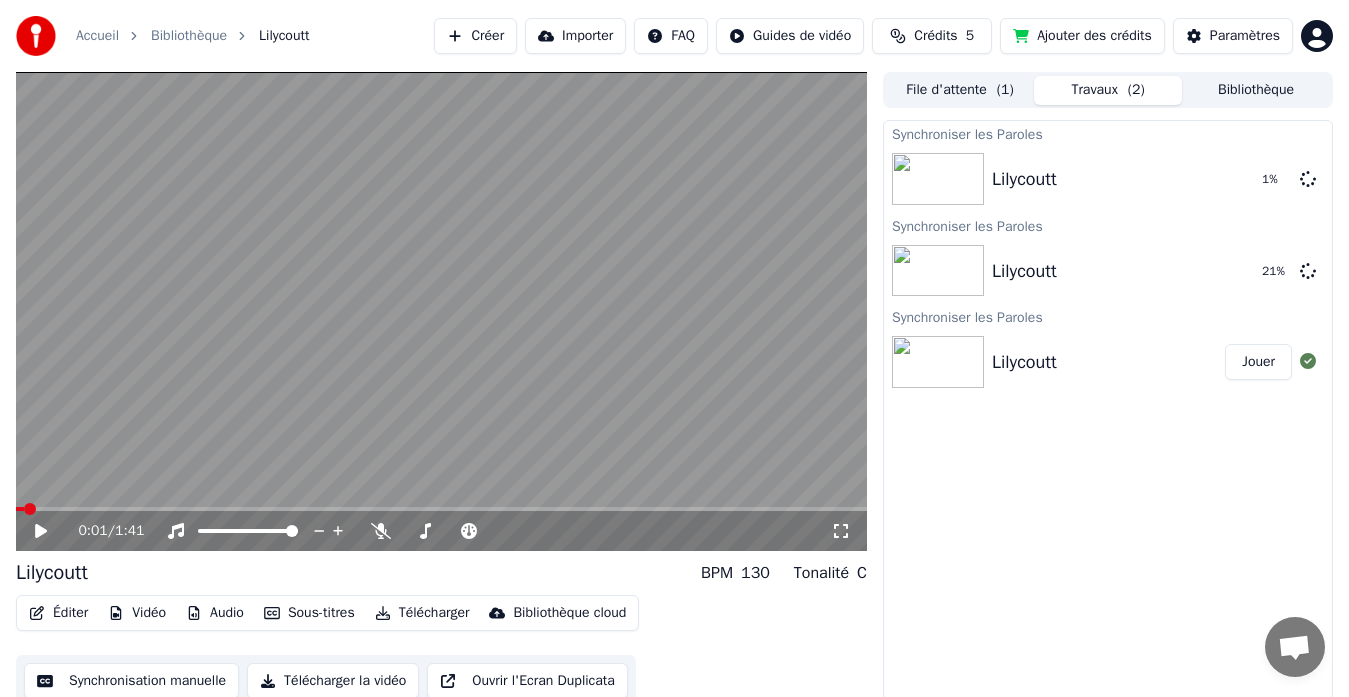 click on "0:01  /  1:41" at bounding box center [441, 531] 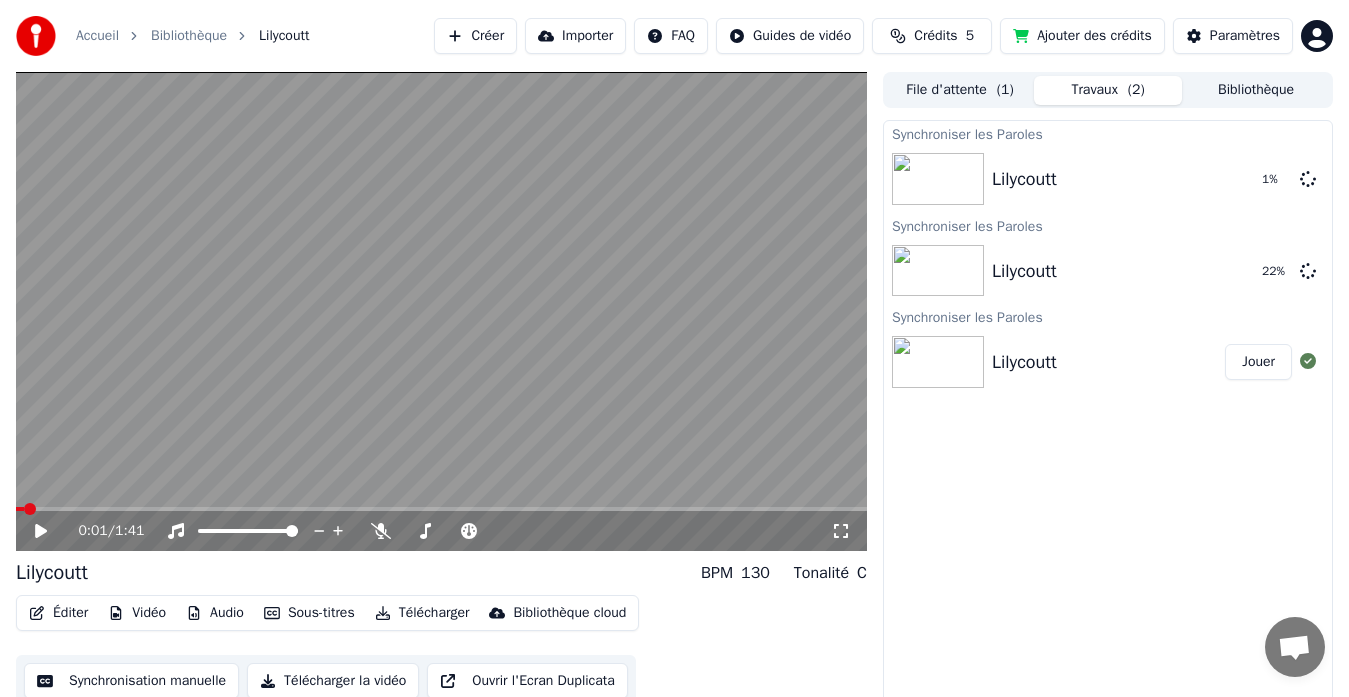 click 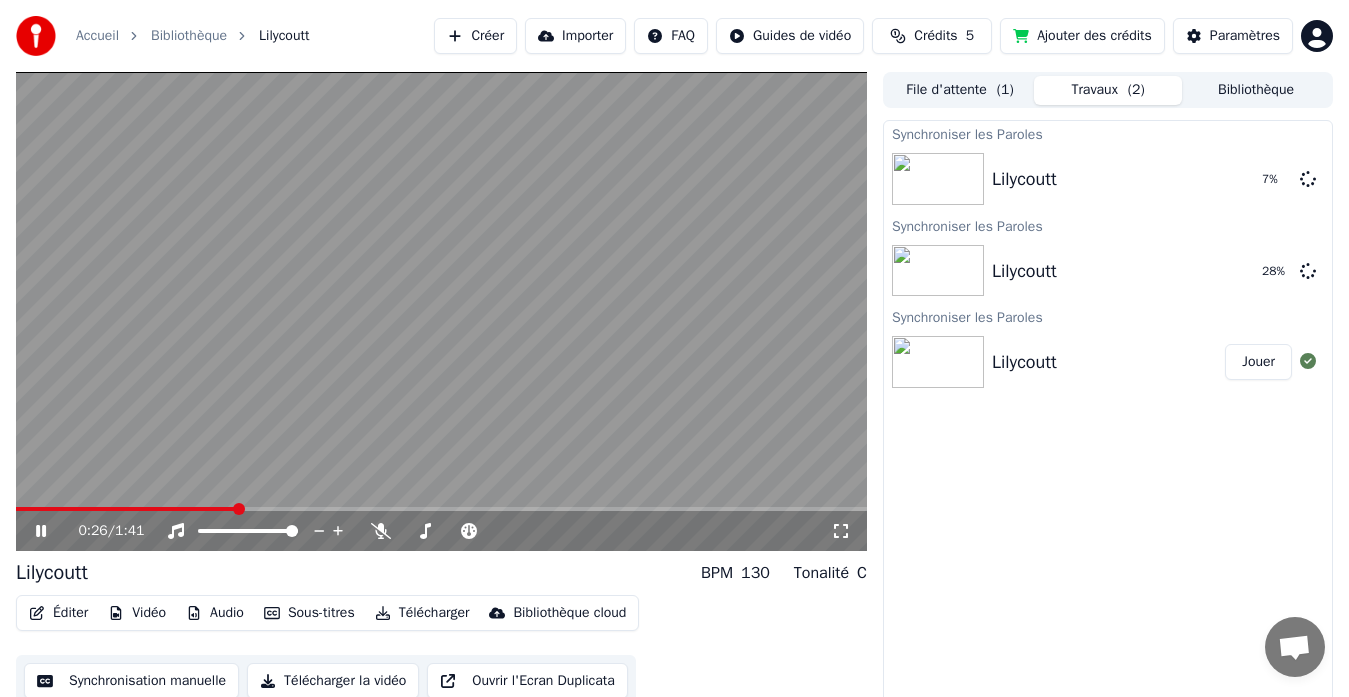 click on "0:26  /  1:41" at bounding box center [441, 531] 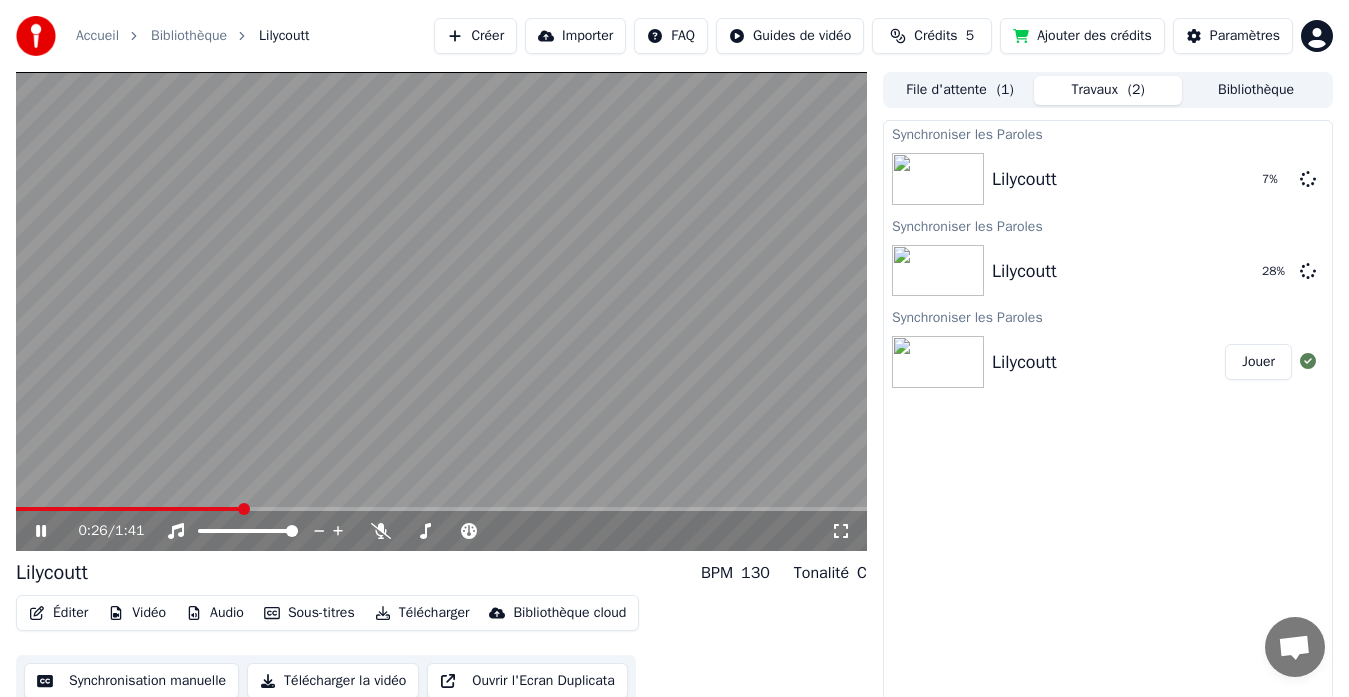 click 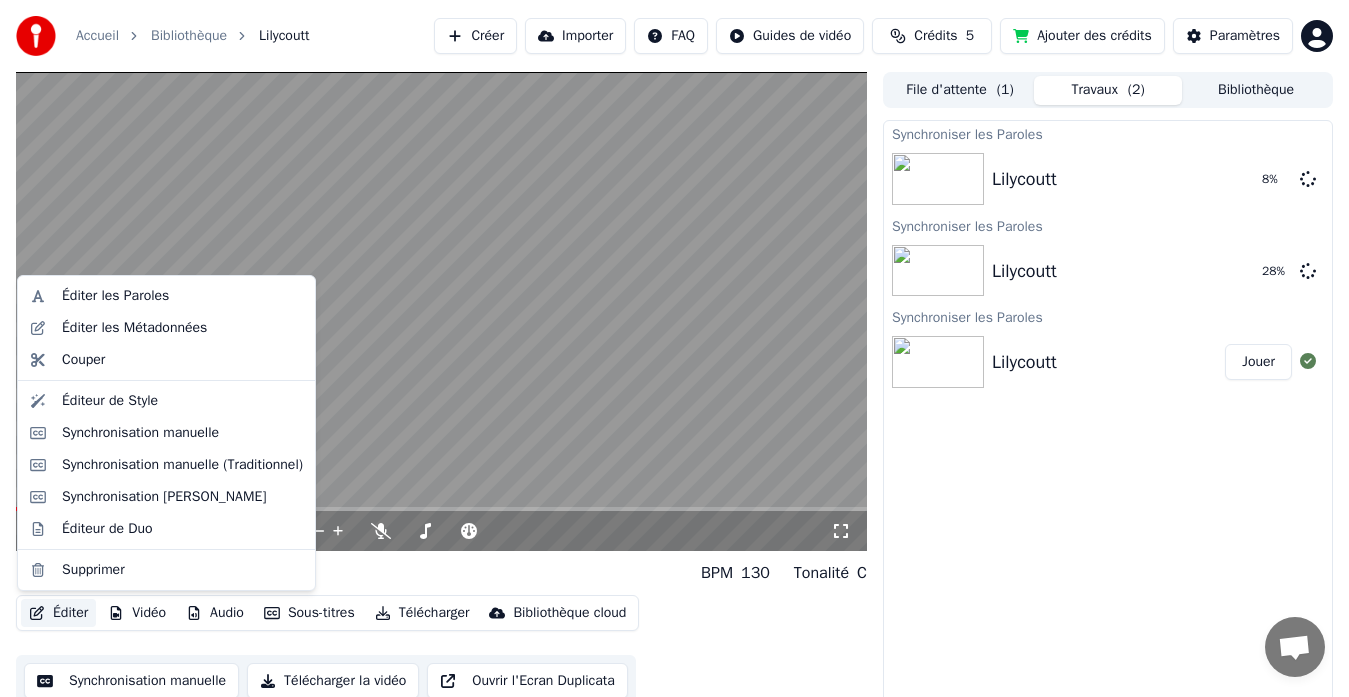 click on "Éditer" at bounding box center (58, 613) 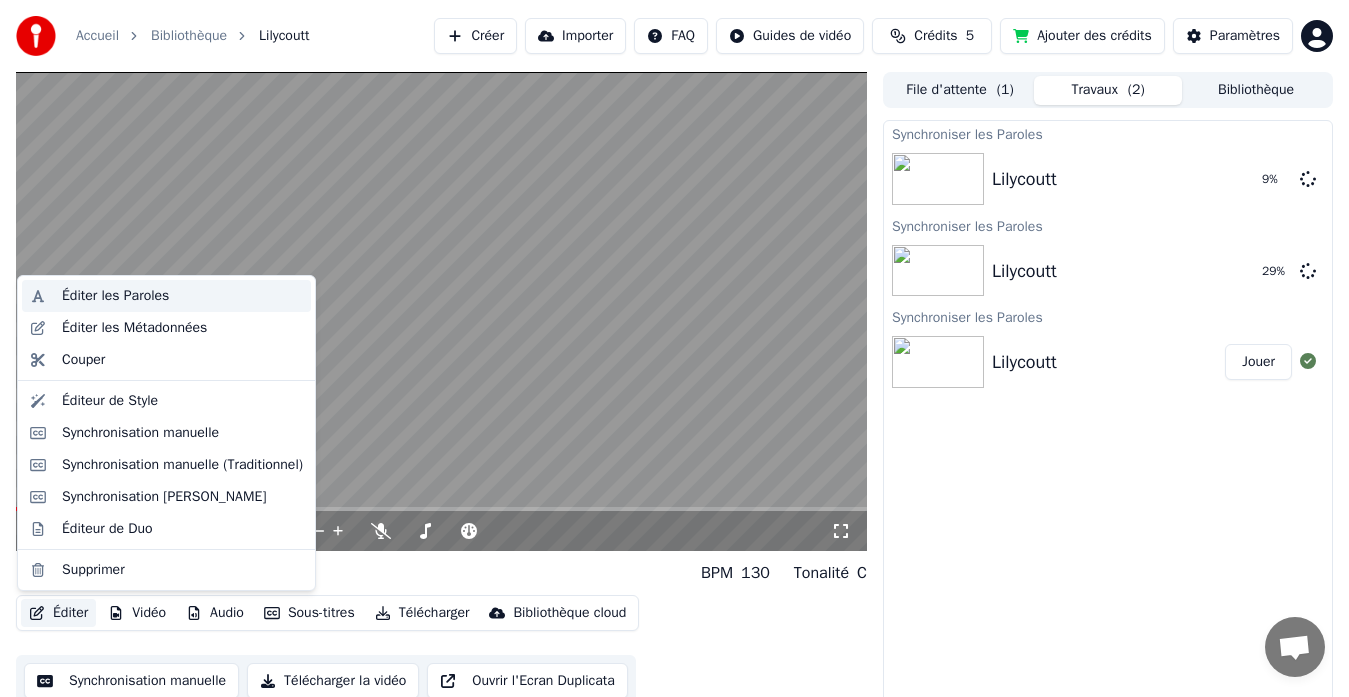 click on "Éditer les Paroles" at bounding box center (115, 296) 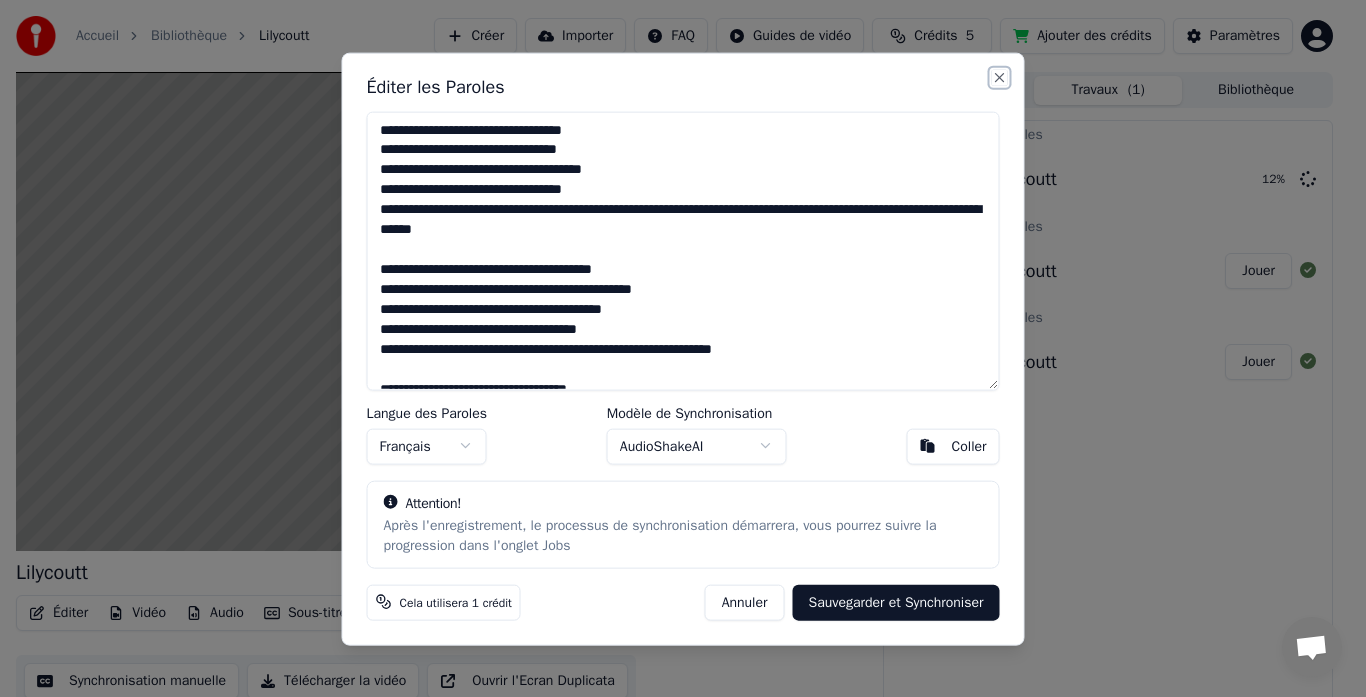 click on "Close" at bounding box center (1000, 77) 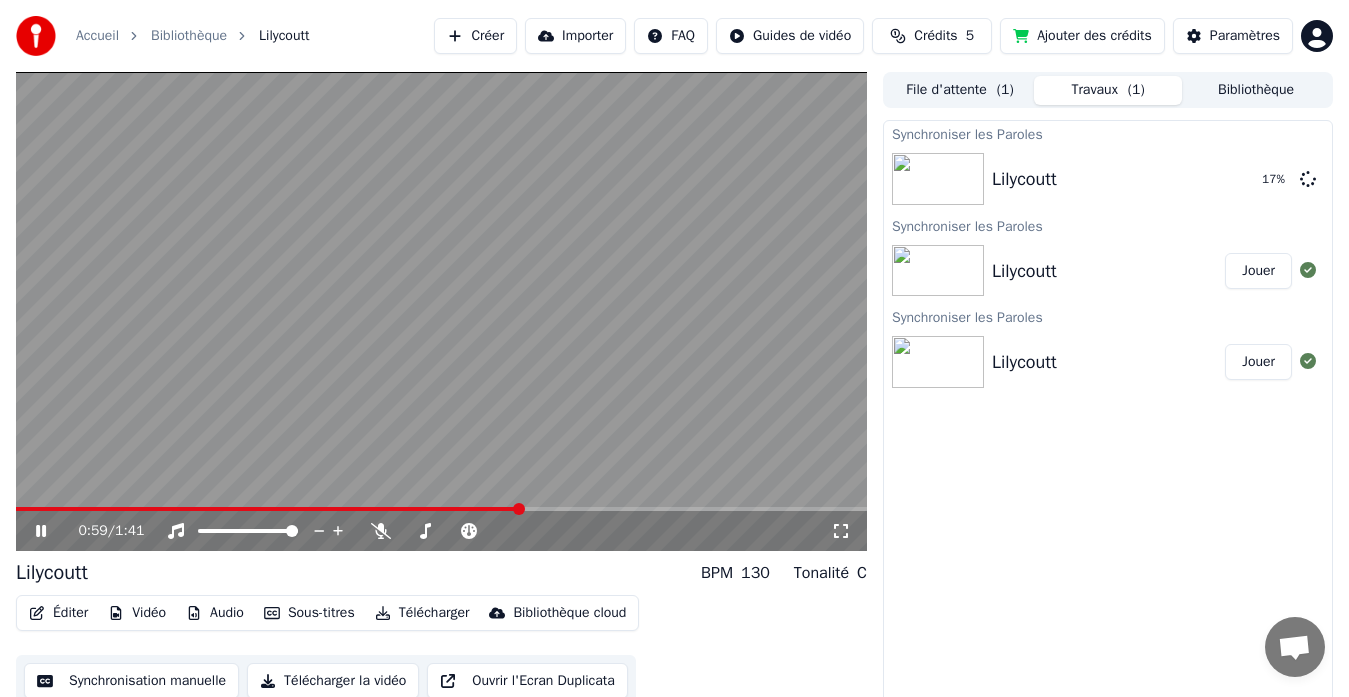 click 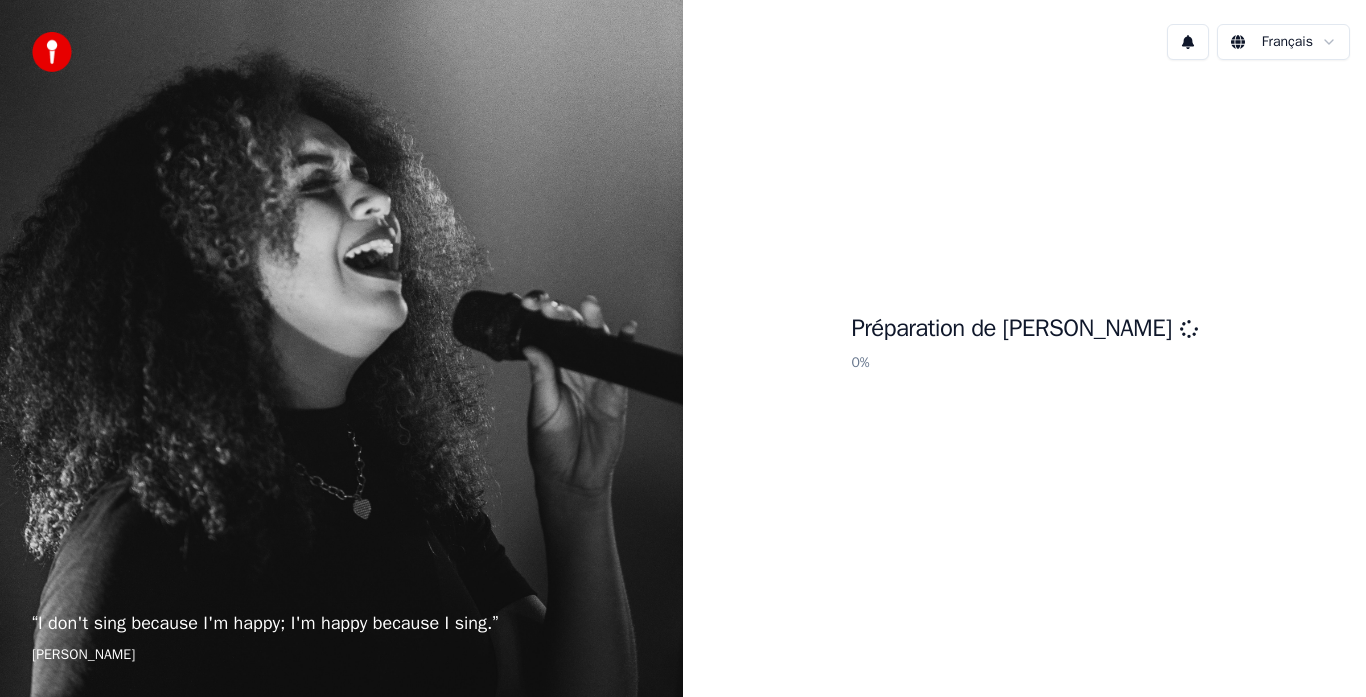 scroll, scrollTop: 0, scrollLeft: 0, axis: both 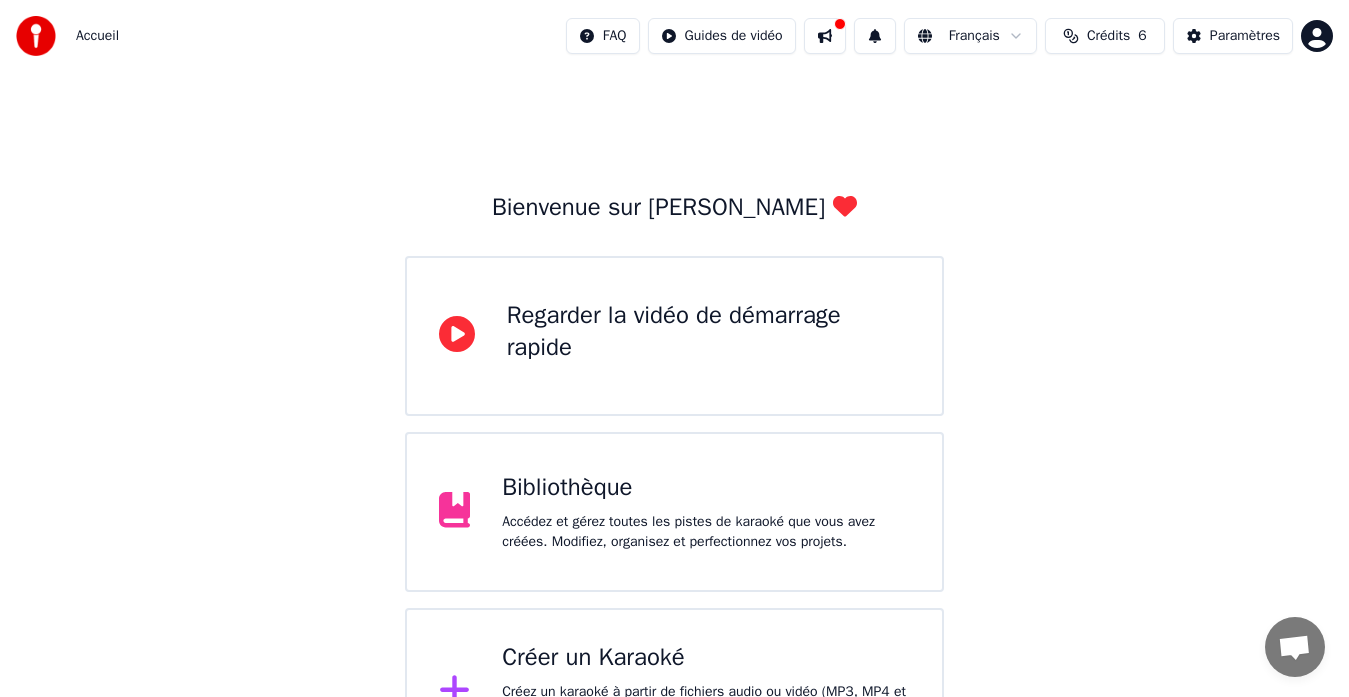click on "Bibliothèque" at bounding box center [706, 488] 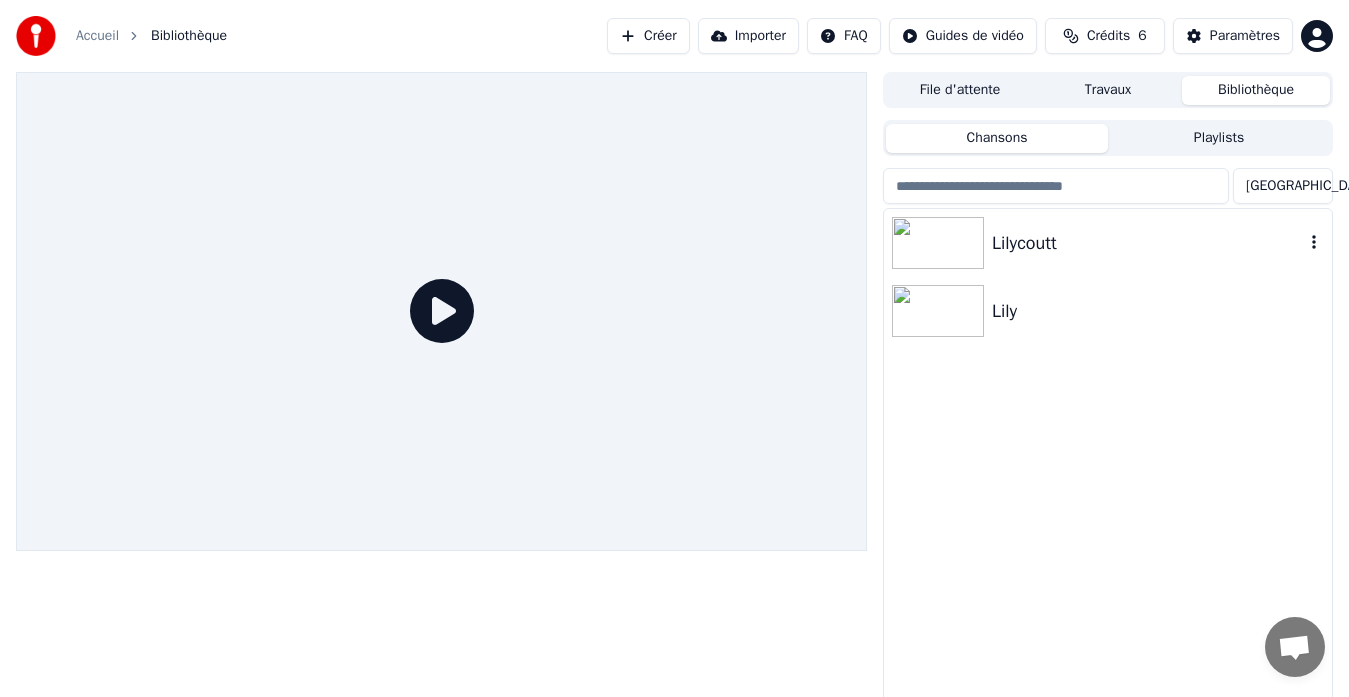 click at bounding box center [938, 243] 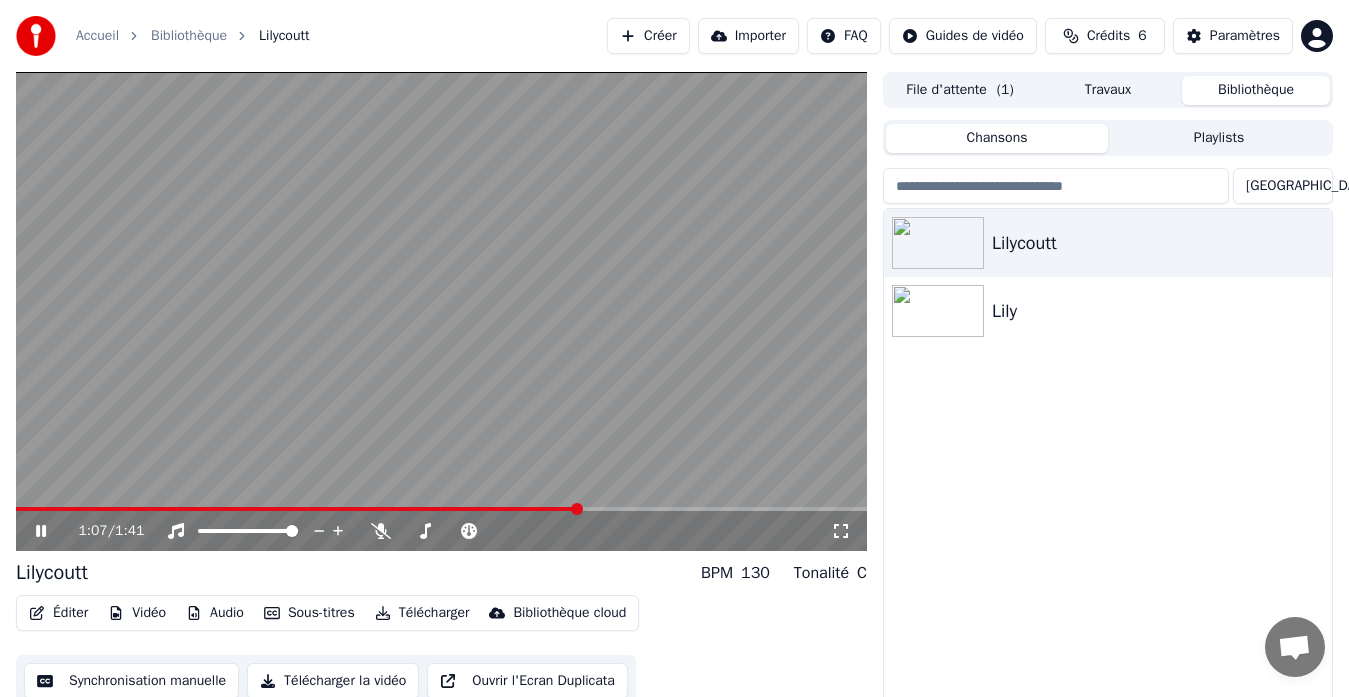 click at bounding box center (441, 509) 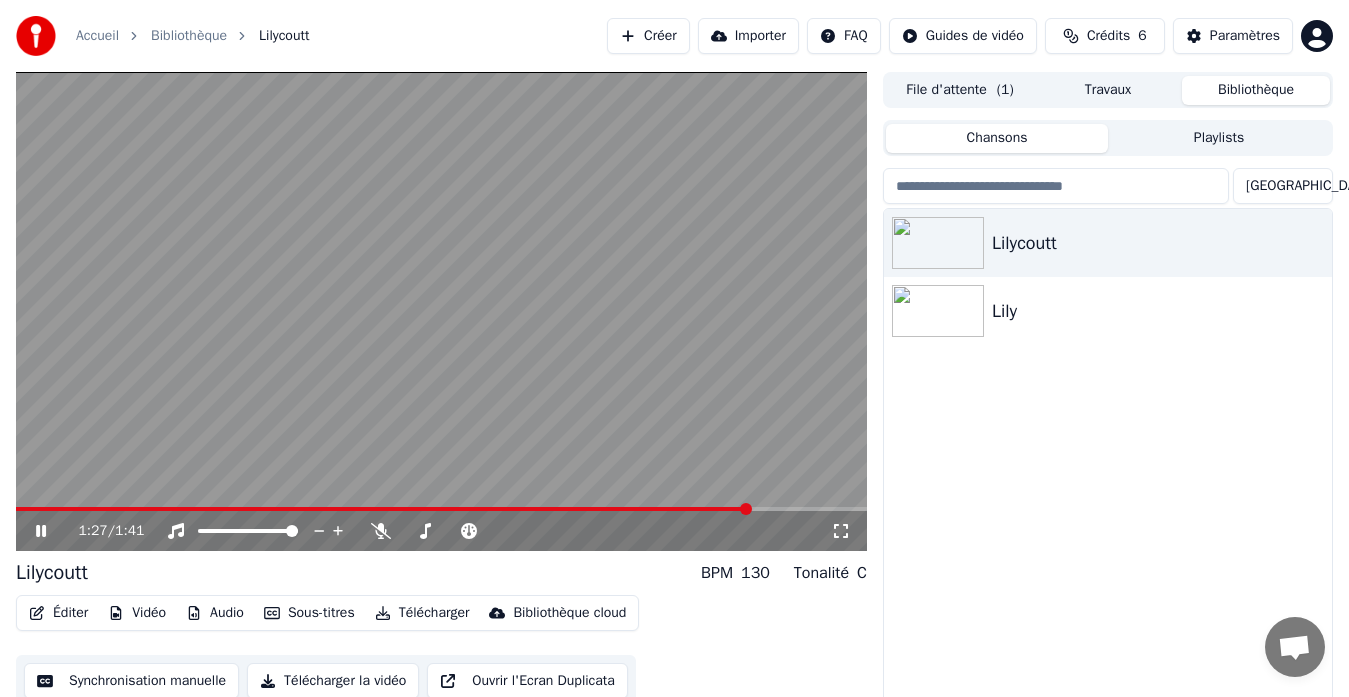 click 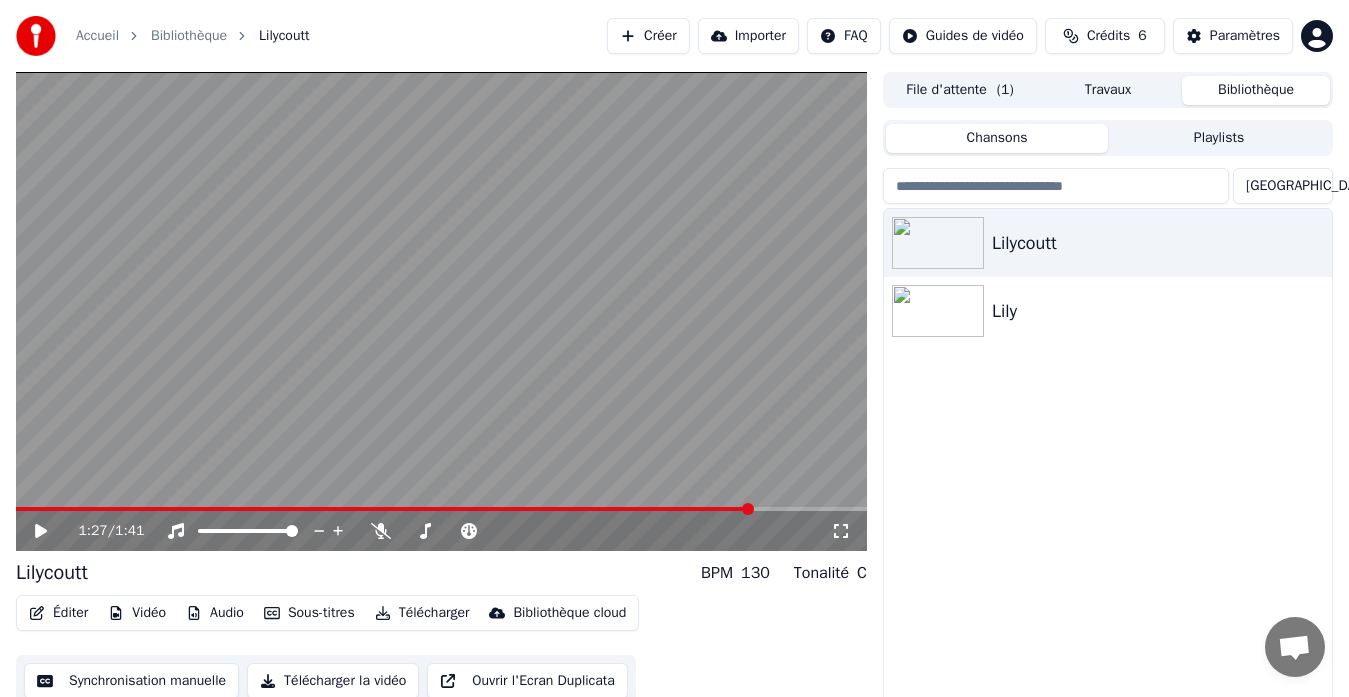 click on "1:27  /  1:41" at bounding box center (441, 531) 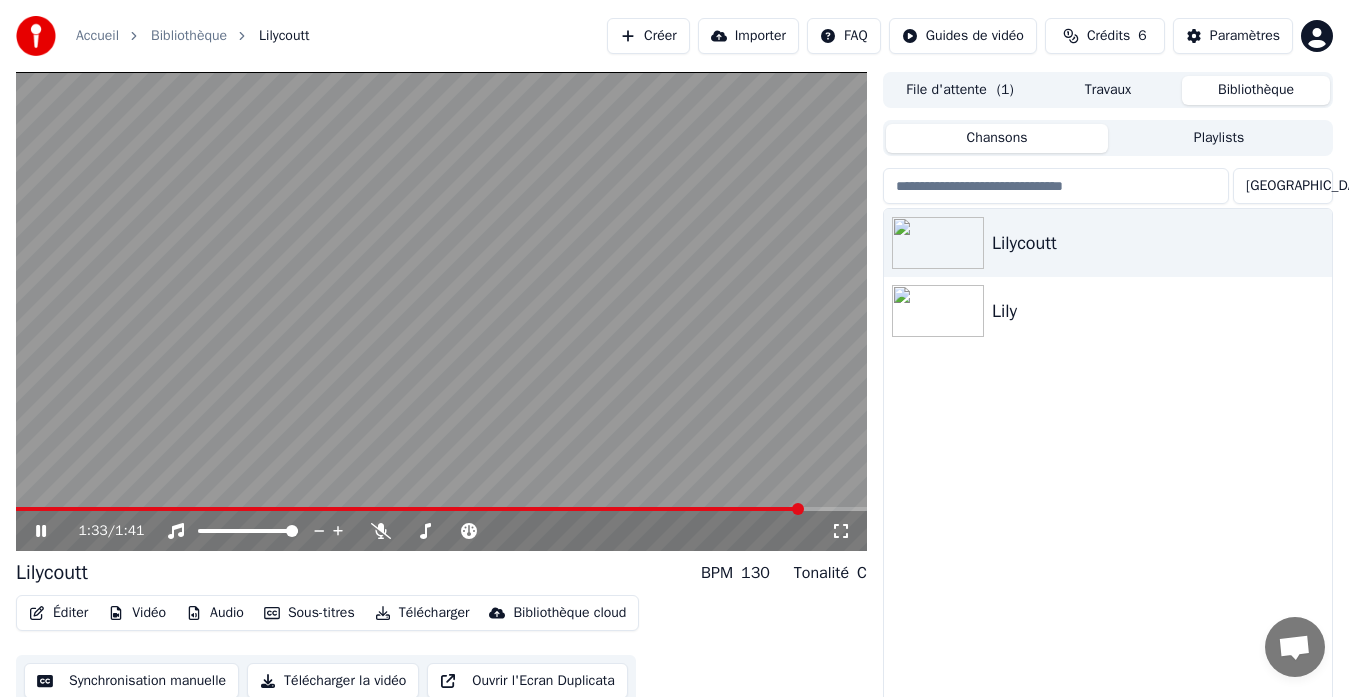 click 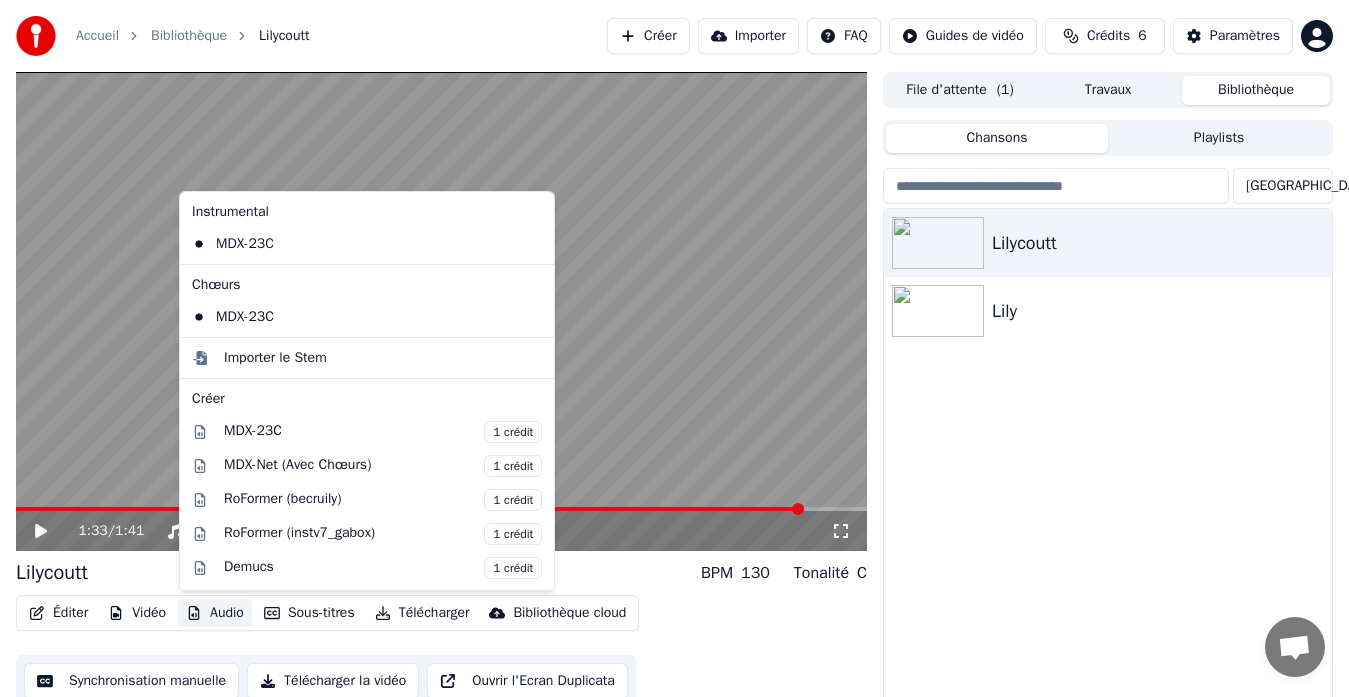 click on "Audio" at bounding box center [215, 613] 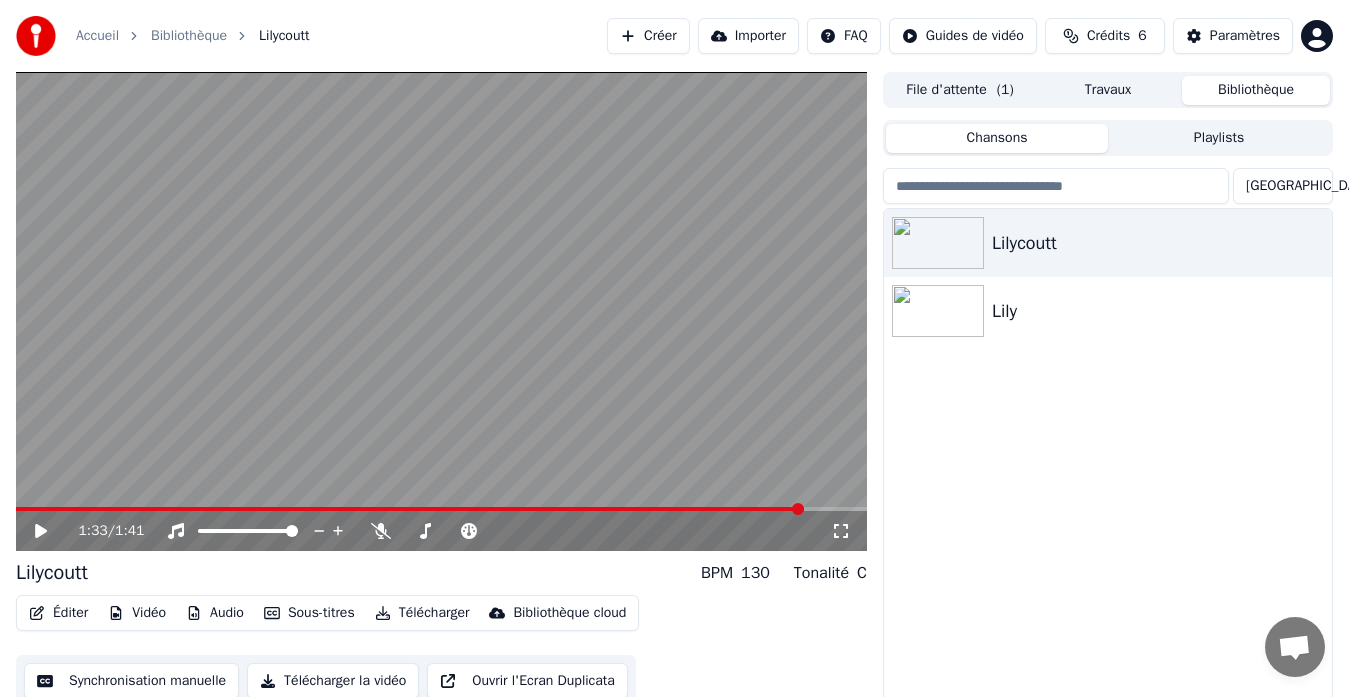 click on "Lilycoutt Lily" at bounding box center [1108, 469] 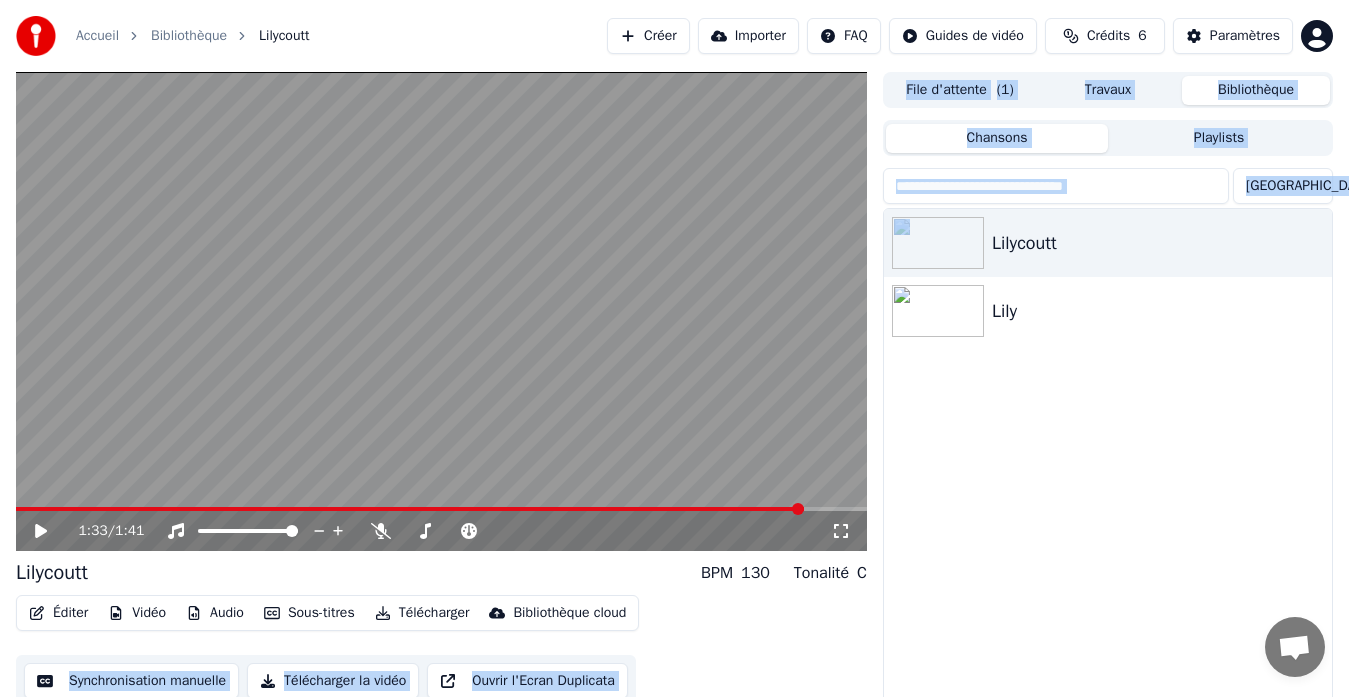 drag, startPoint x: 968, startPoint y: 490, endPoint x: 841, endPoint y: 662, distance: 213.80598 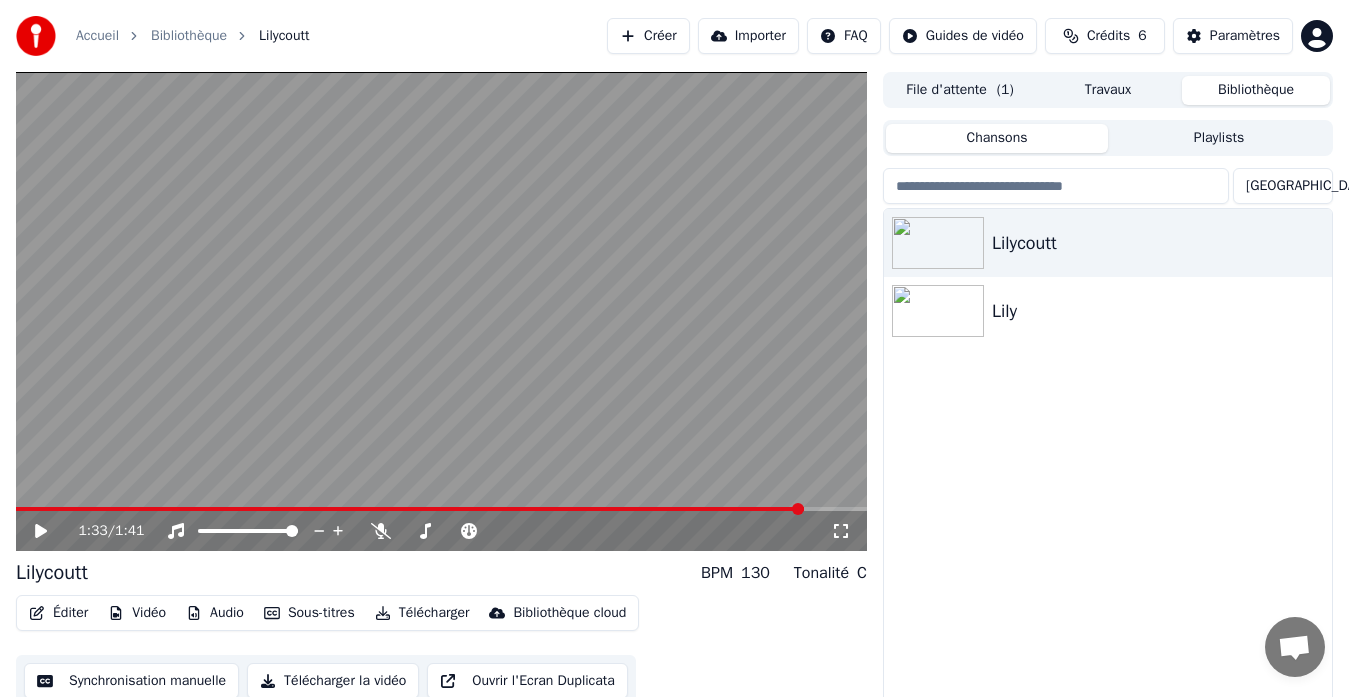 drag, startPoint x: 1288, startPoint y: 605, endPoint x: 1266, endPoint y: 590, distance: 26.627054 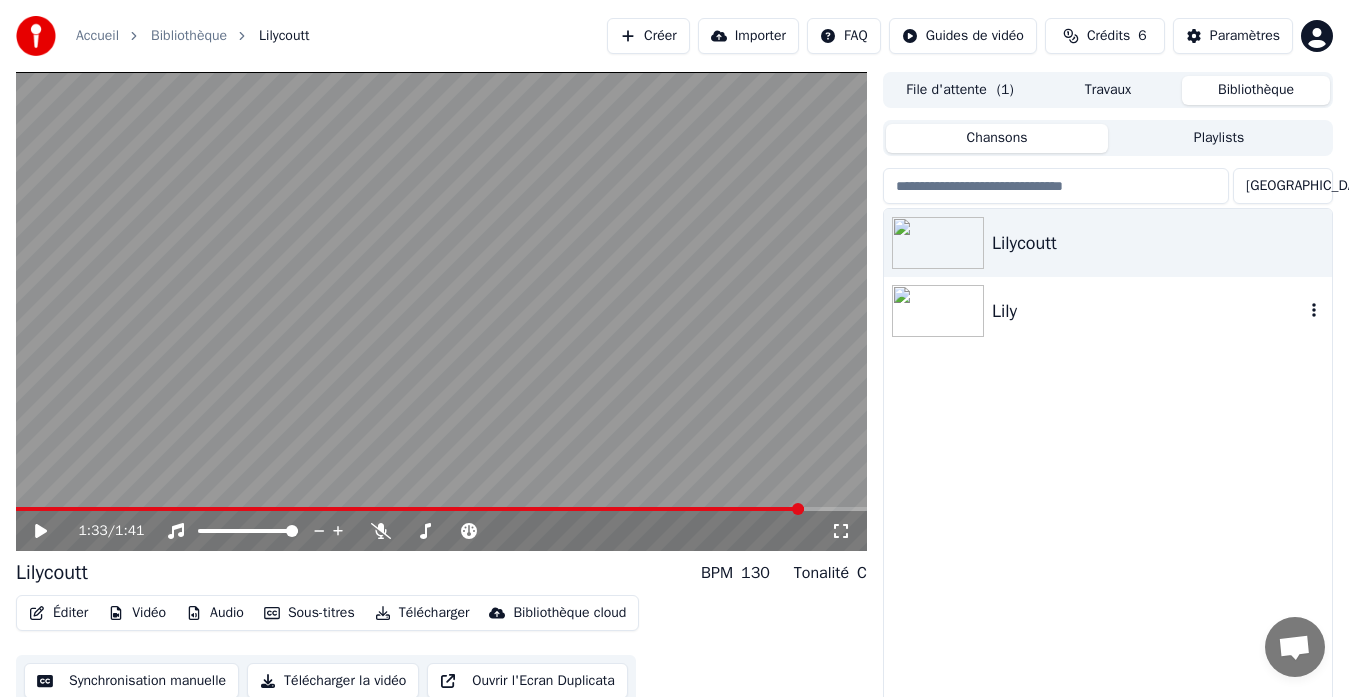 click on "Lily" at bounding box center [1108, 311] 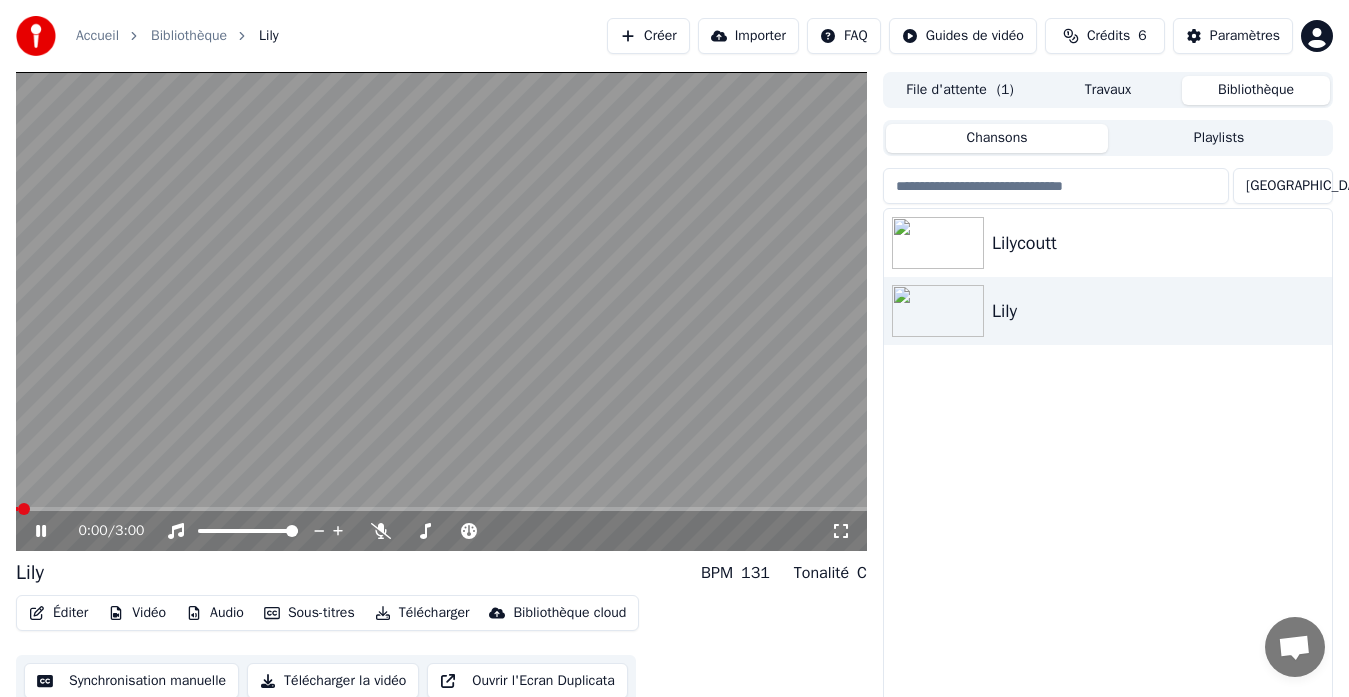 click 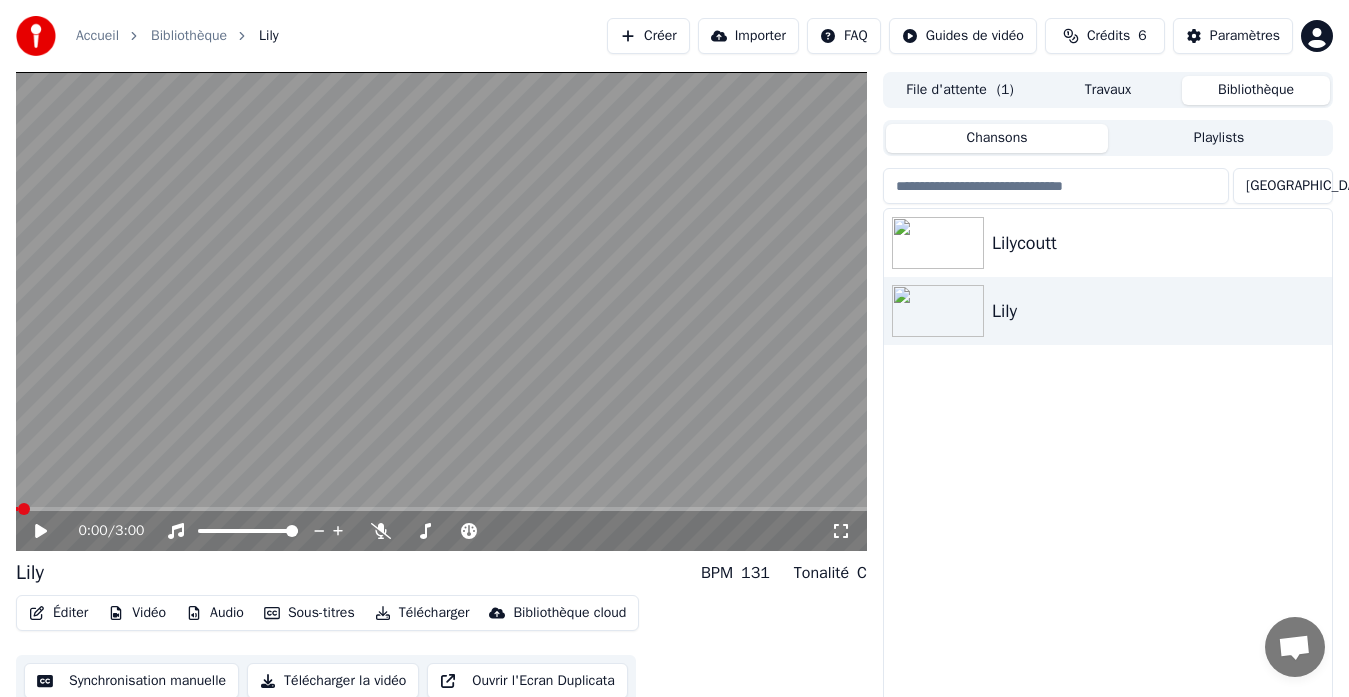 click on "Chansons" at bounding box center (997, 138) 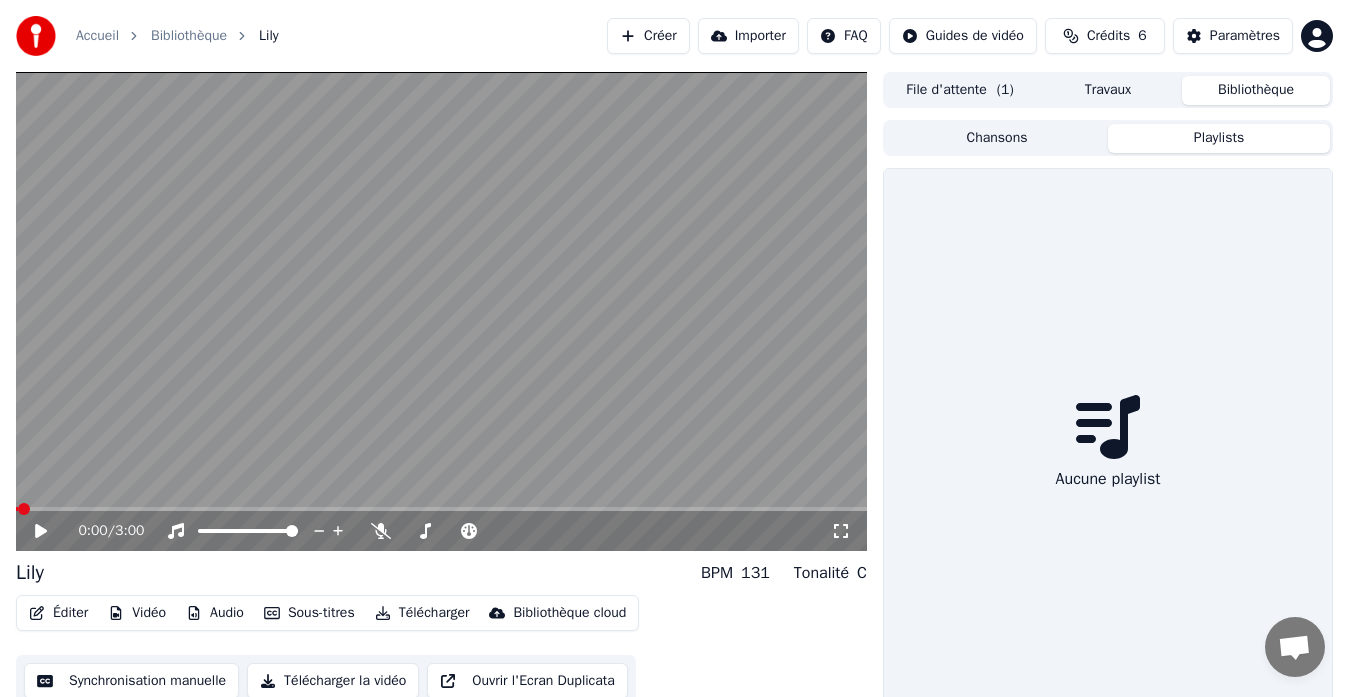 click on "Playlists" at bounding box center [1219, 138] 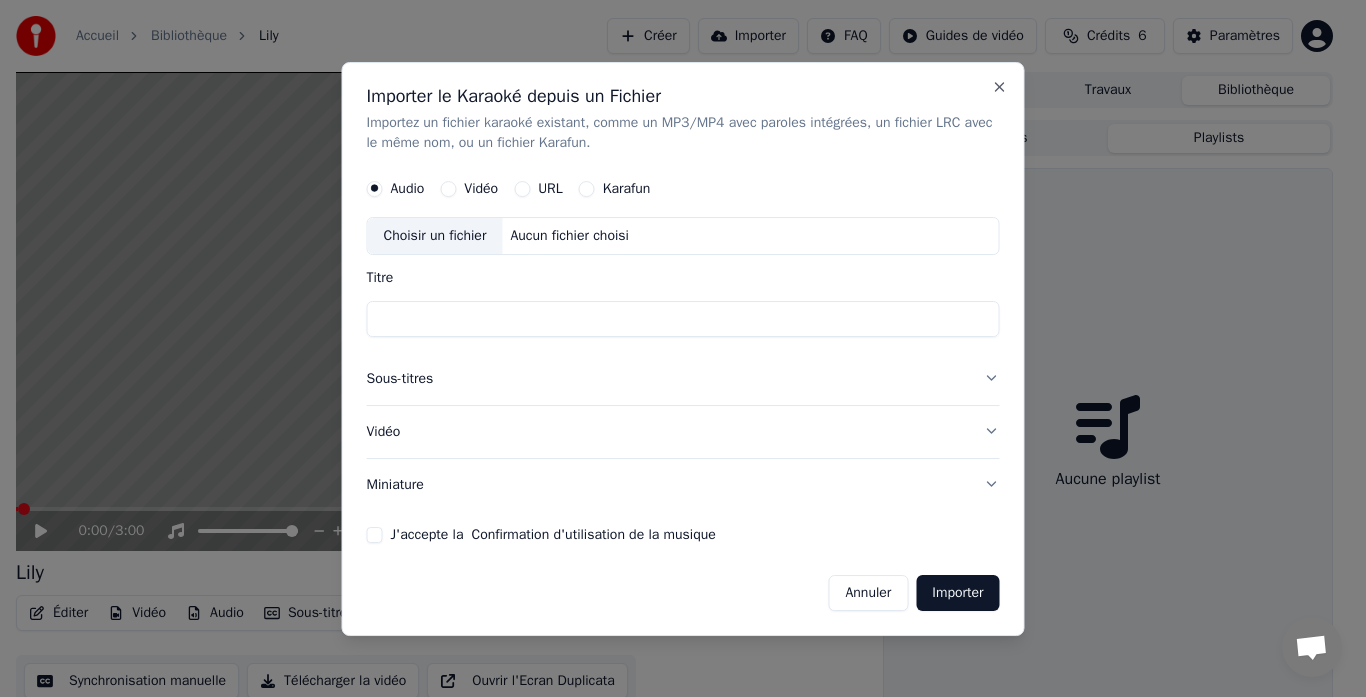 click on "Choisir un fichier" at bounding box center [435, 236] 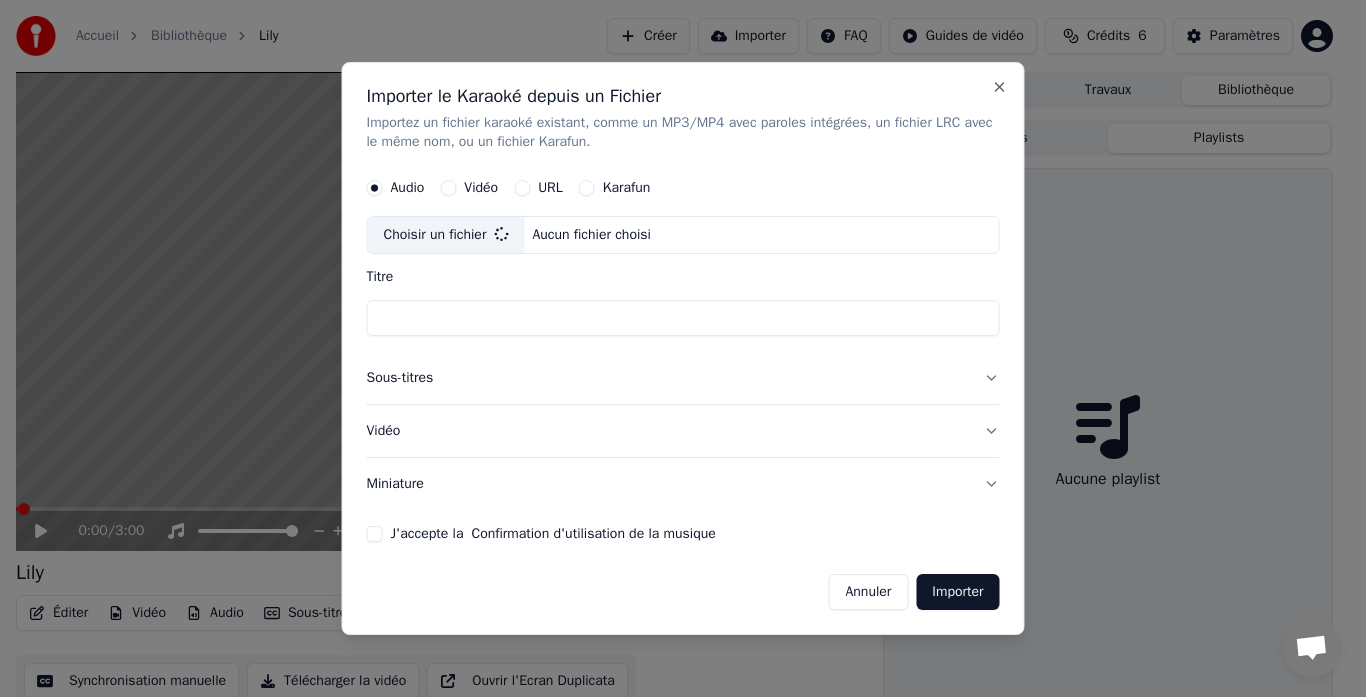 type on "*********" 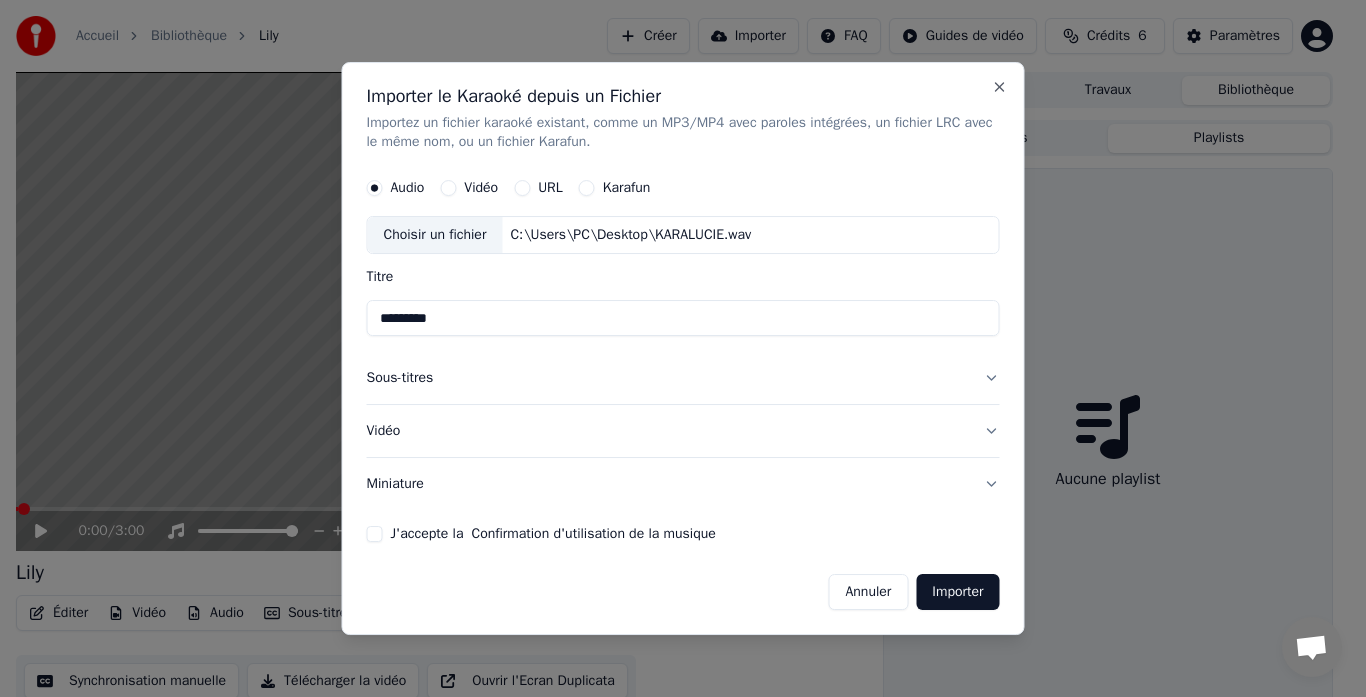 click on "Importer" at bounding box center [957, 592] 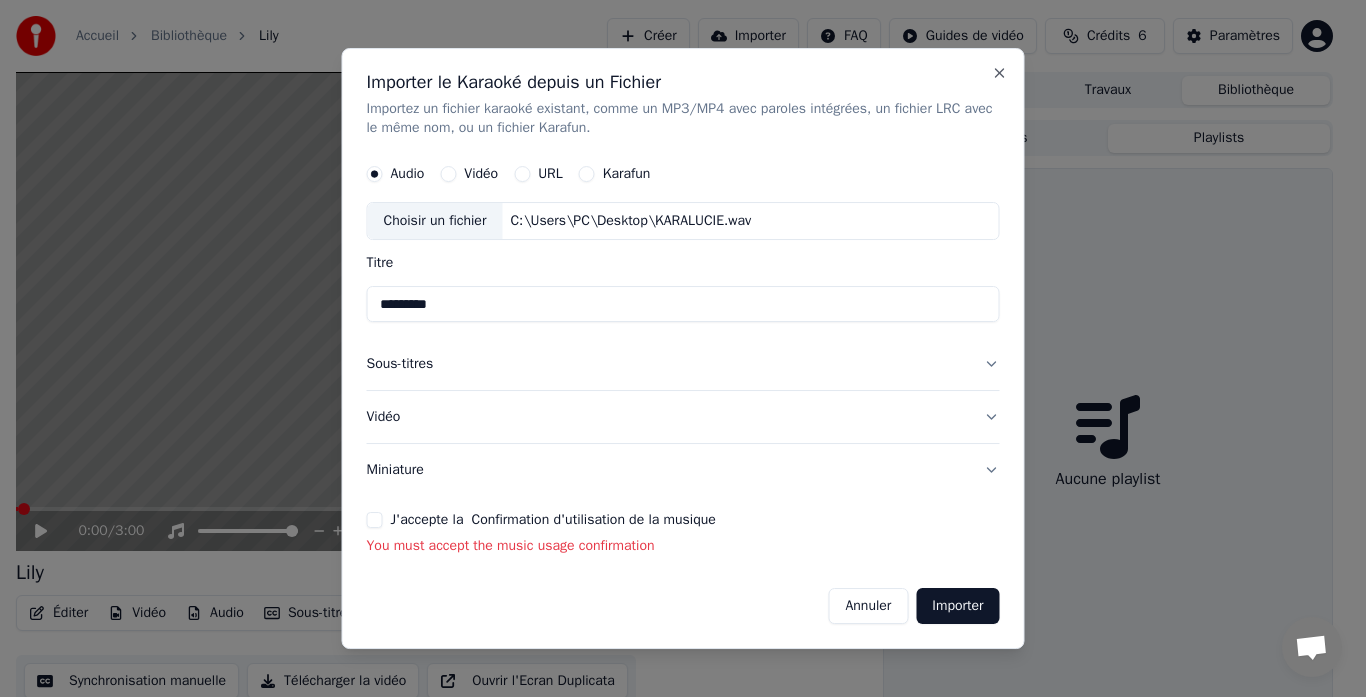 click on "Importer" at bounding box center [957, 606] 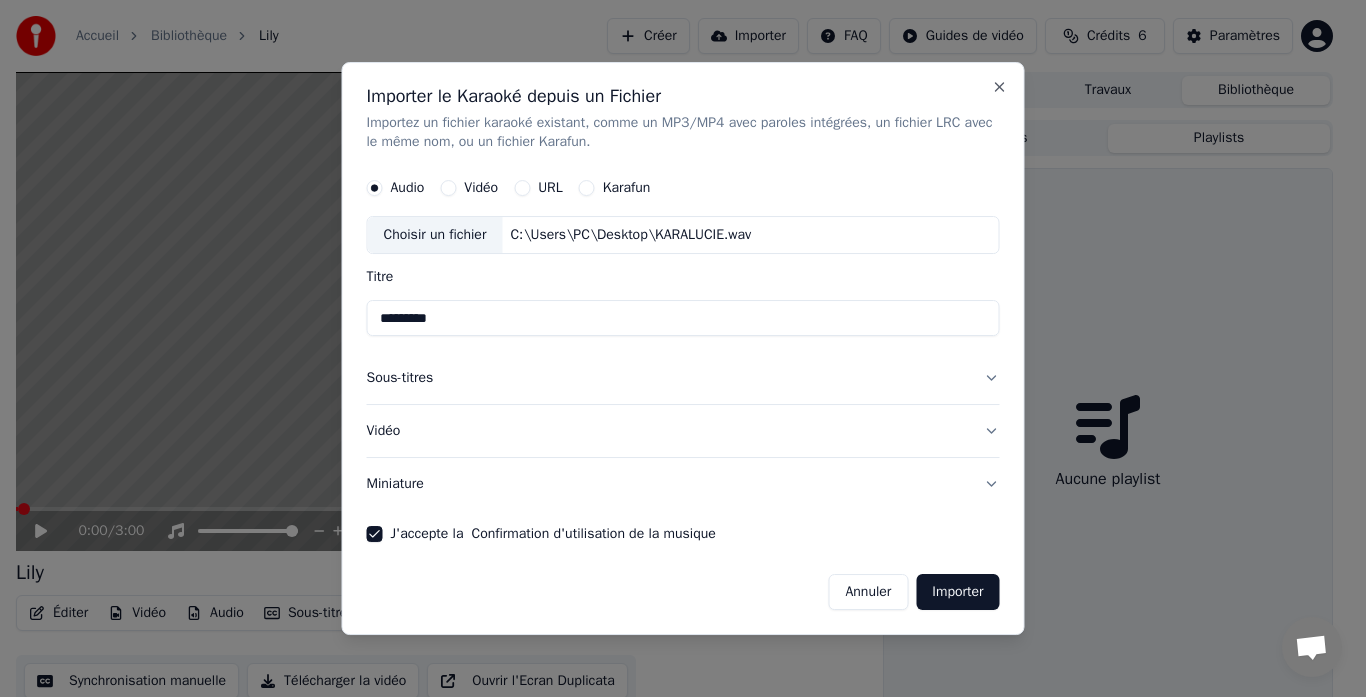click on "Importer" at bounding box center (957, 592) 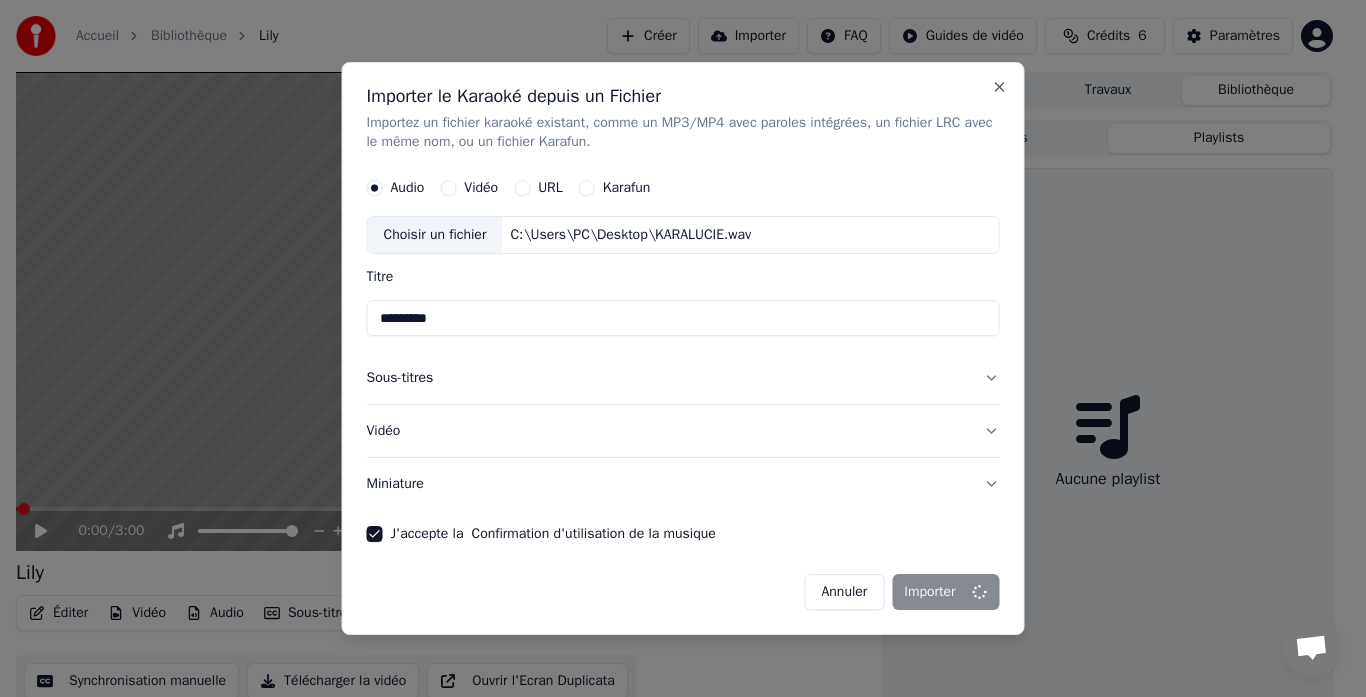 type 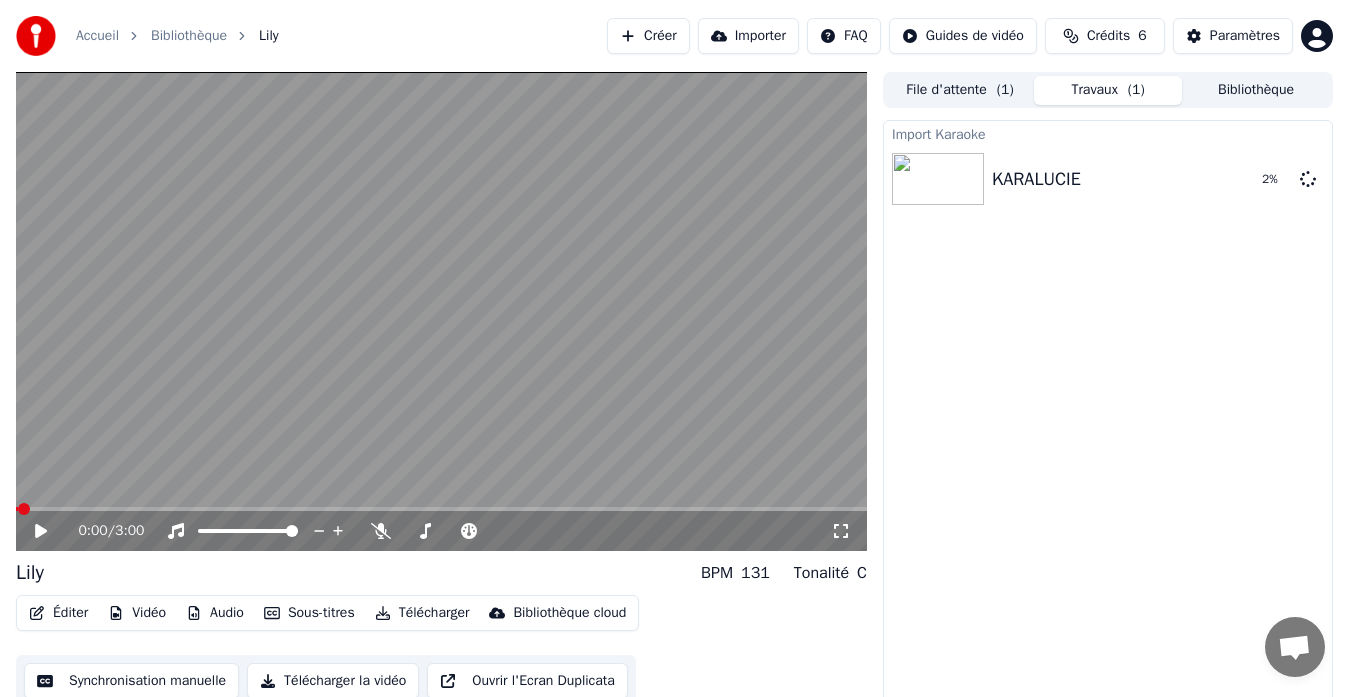 click on "Éditer" at bounding box center [58, 613] 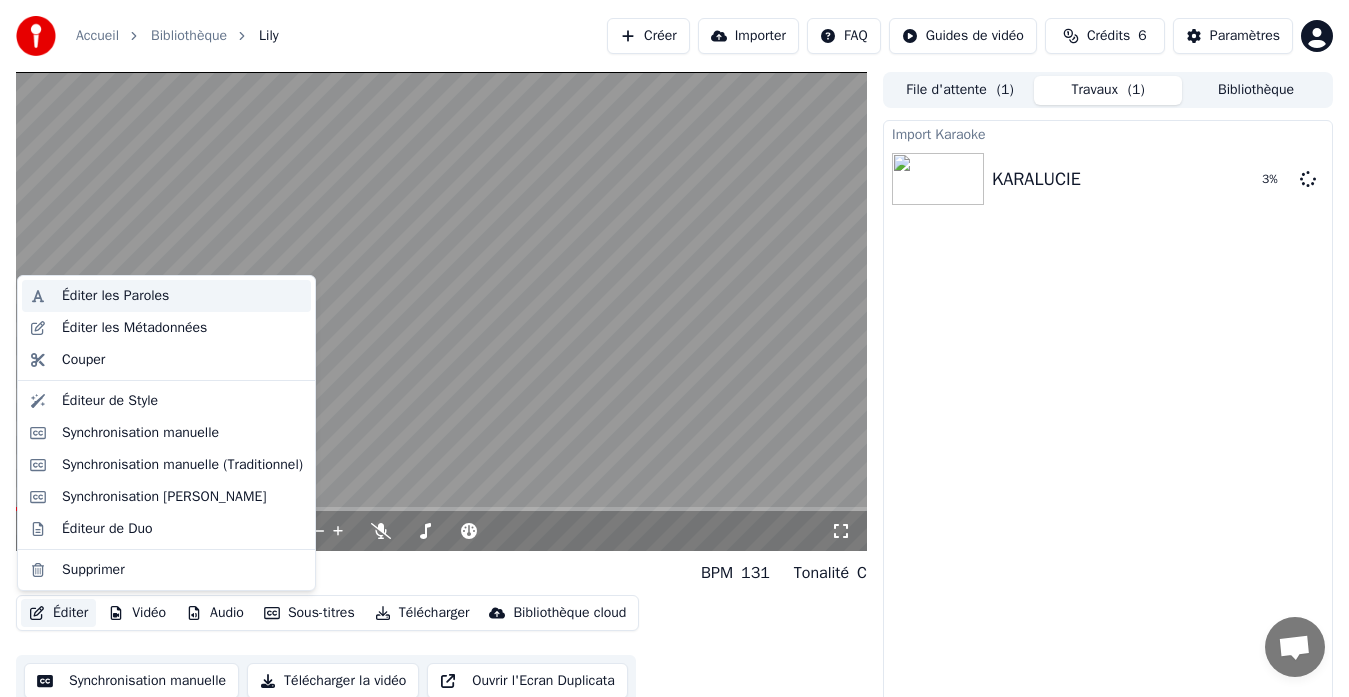 click on "Éditer les Paroles" at bounding box center (115, 296) 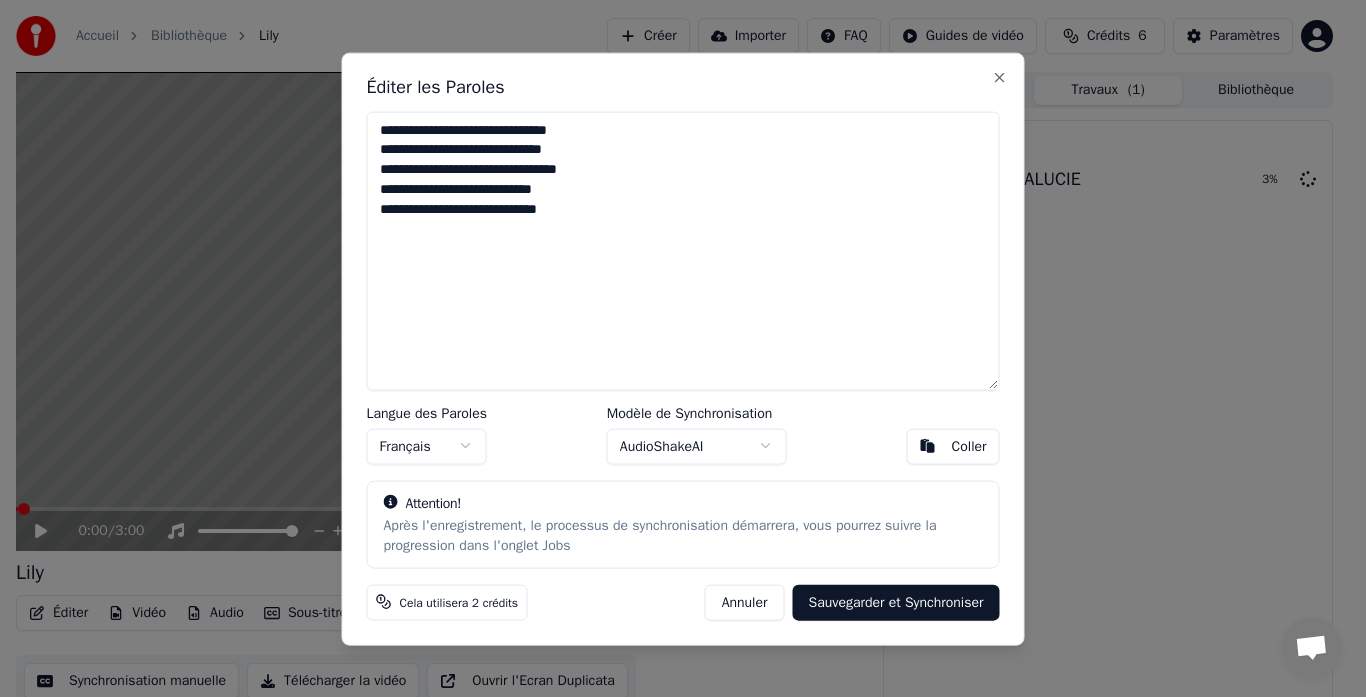 click on "Cela utilisera 2 crédits Annuler Sauvegarder et Synchroniser" at bounding box center [683, 602] 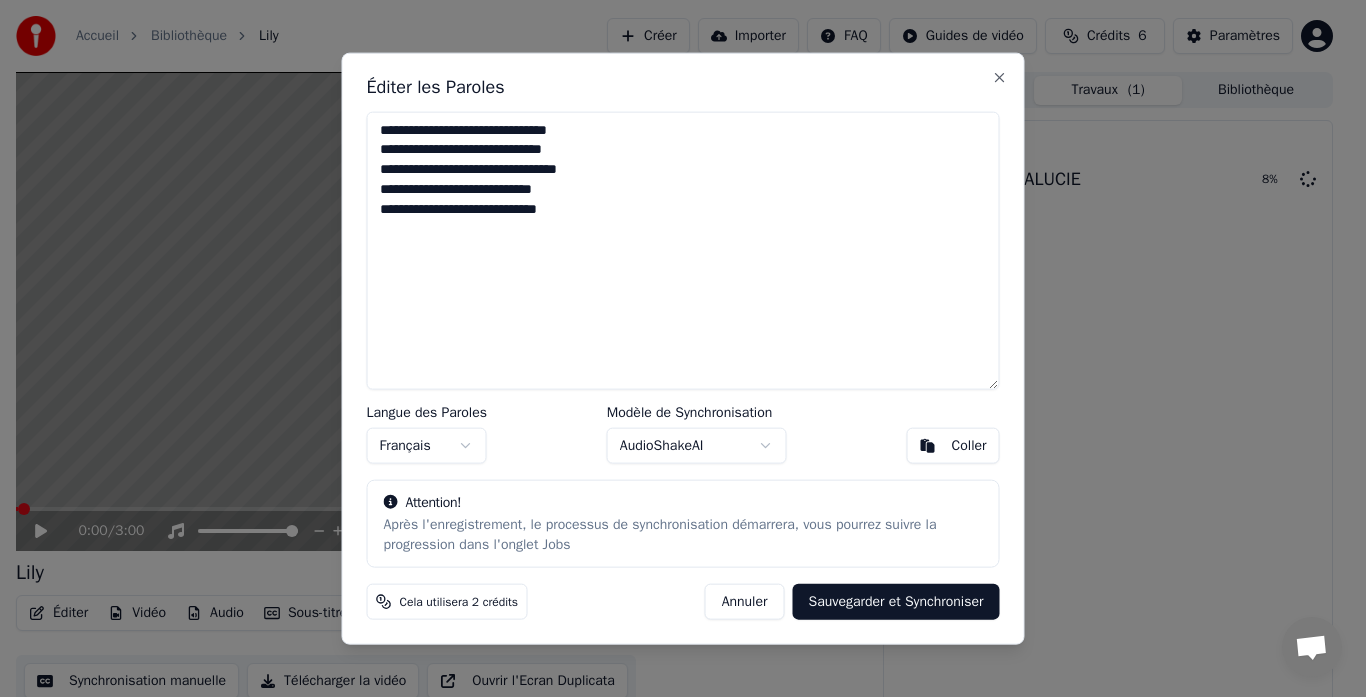 click on "**********" at bounding box center [683, 250] 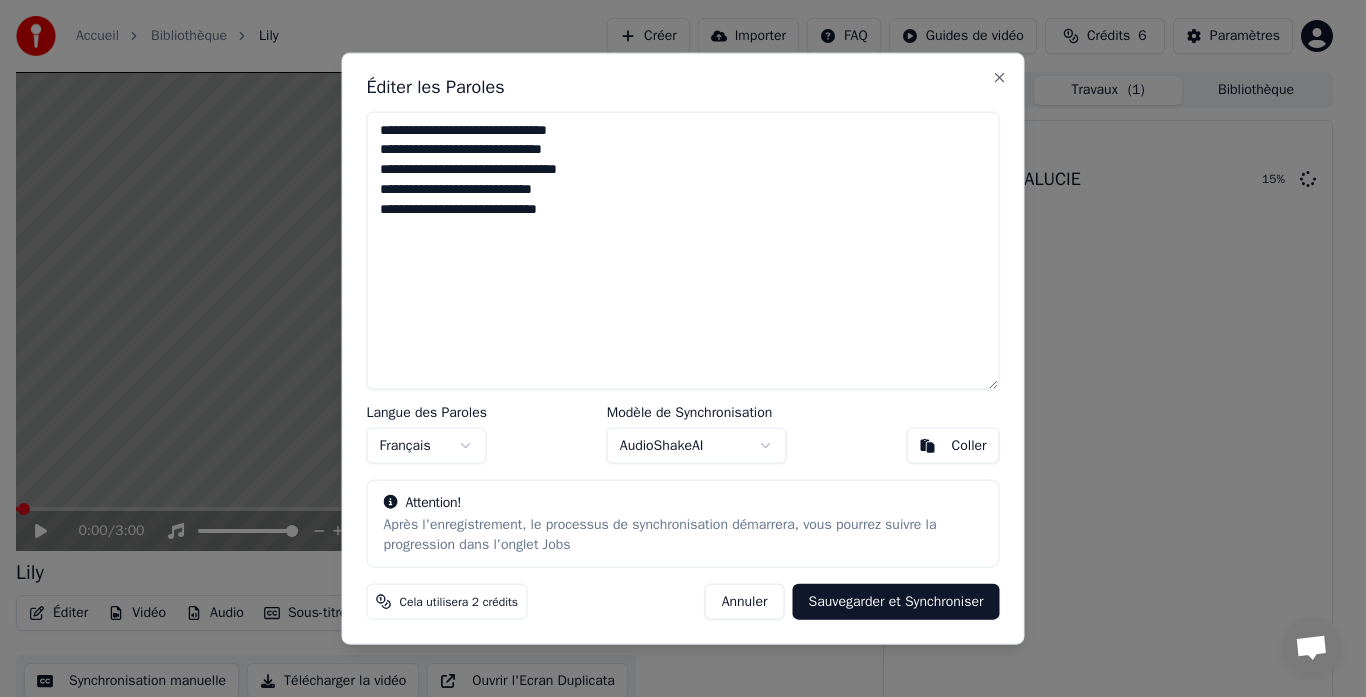 click on "**********" at bounding box center [683, 250] 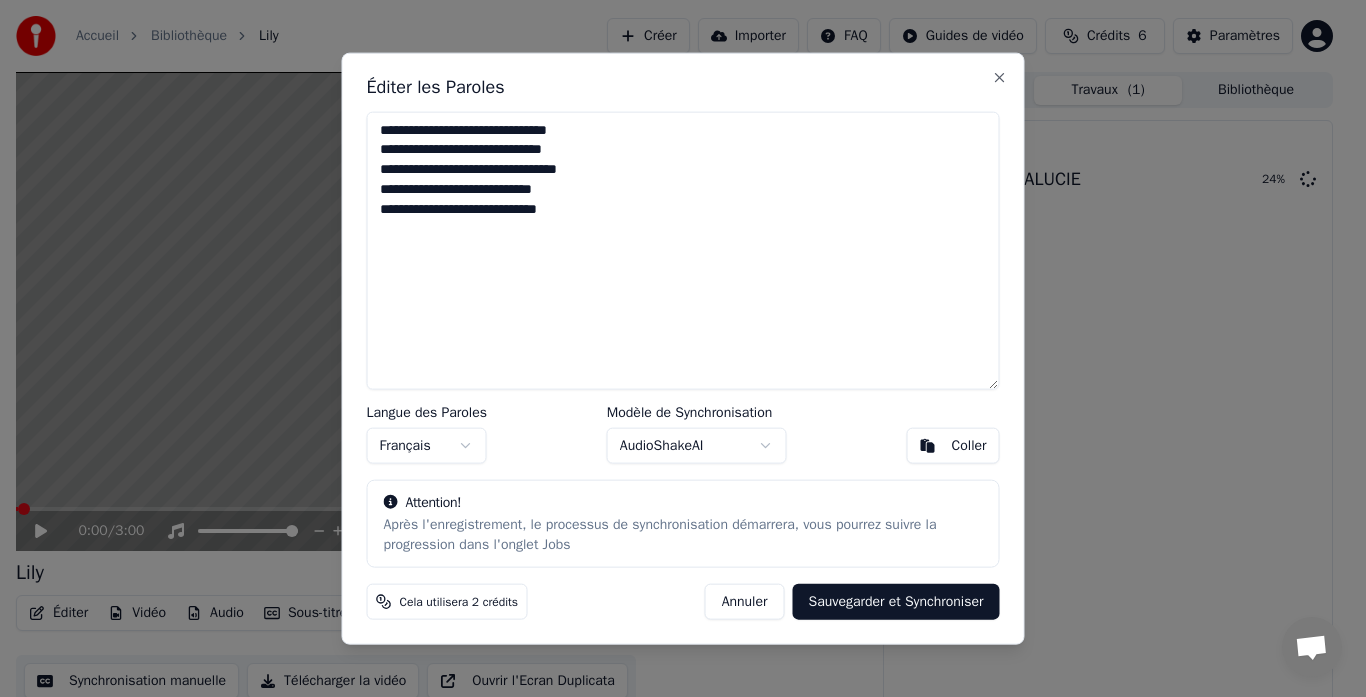 type on "**********" 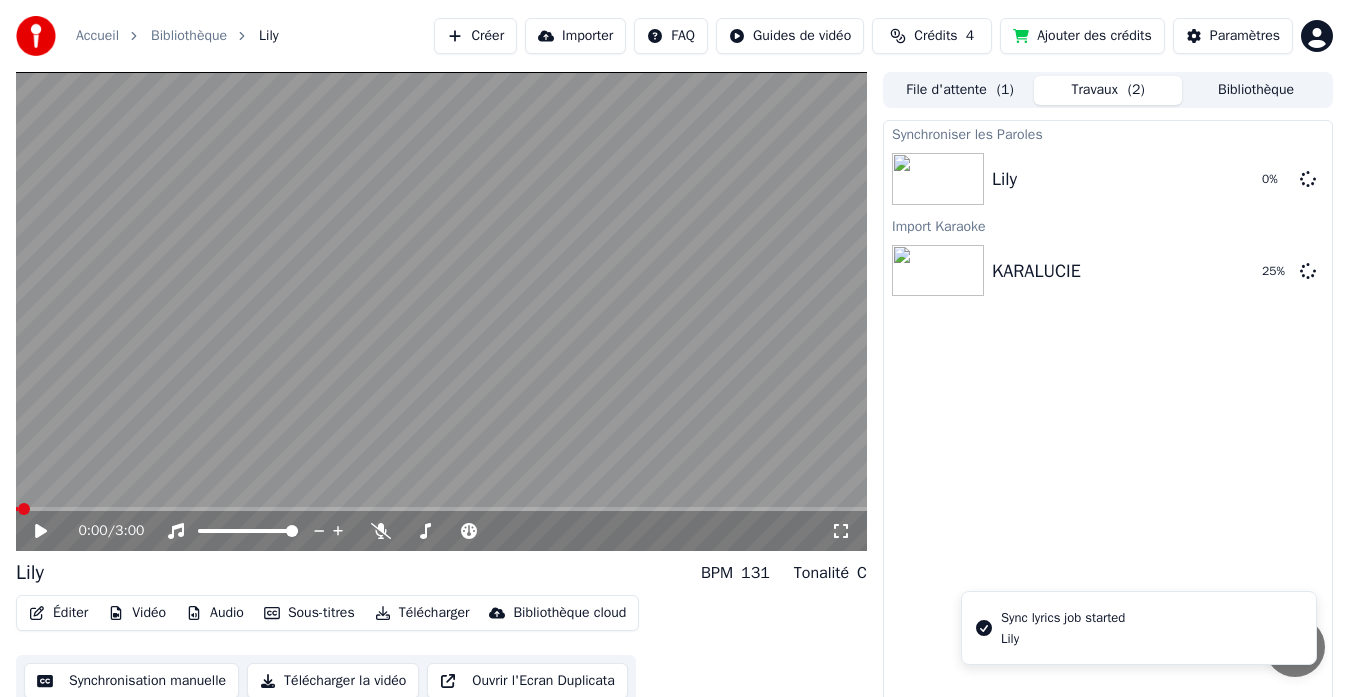 click on "0:00  /  3:00" at bounding box center (441, 531) 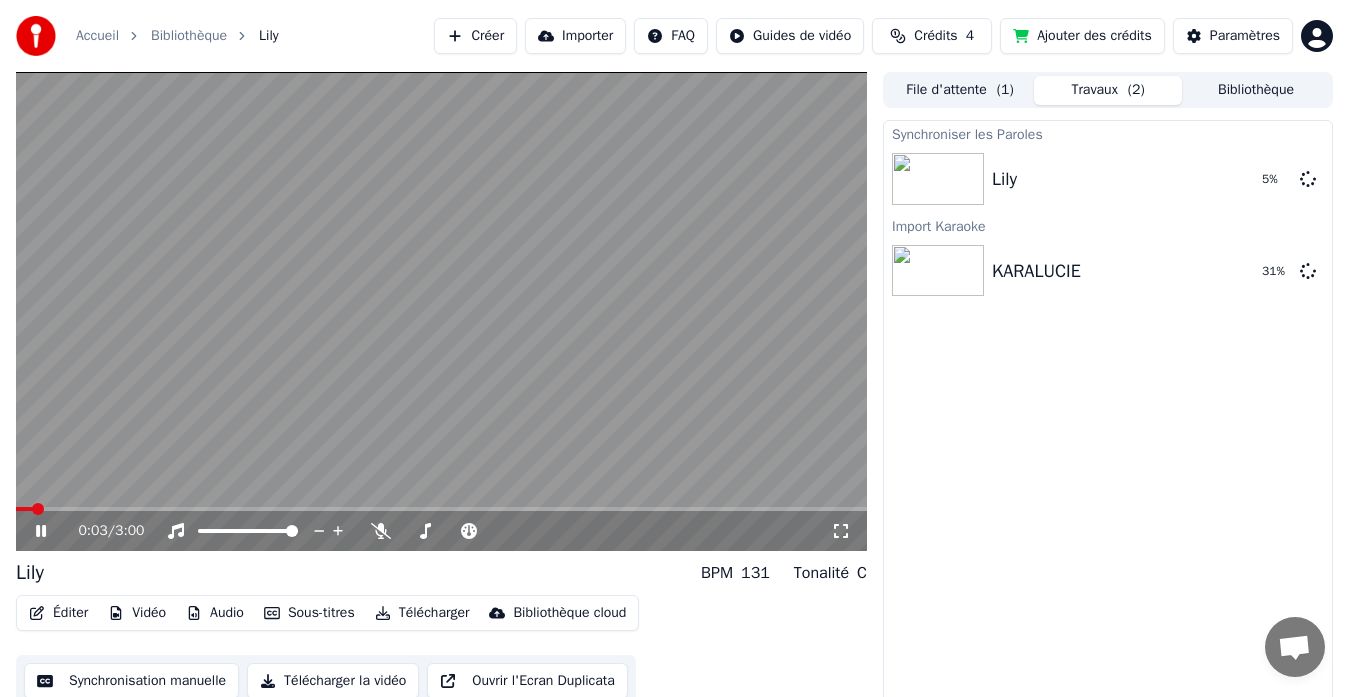 click 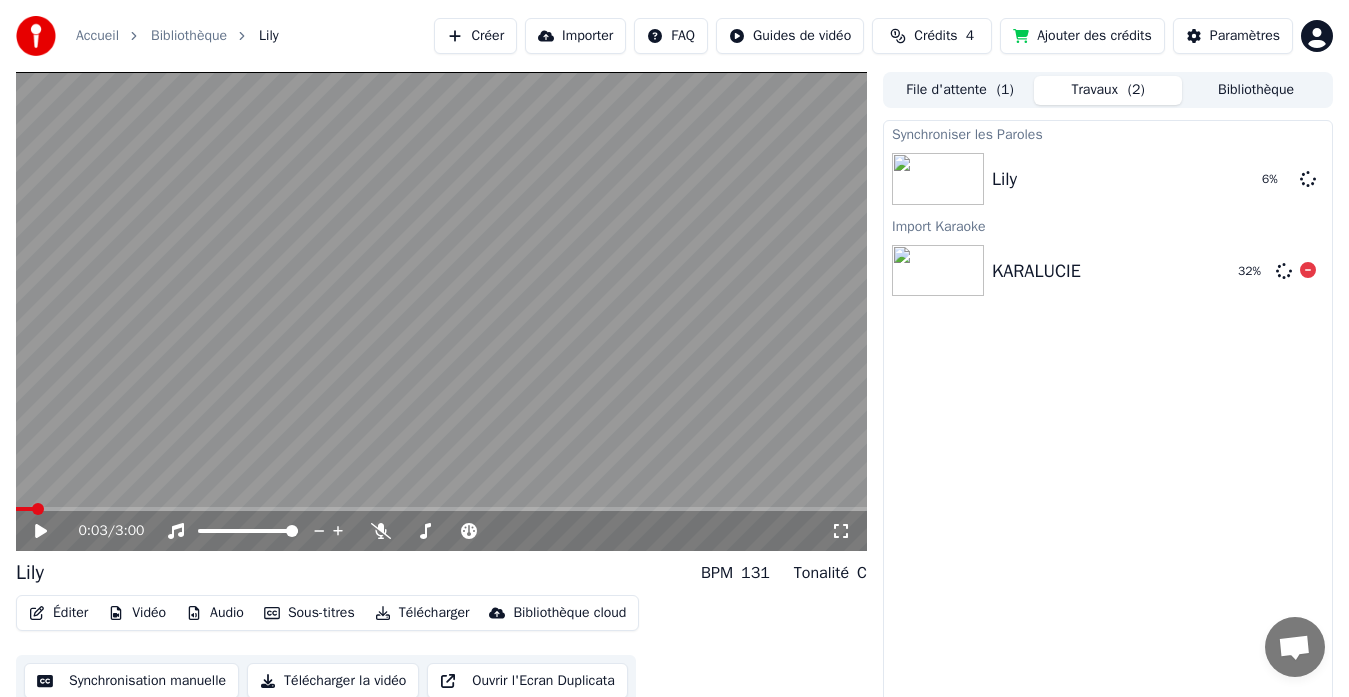 click at bounding box center [938, 271] 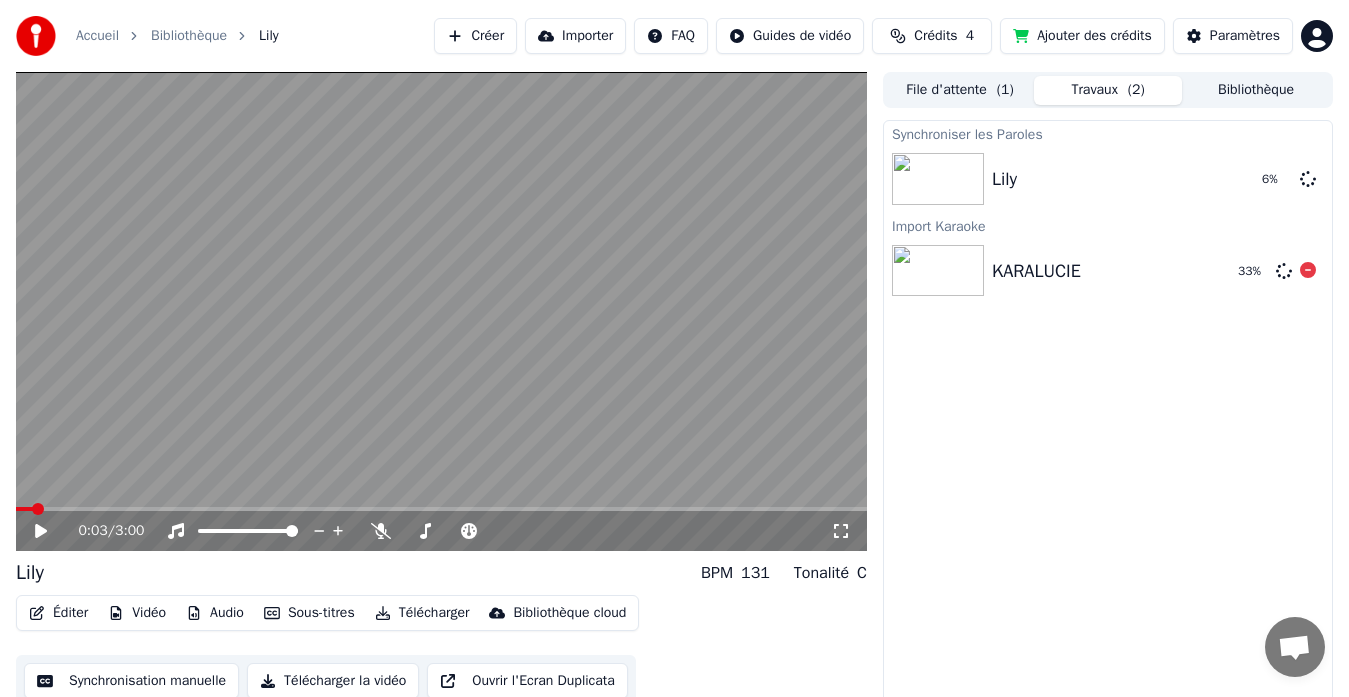 click at bounding box center [938, 271] 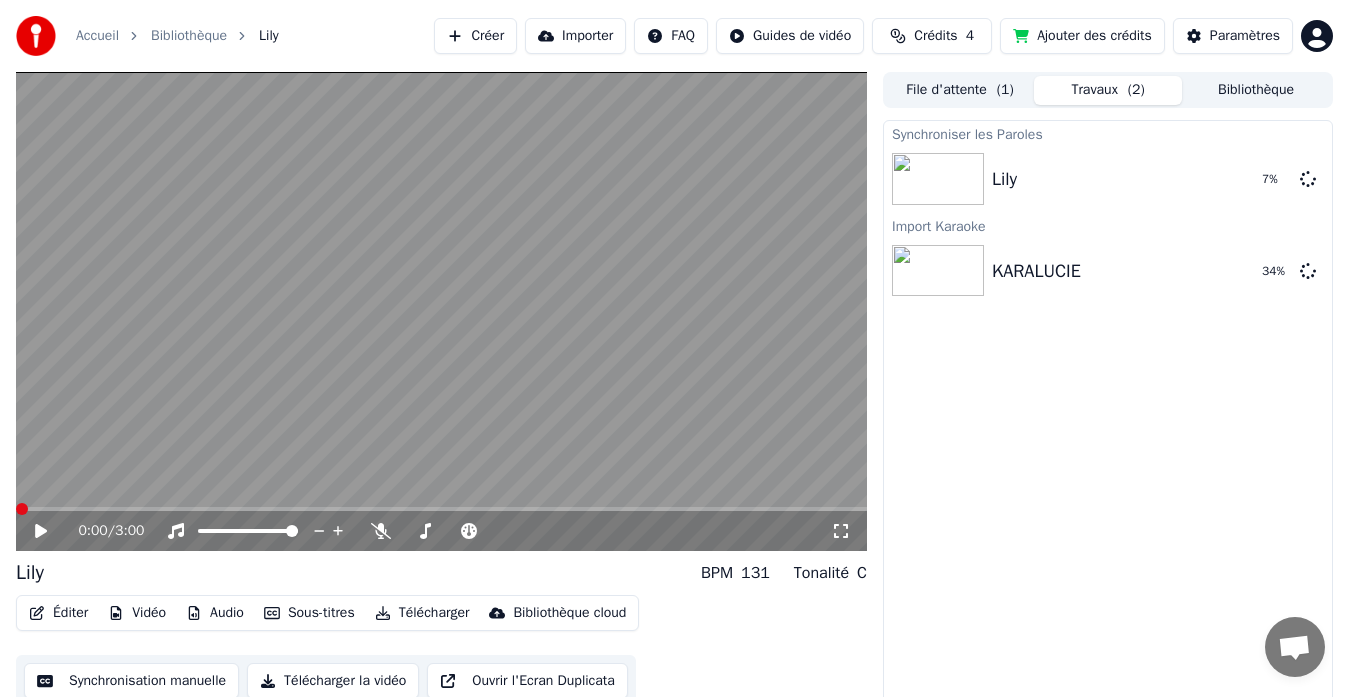 click at bounding box center [16, 509] 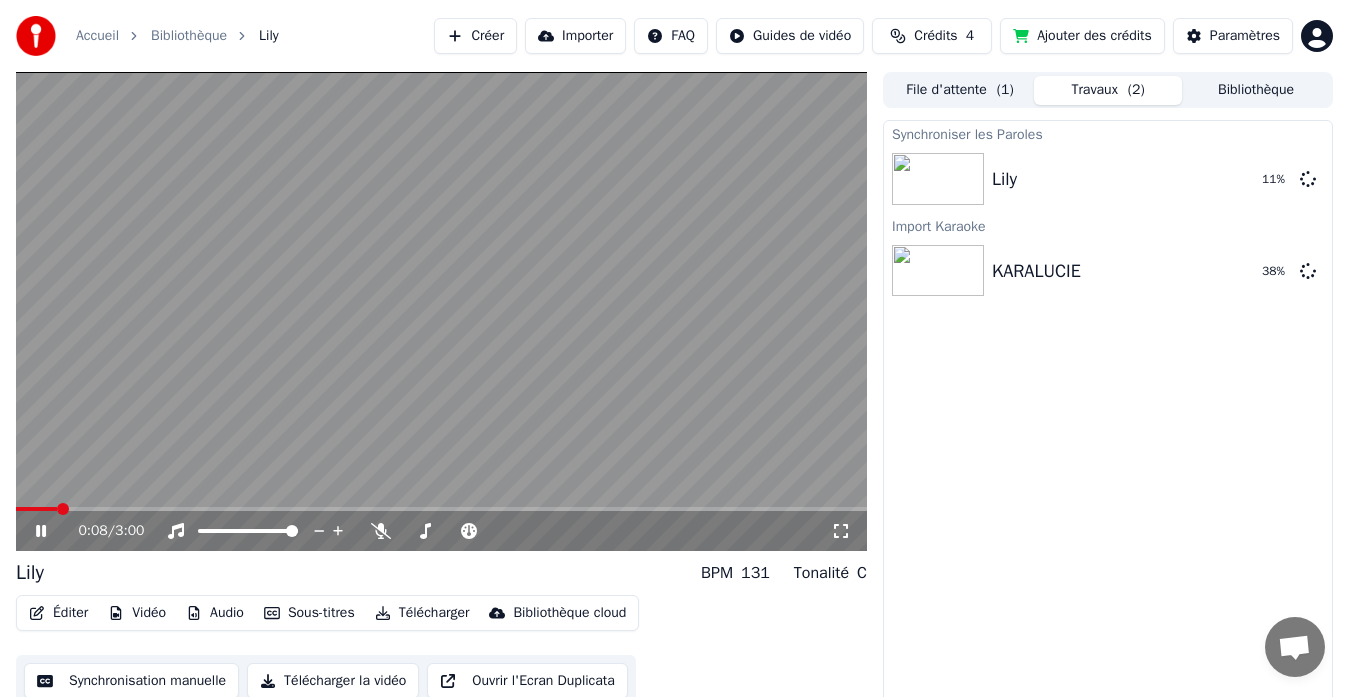 click 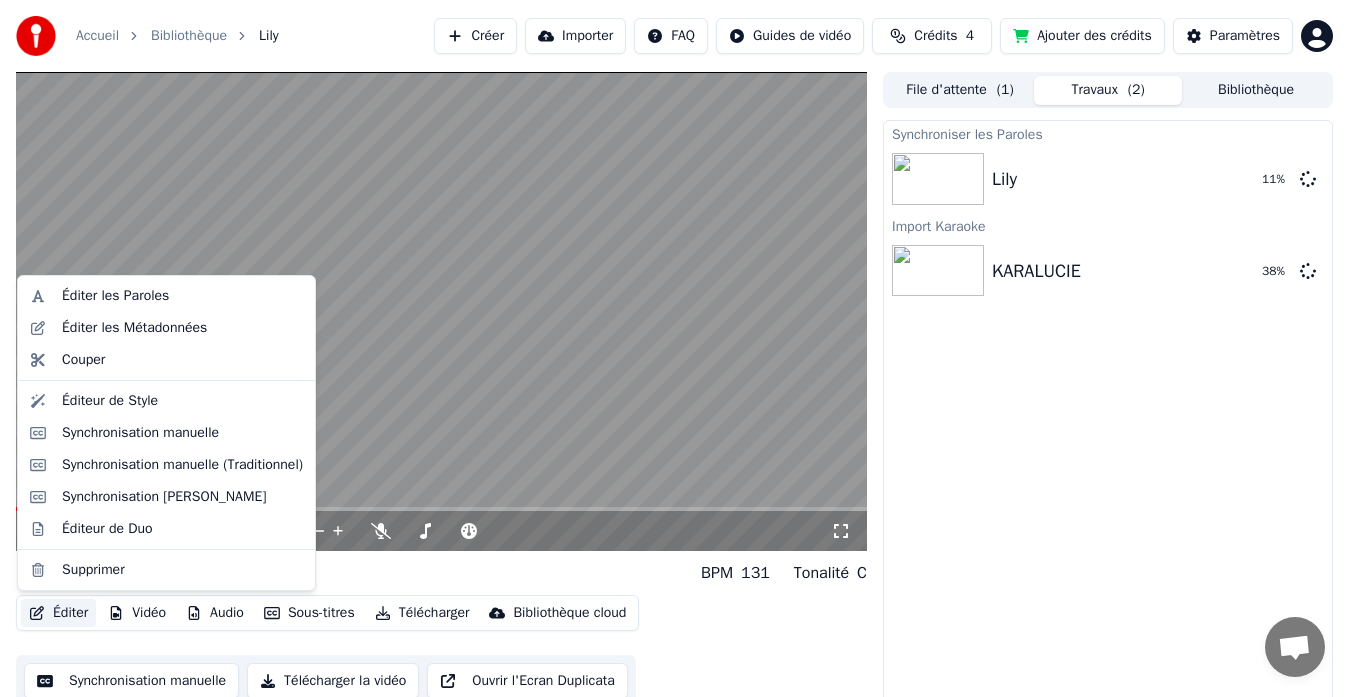 click on "Éditer" at bounding box center [58, 613] 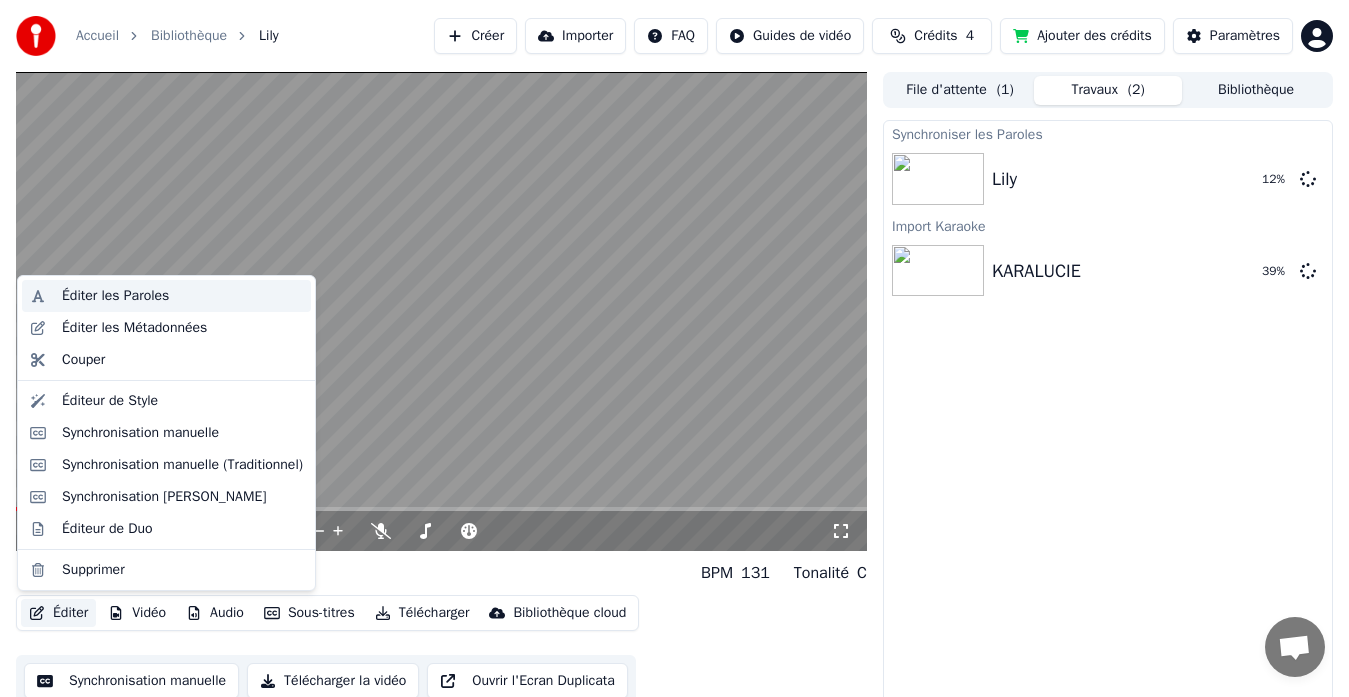 click on "Éditer les Paroles" at bounding box center (115, 296) 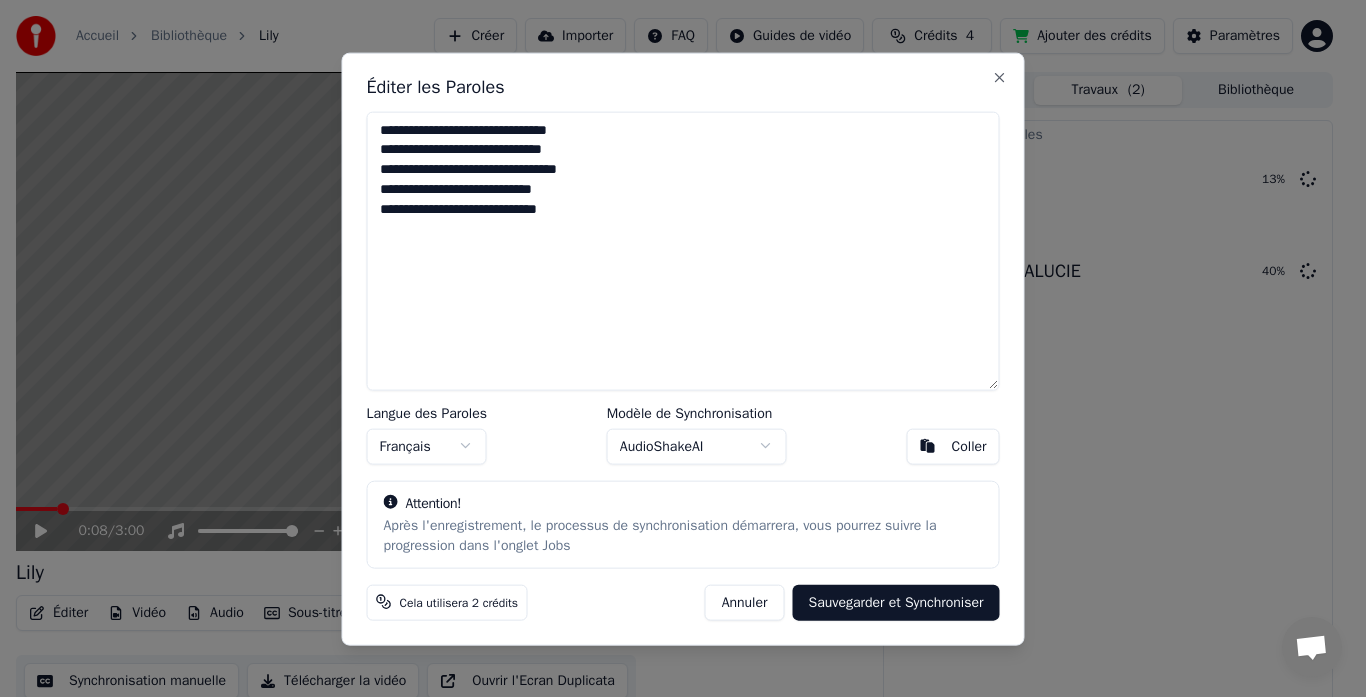 click on "**********" at bounding box center [683, 250] 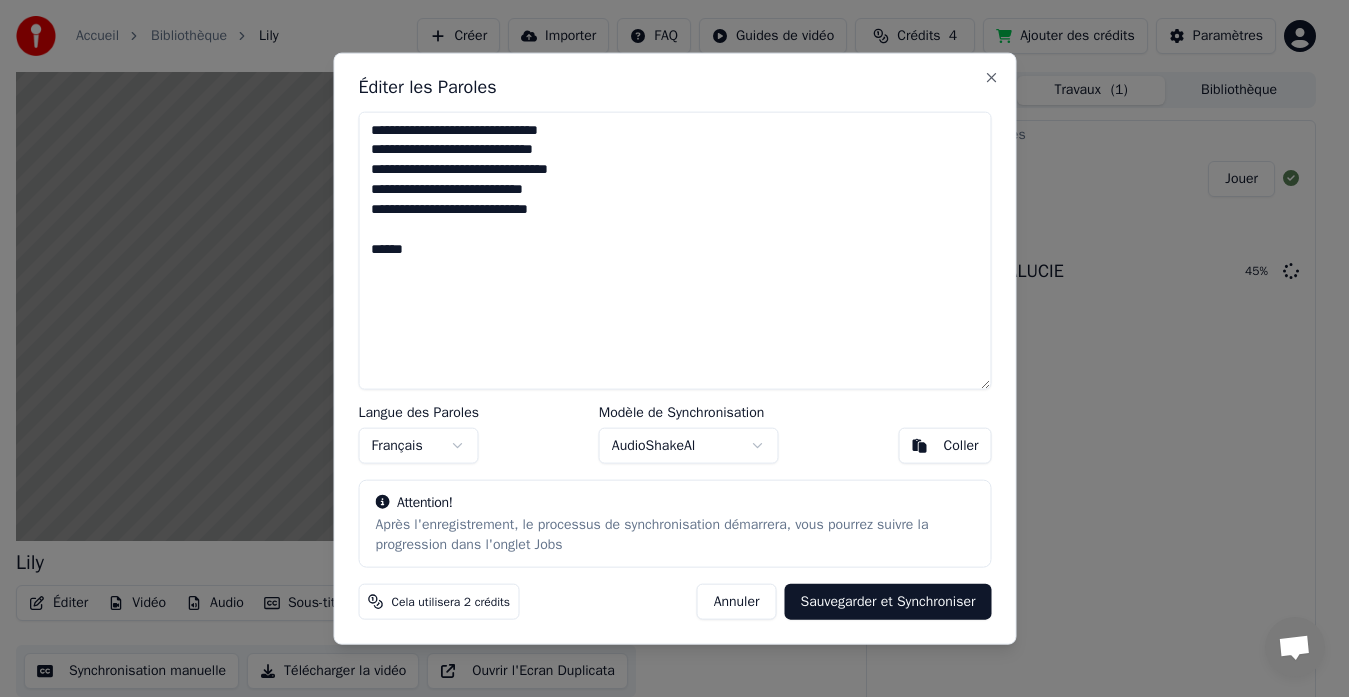 type on "**********" 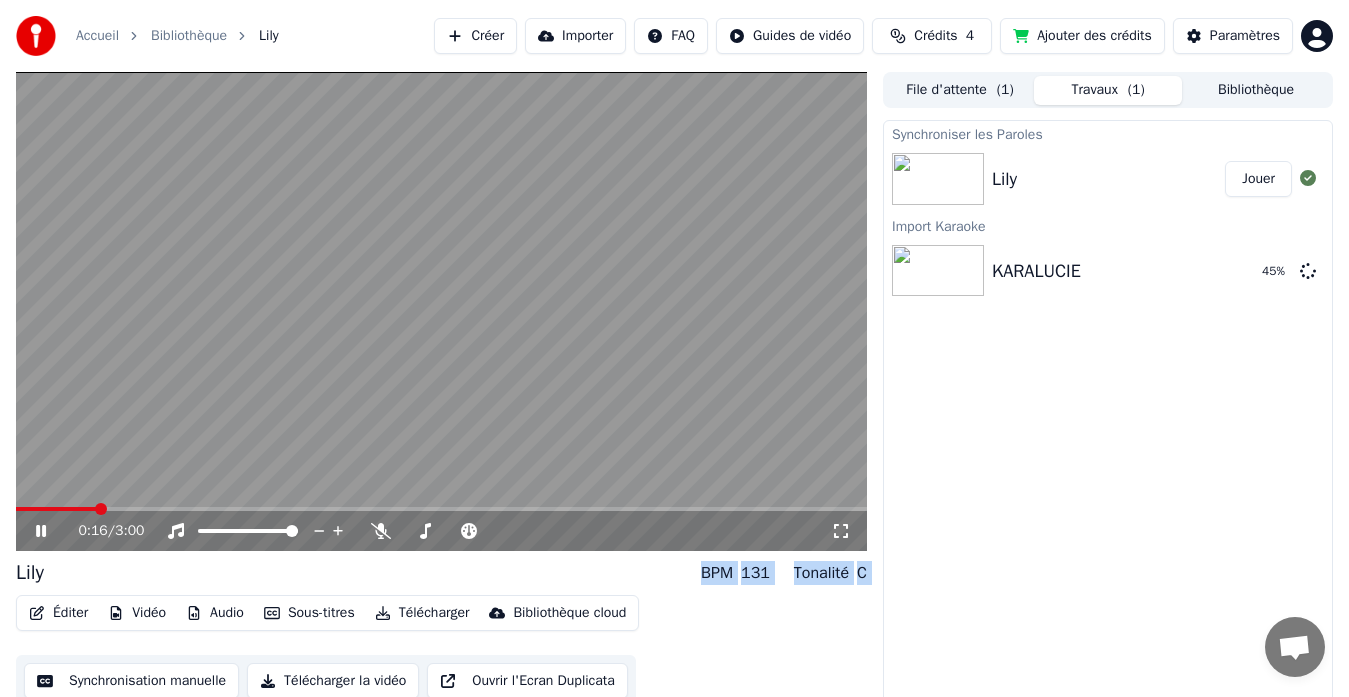 click 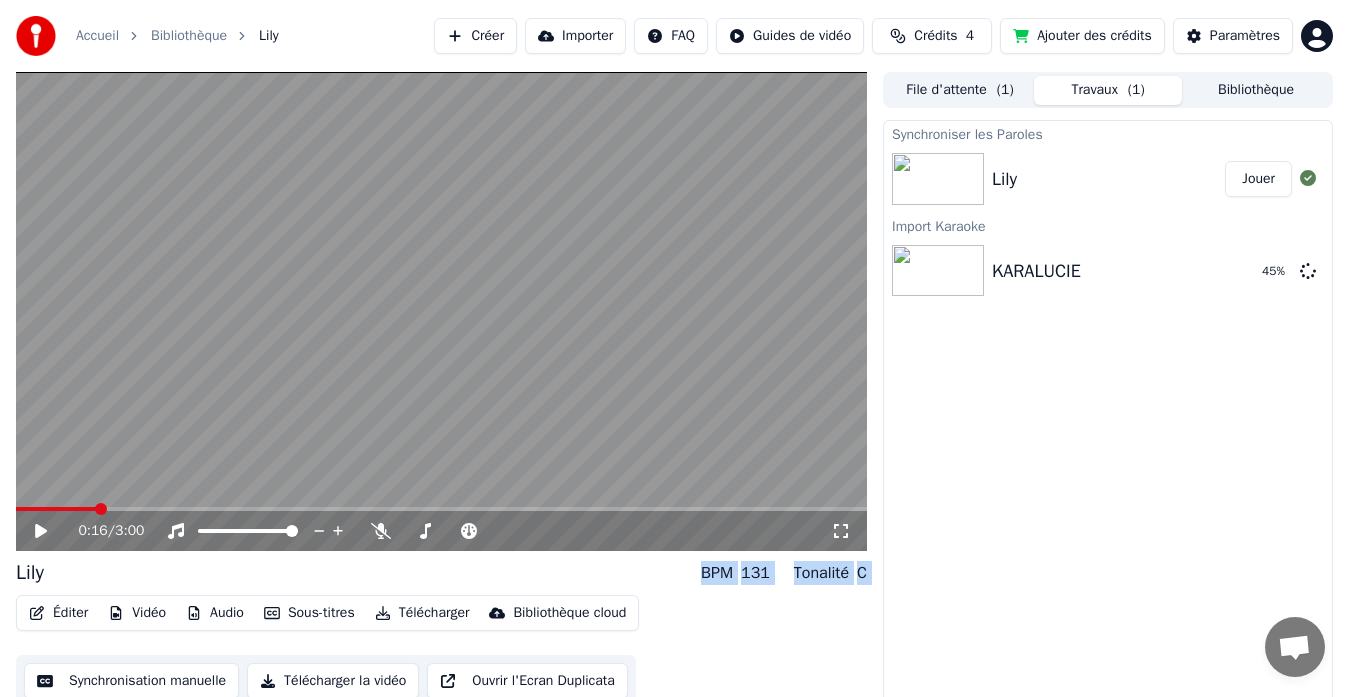 click on "Éditer" at bounding box center [58, 613] 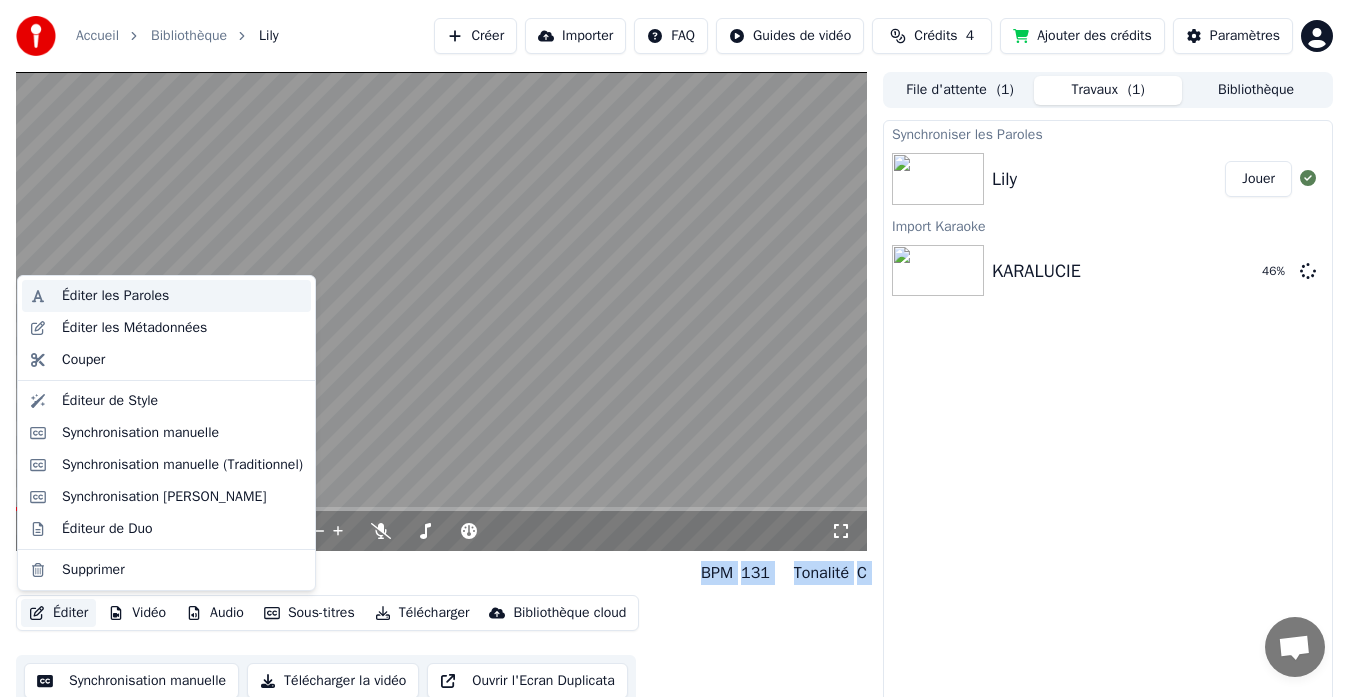 click on "Éditer les Paroles" at bounding box center (115, 296) 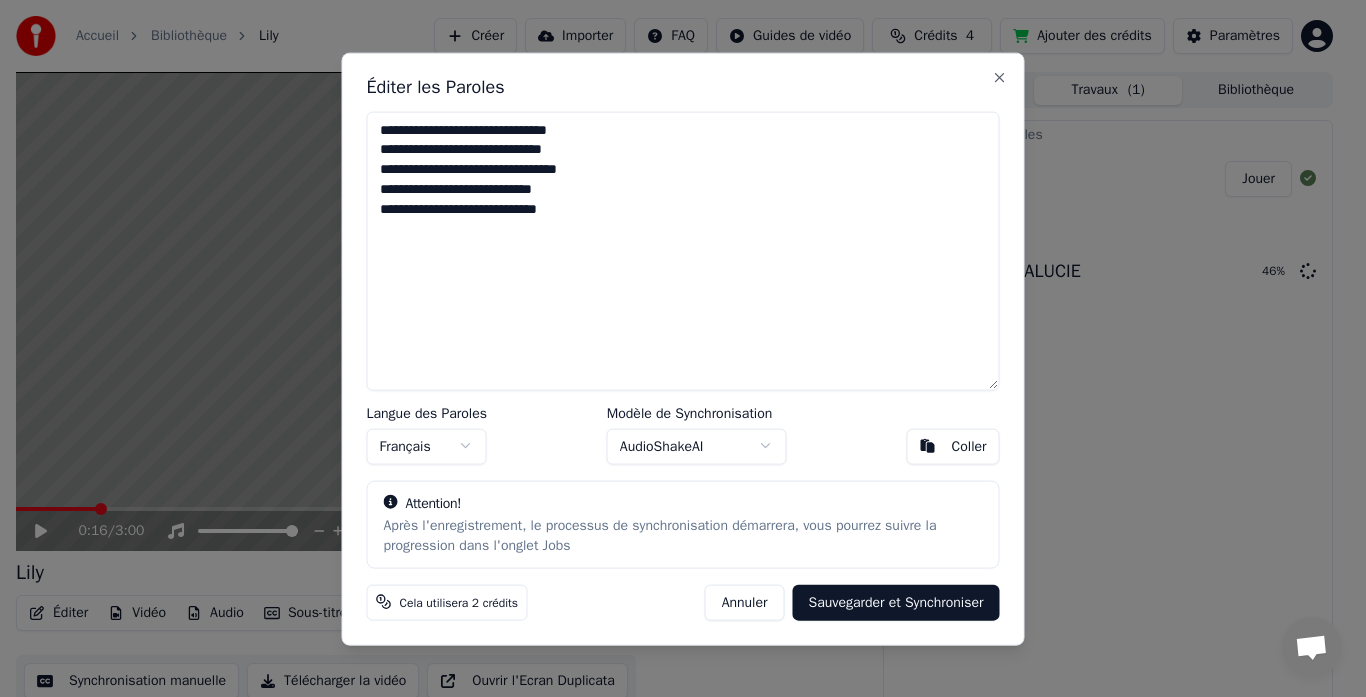 click on "**********" at bounding box center (683, 250) 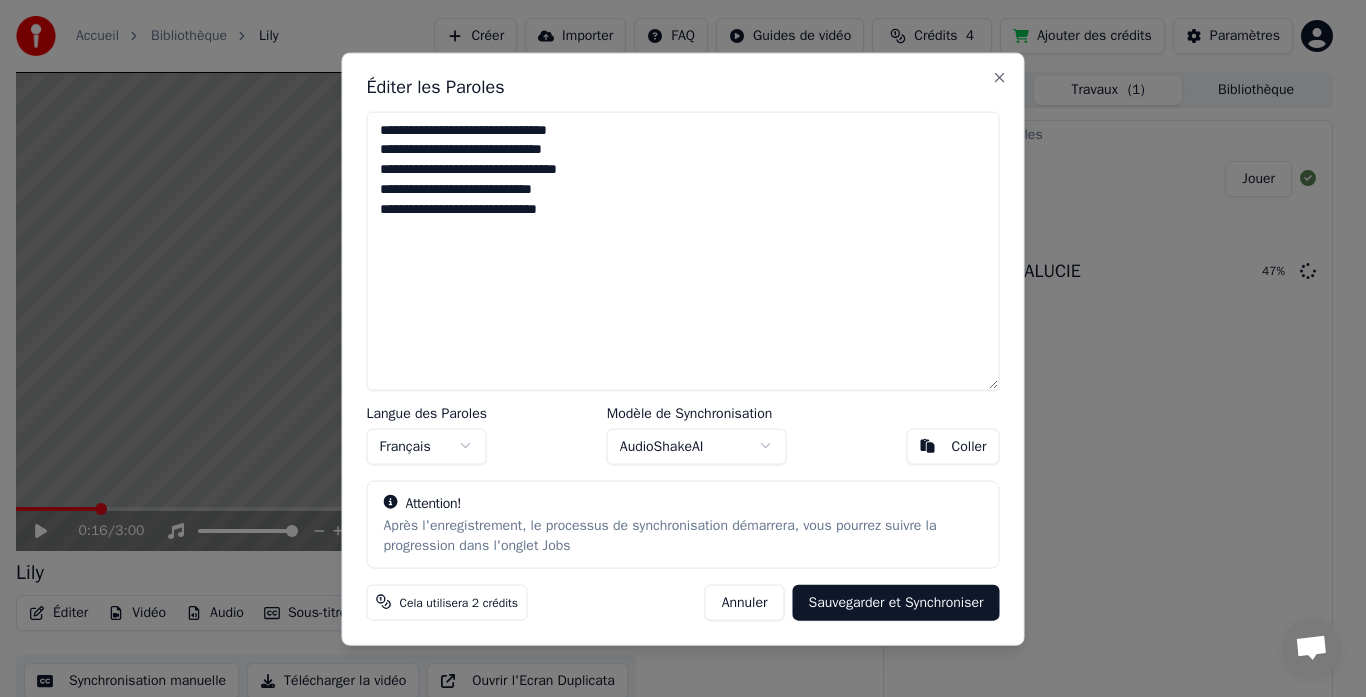 click on "**********" at bounding box center [683, 250] 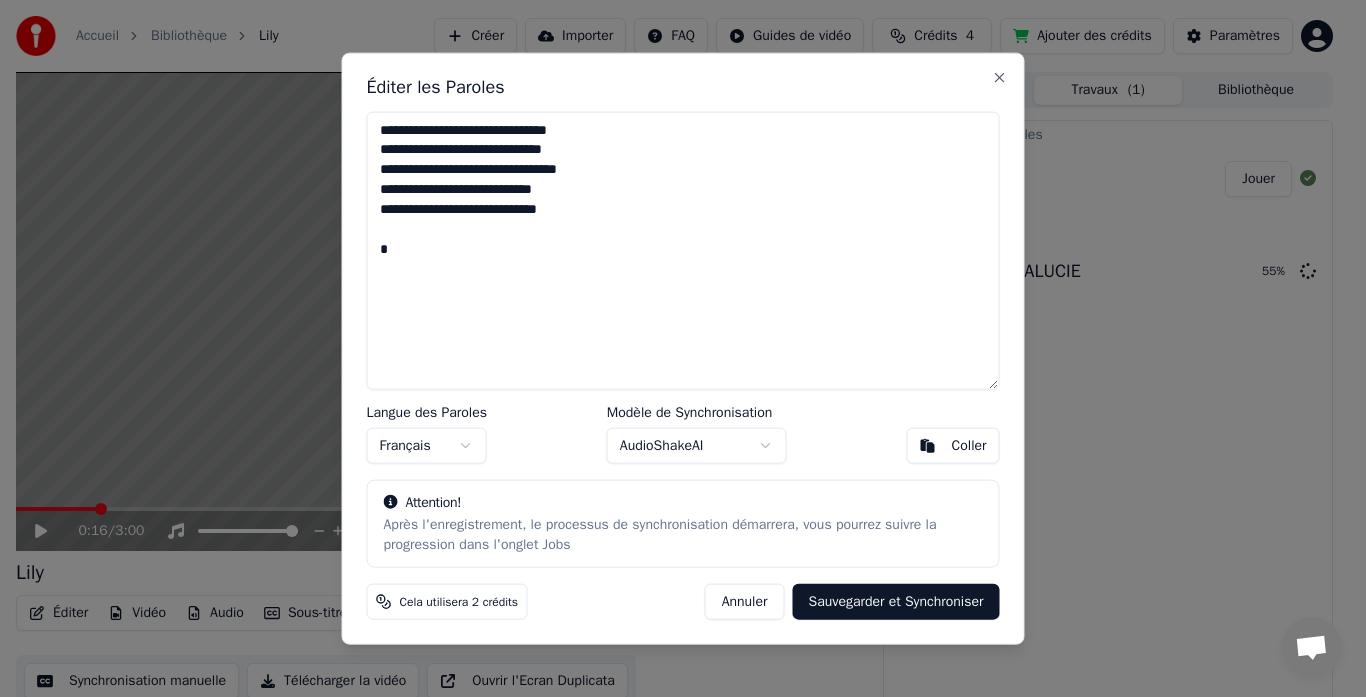 click on "**********" at bounding box center (683, 250) 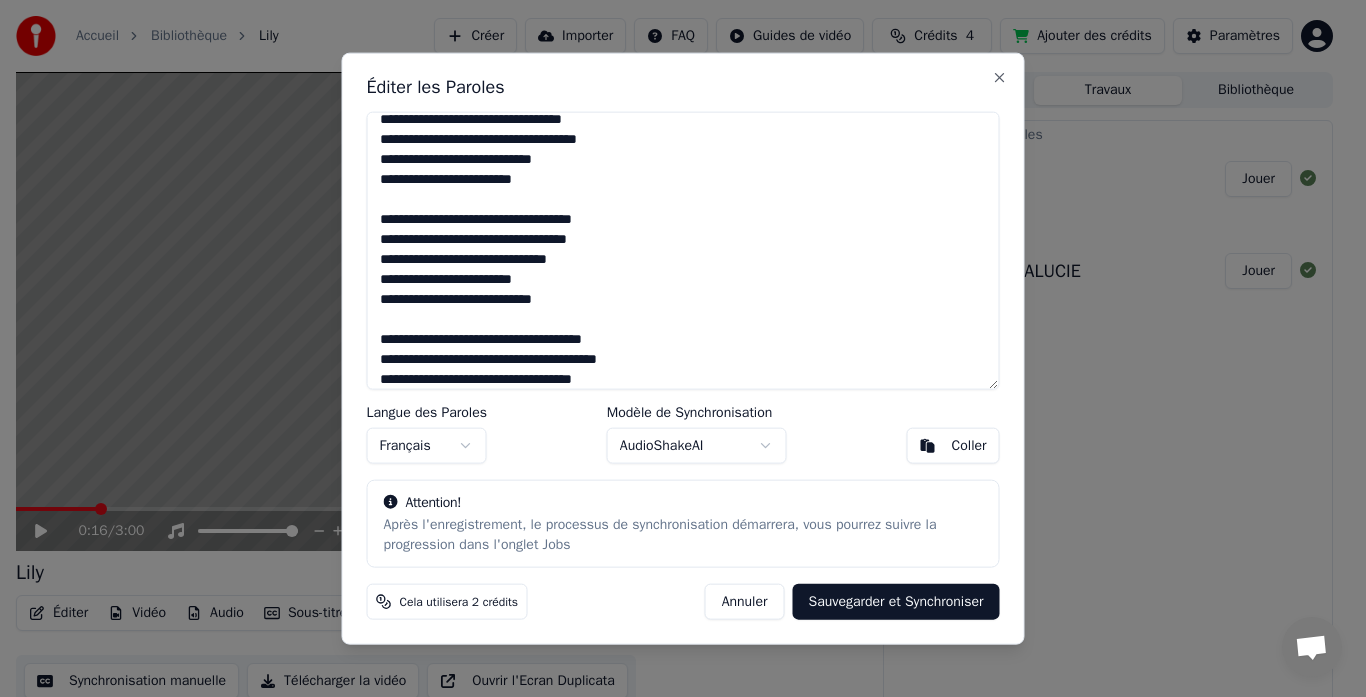 scroll, scrollTop: 410, scrollLeft: 0, axis: vertical 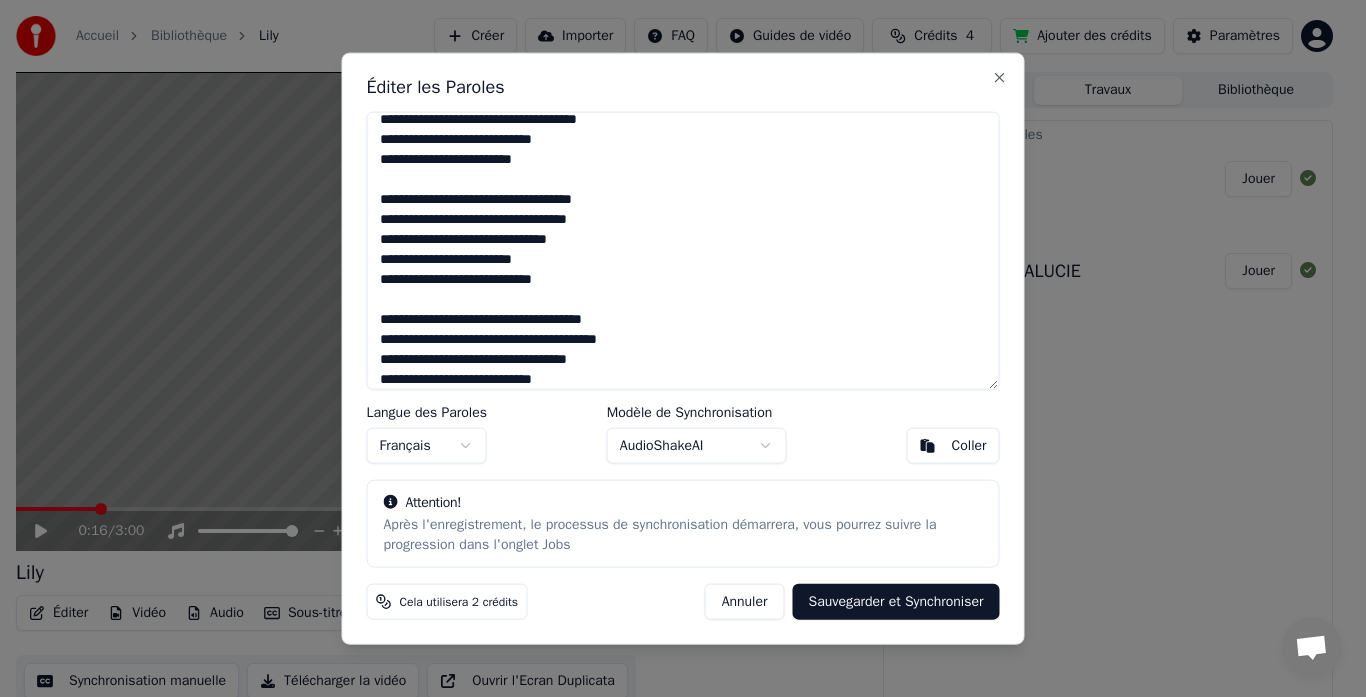 click at bounding box center (683, 250) 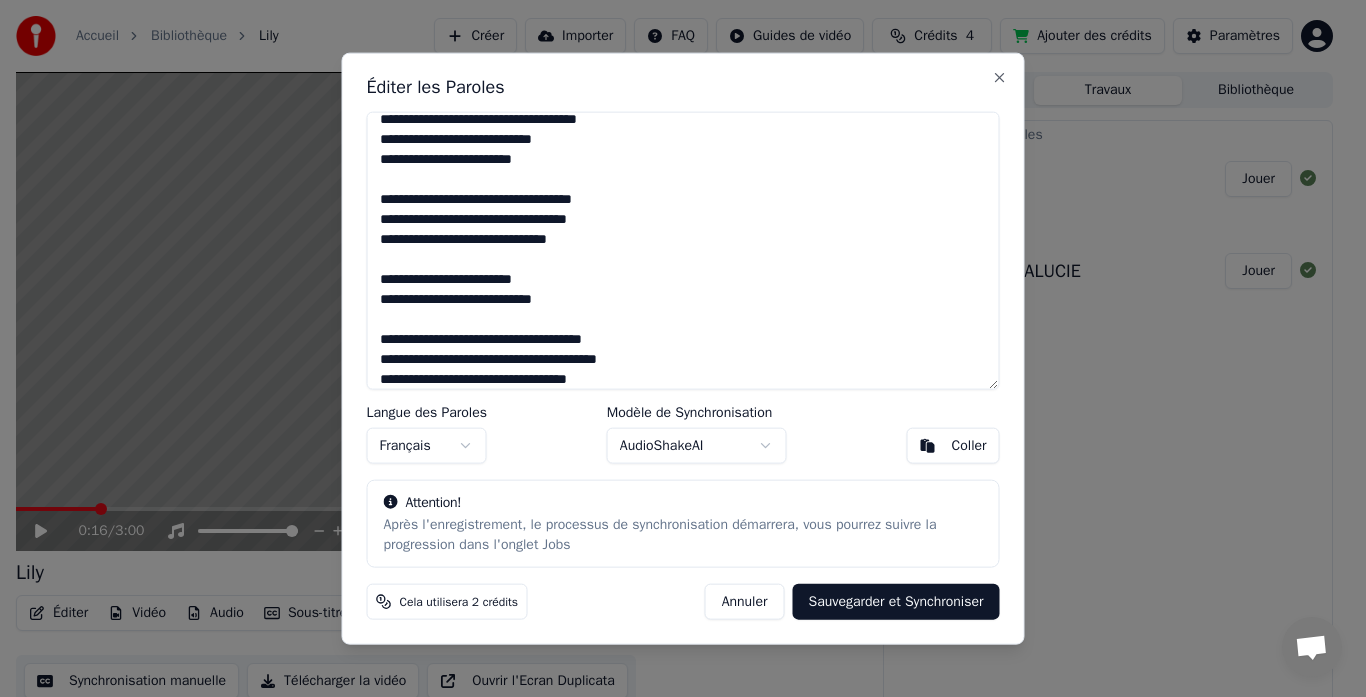 scroll, scrollTop: 438, scrollLeft: 0, axis: vertical 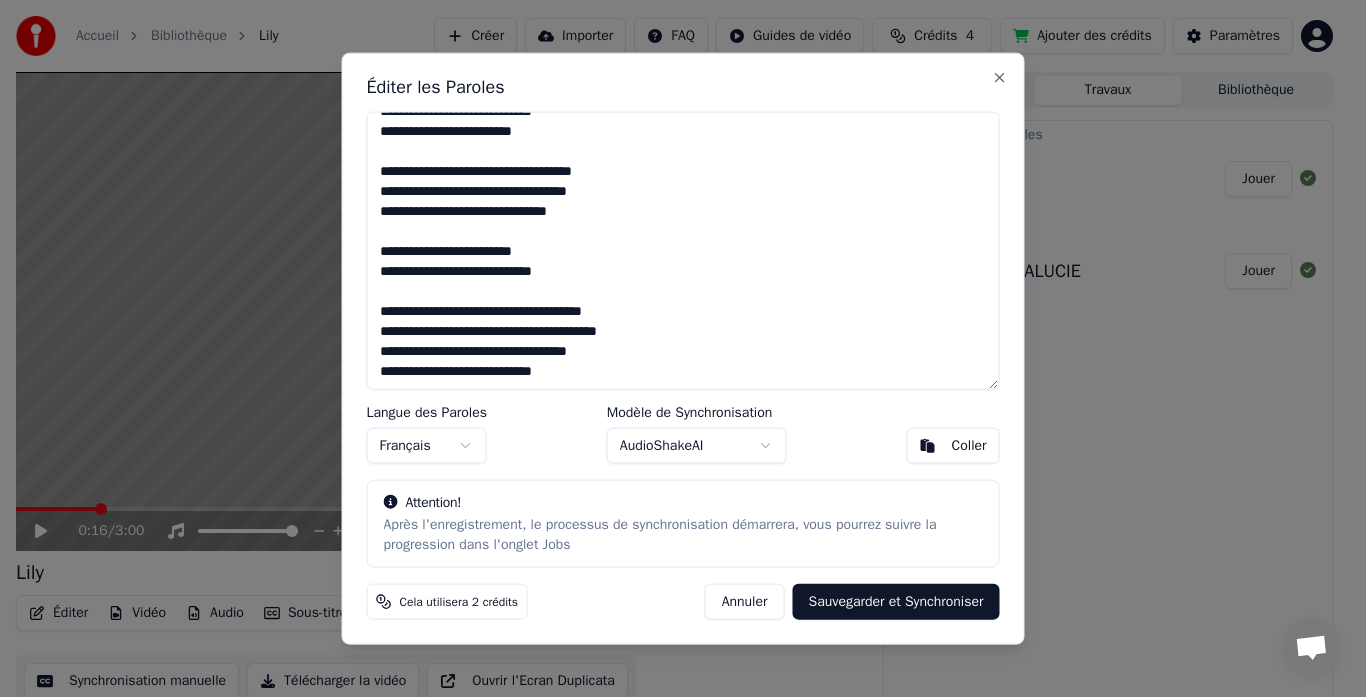 click at bounding box center [683, 250] 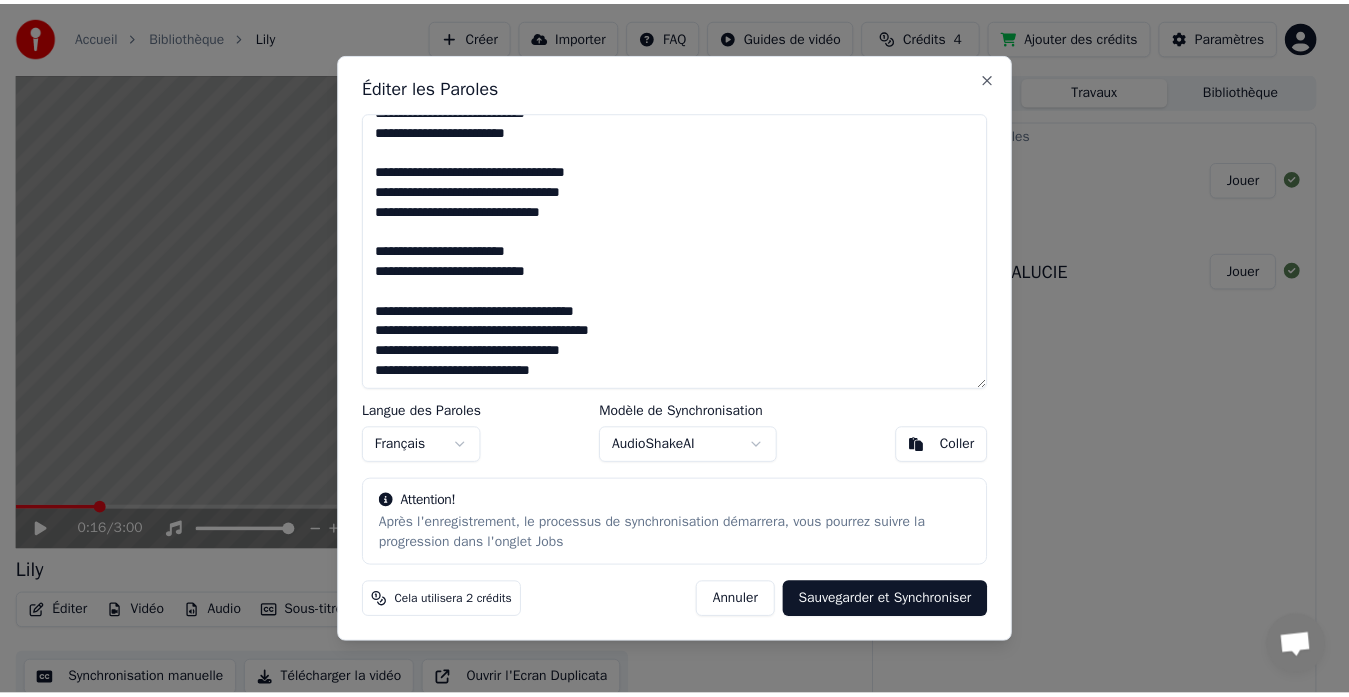 scroll, scrollTop: 450, scrollLeft: 0, axis: vertical 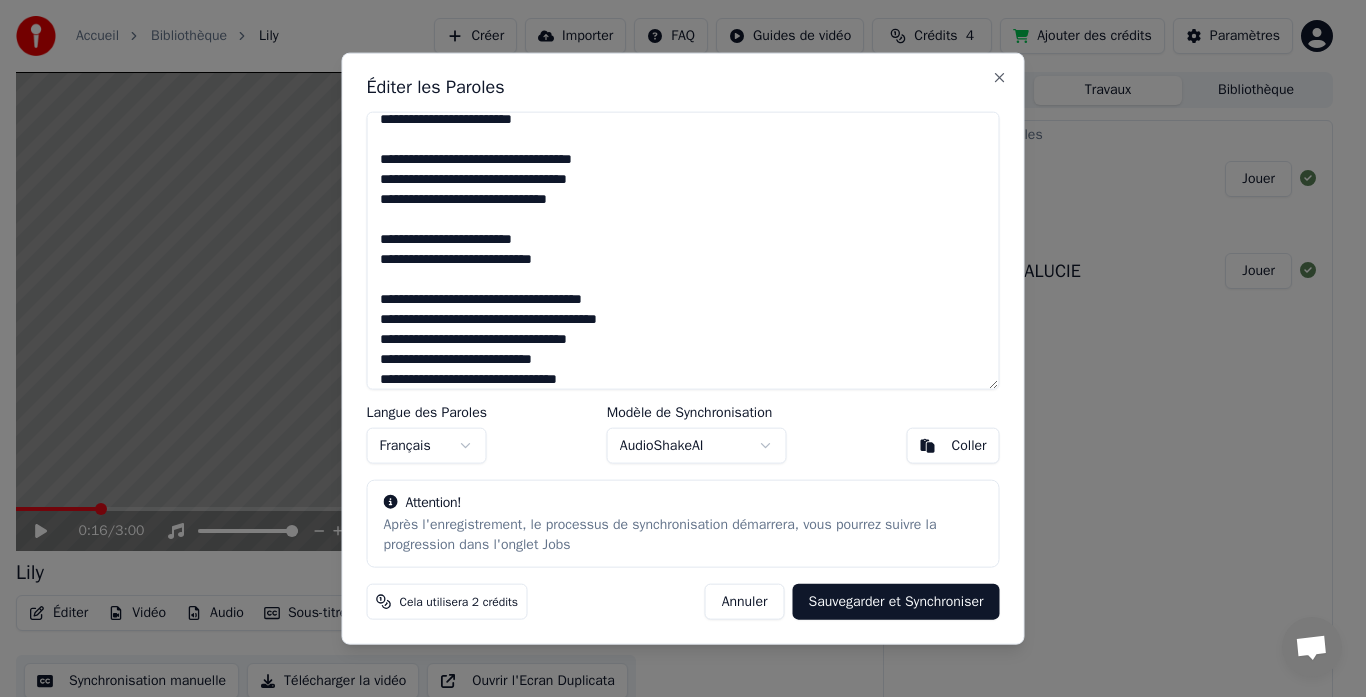 type on "**********" 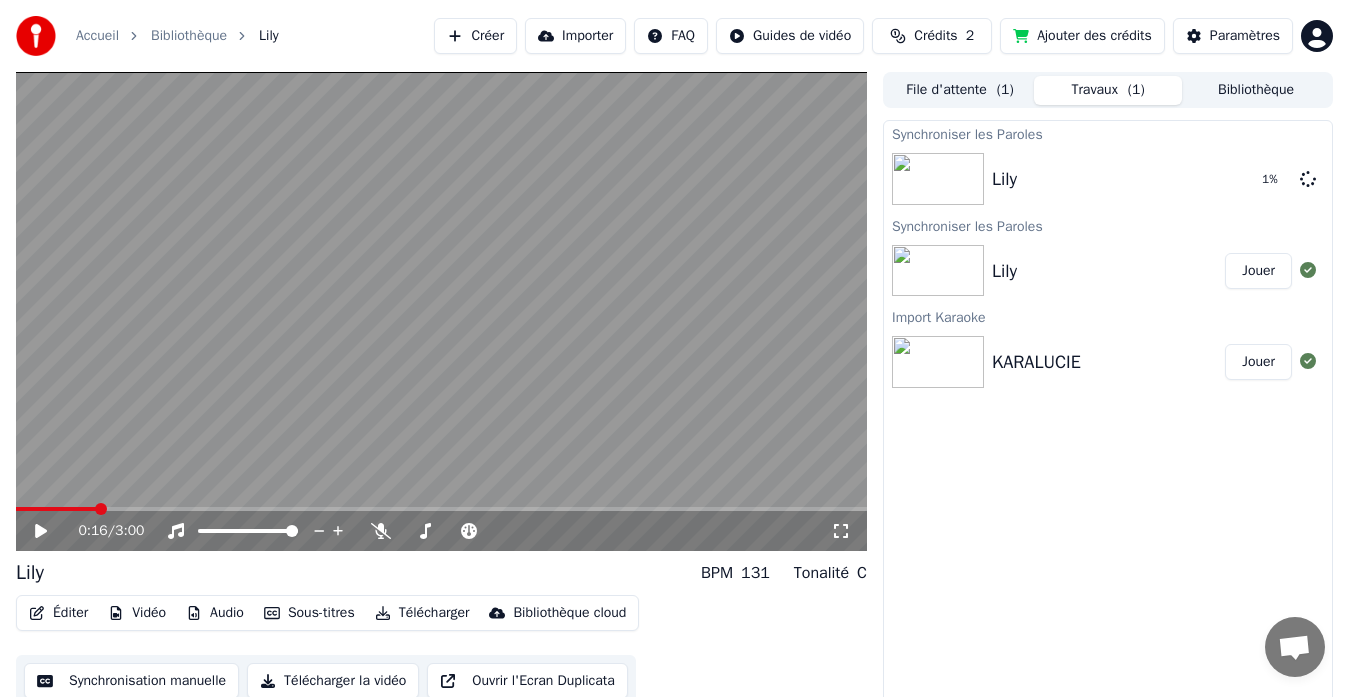 click at bounding box center (938, 362) 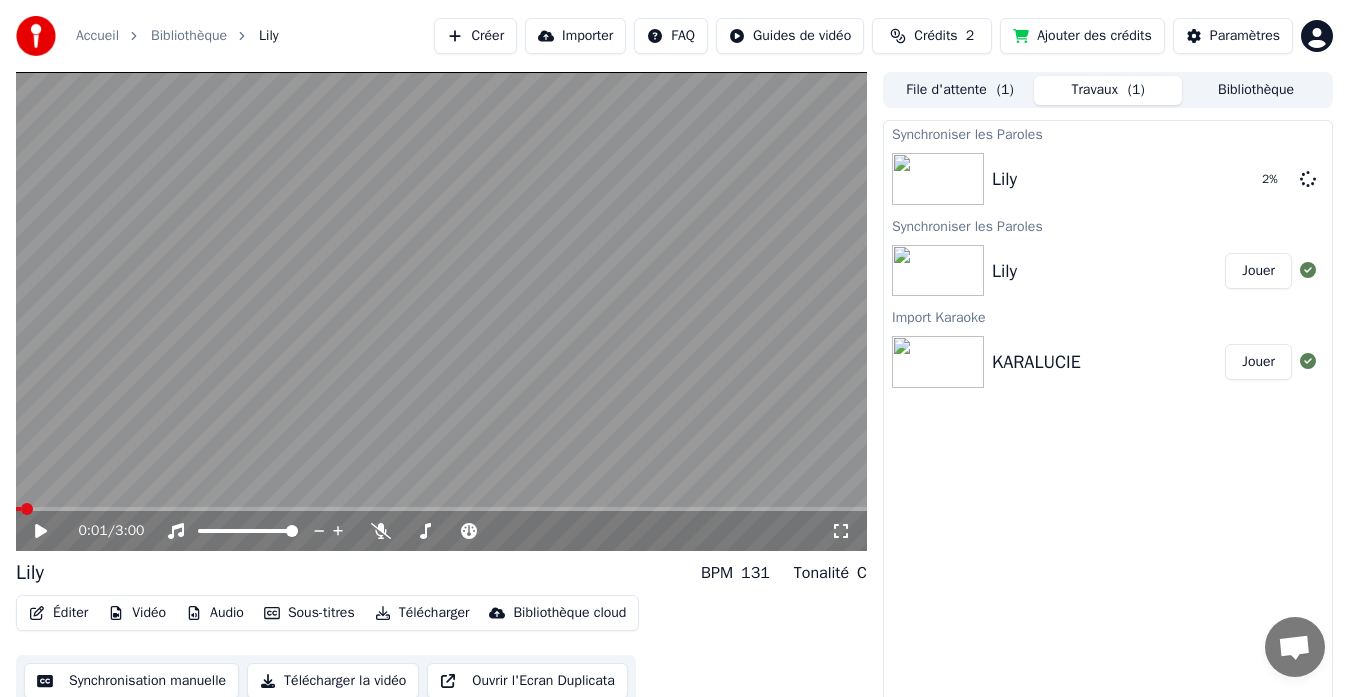 click at bounding box center [18, 509] 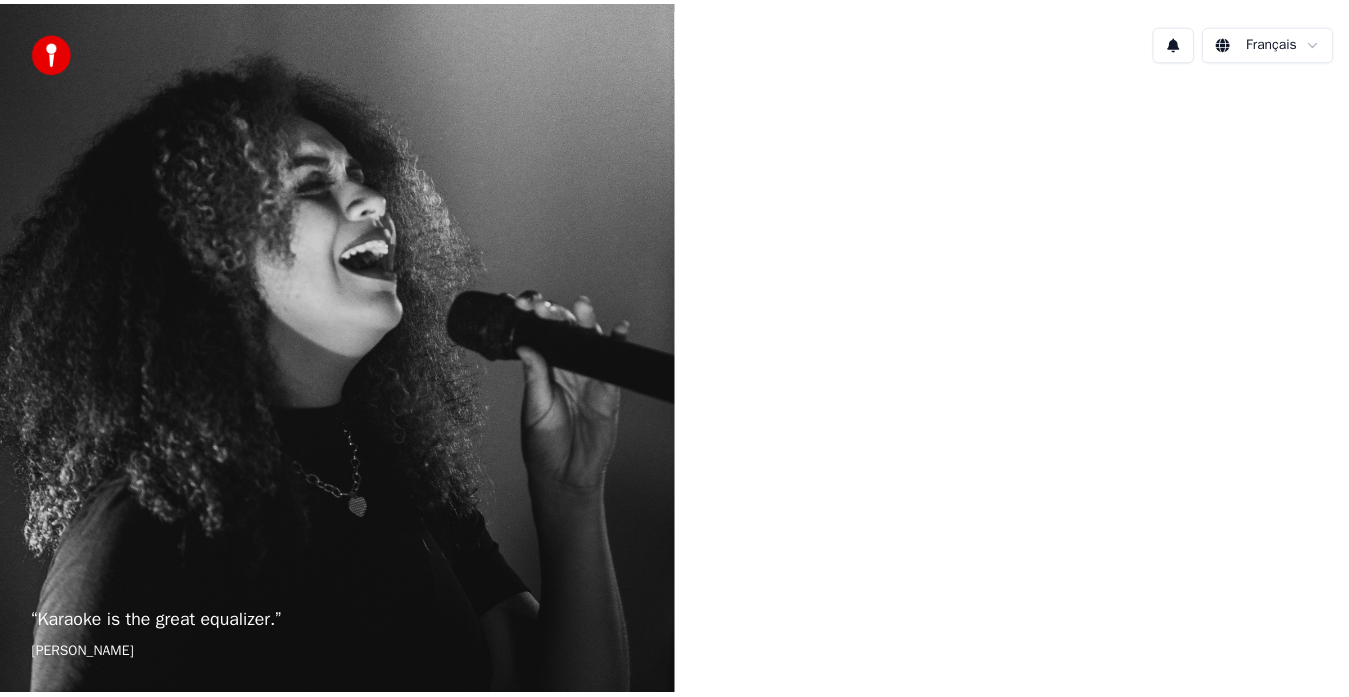 scroll, scrollTop: 0, scrollLeft: 0, axis: both 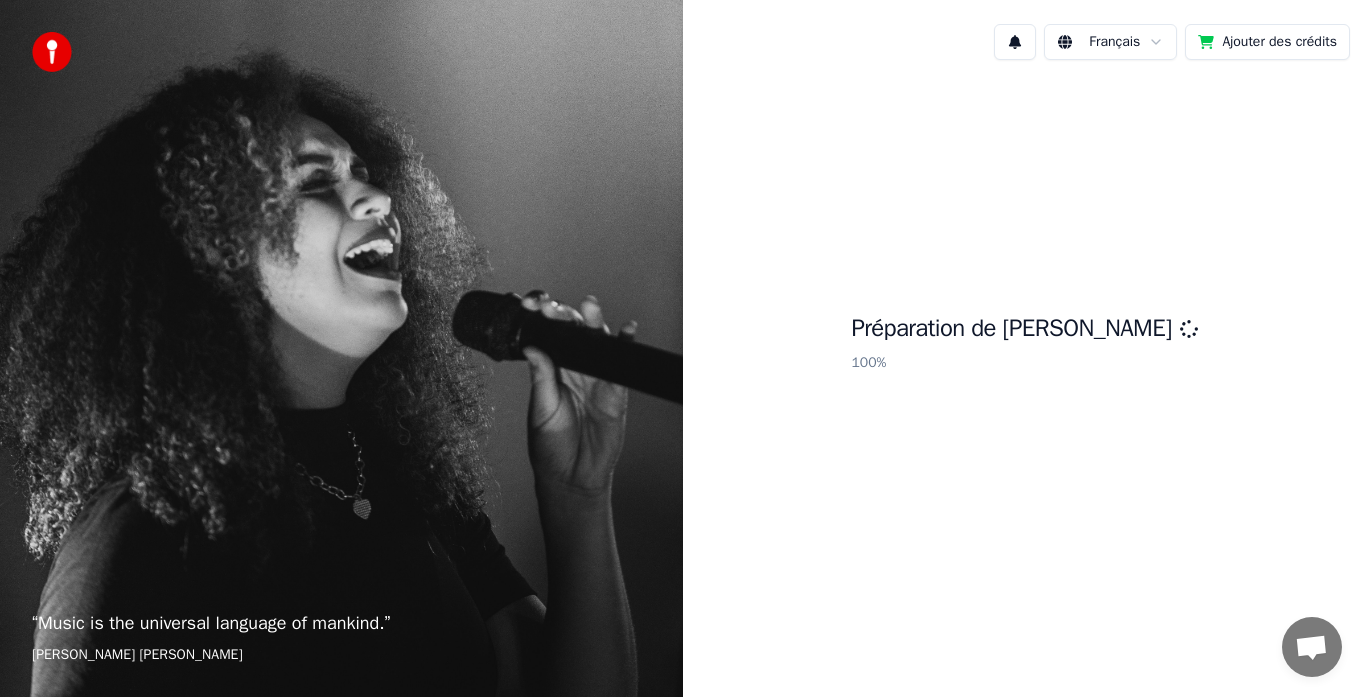 click on "“ Music is the universal language of mankind. ” [PERSON_NAME] [PERSON_NAME]" at bounding box center [341, 348] 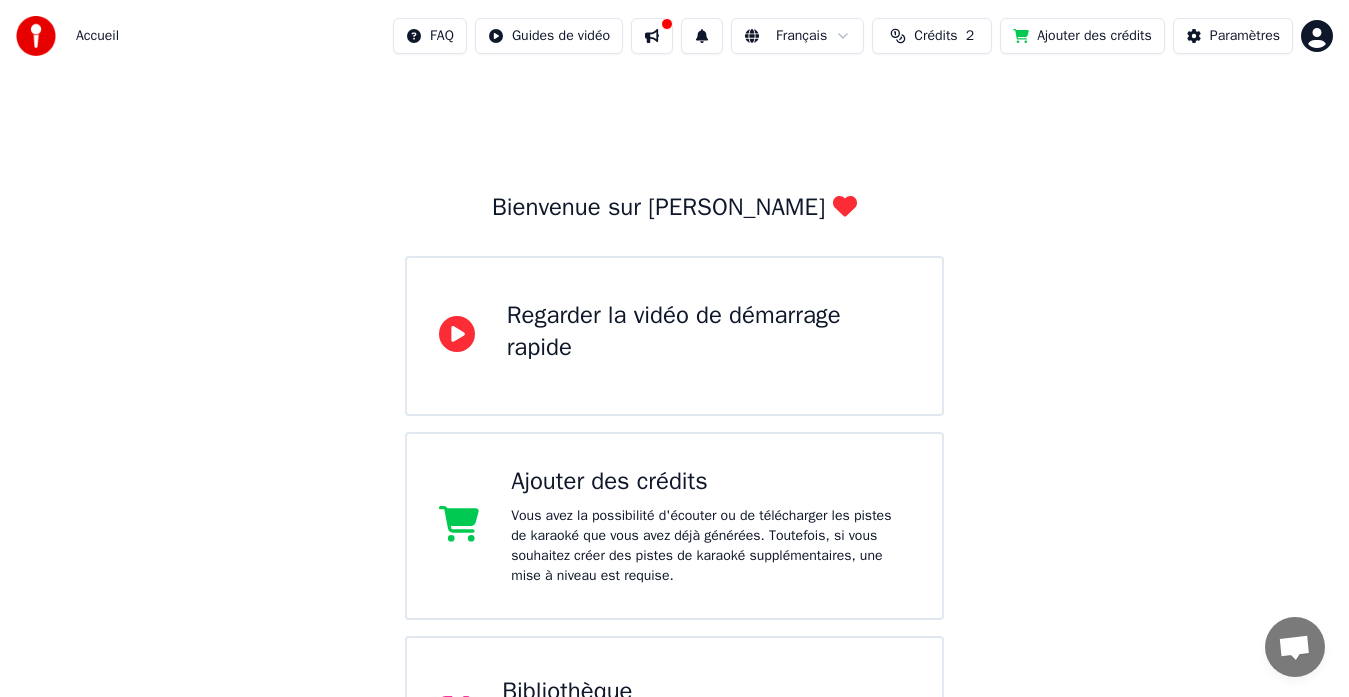 click on "Ajouter des crédits Vous avez la possibilité d'écouter ou de télécharger les pistes de karaoké que vous avez déjà générées. Toutefois, si vous souhaitez créer des pistes de karaoké supplémentaires, une mise à niveau est requise." at bounding box center [675, 526] 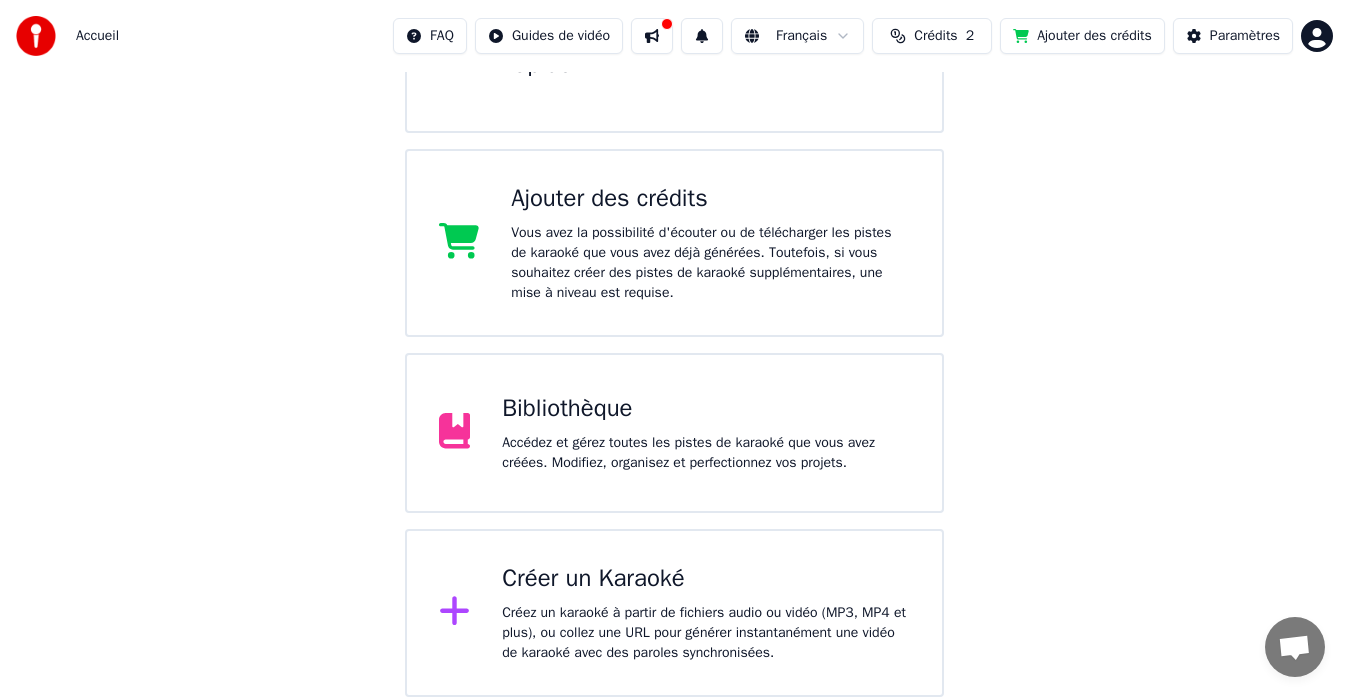 scroll, scrollTop: 0, scrollLeft: 0, axis: both 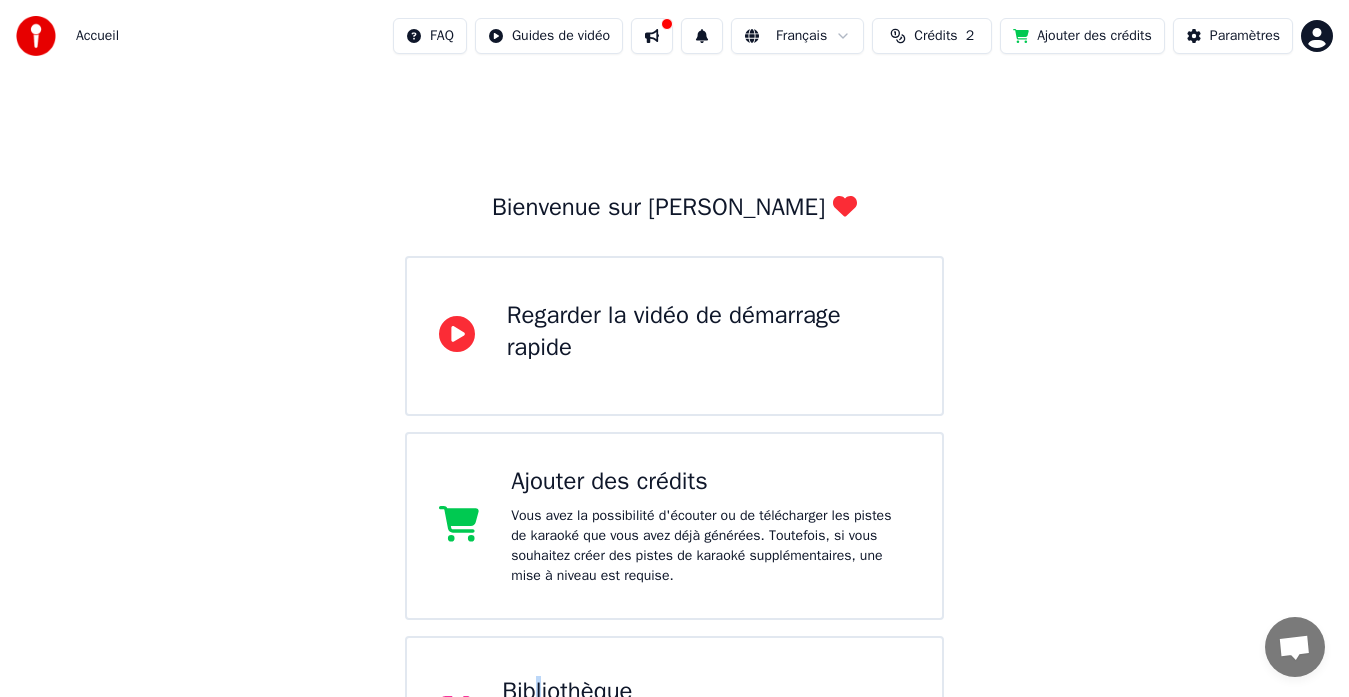 click on "Bibliothèque Accédez et gérez toutes les pistes de karaoké que vous avez créées. Modifiez, organisez et perfectionnez vos projets." at bounding box center [675, 716] 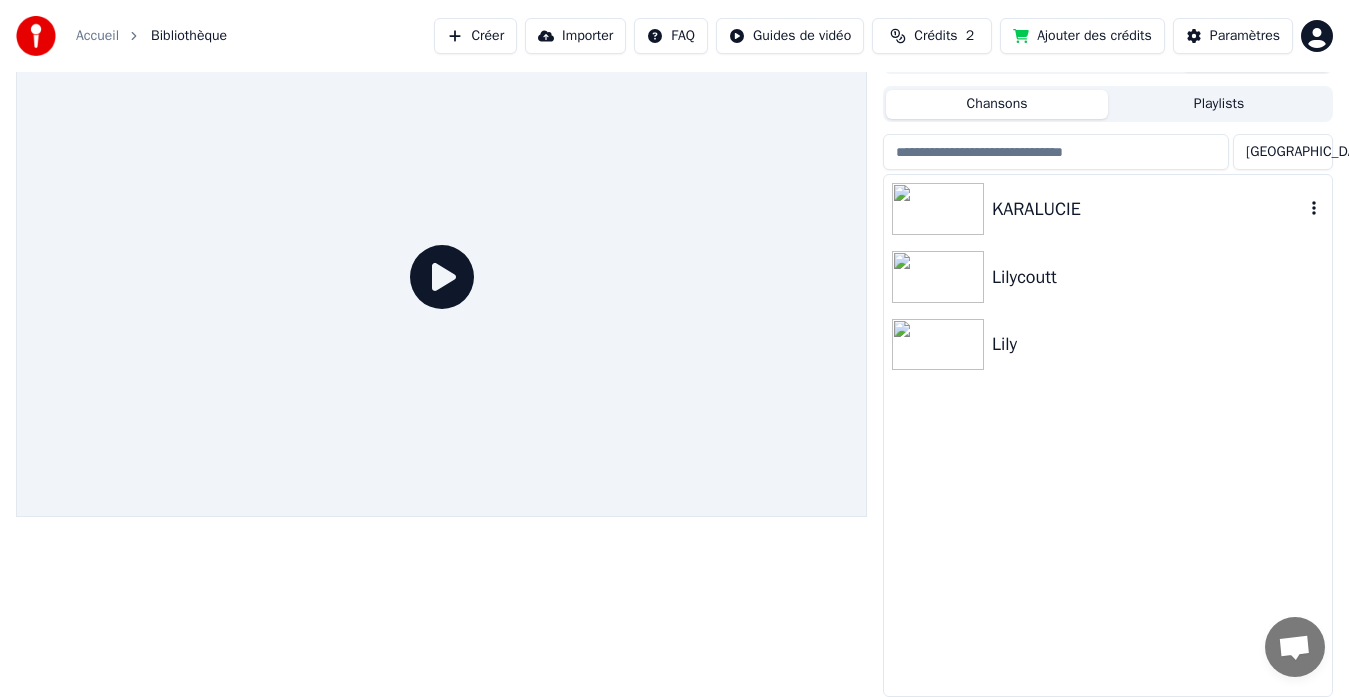 click at bounding box center [938, 209] 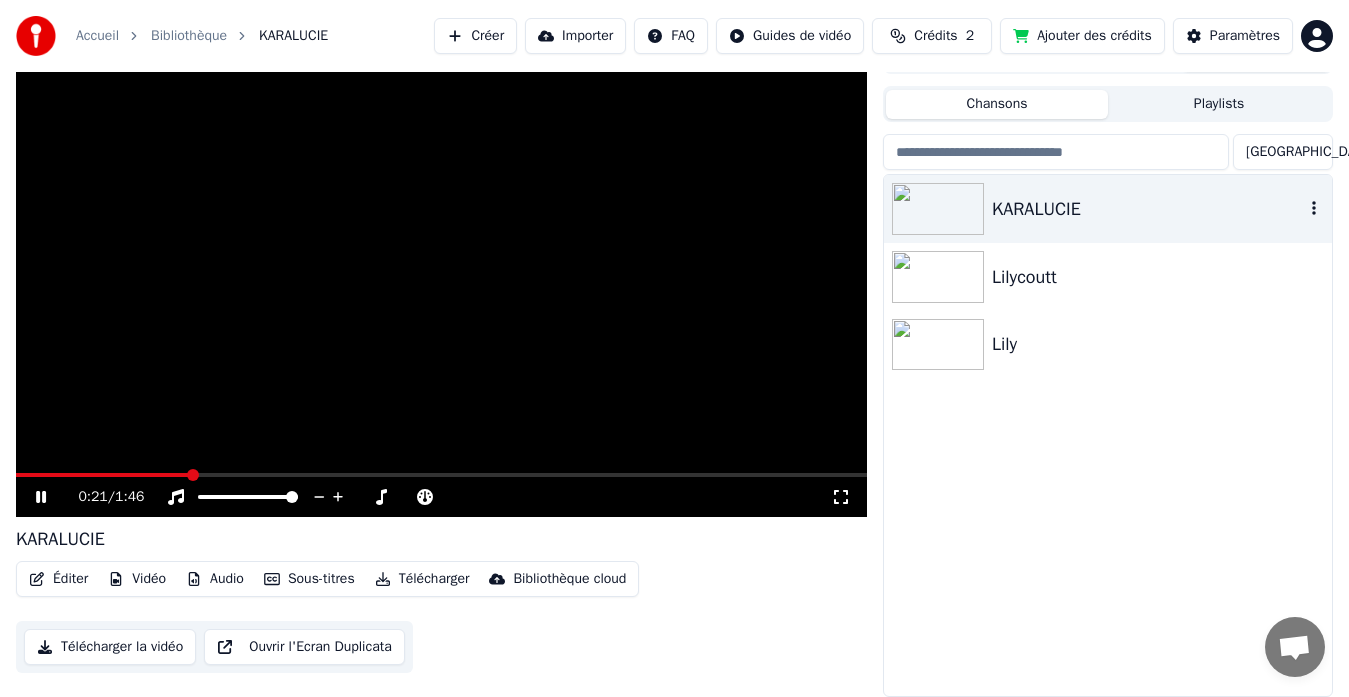 click at bounding box center (938, 209) 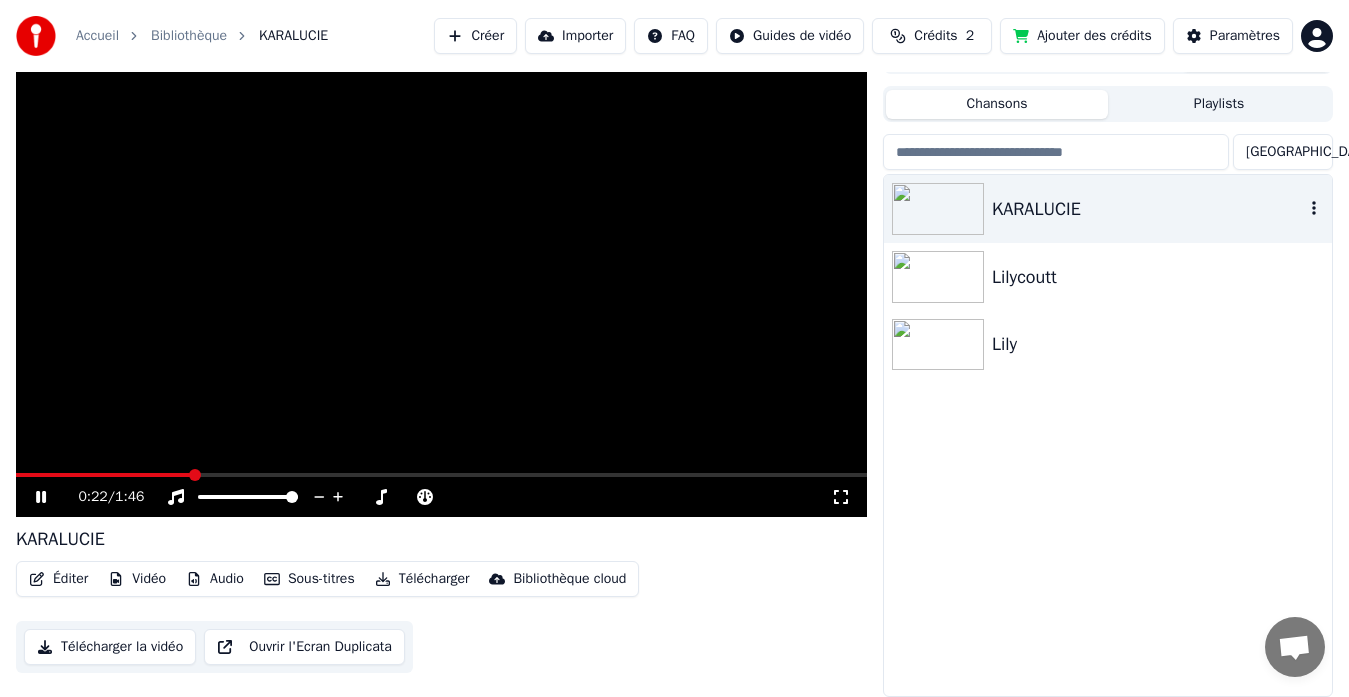 click at bounding box center [938, 209] 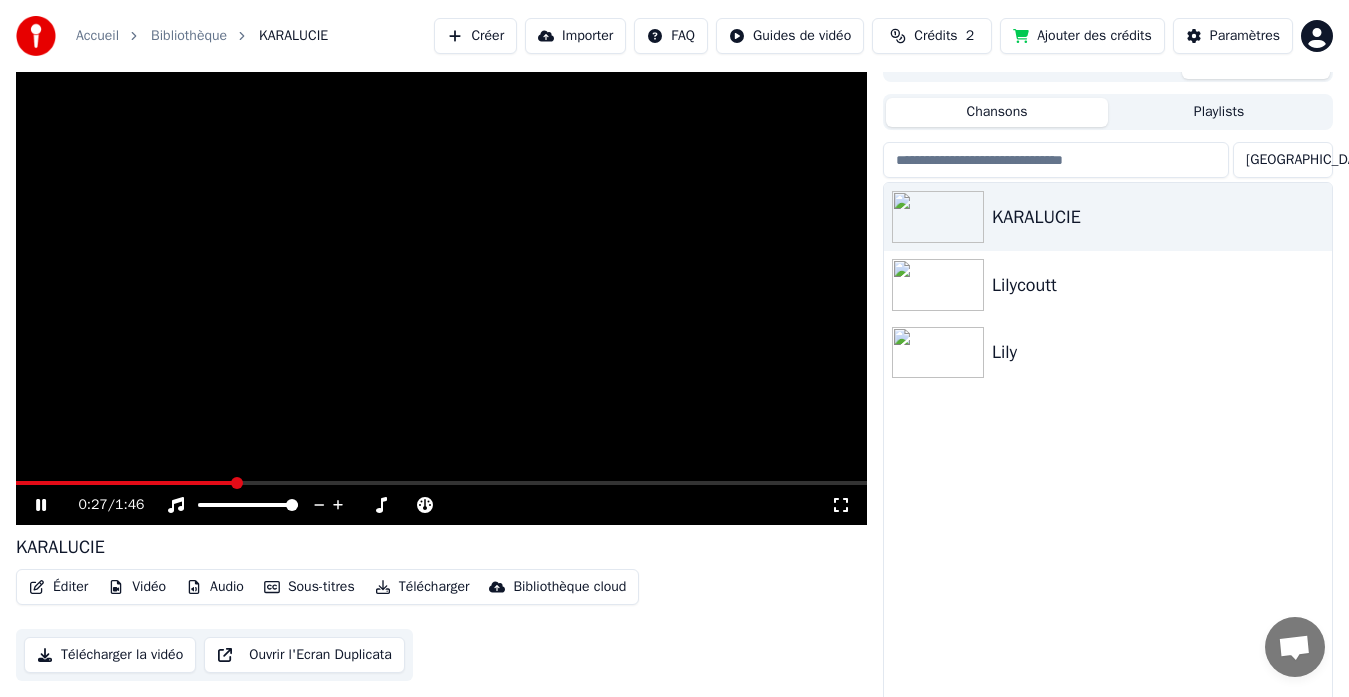 scroll, scrollTop: 34, scrollLeft: 0, axis: vertical 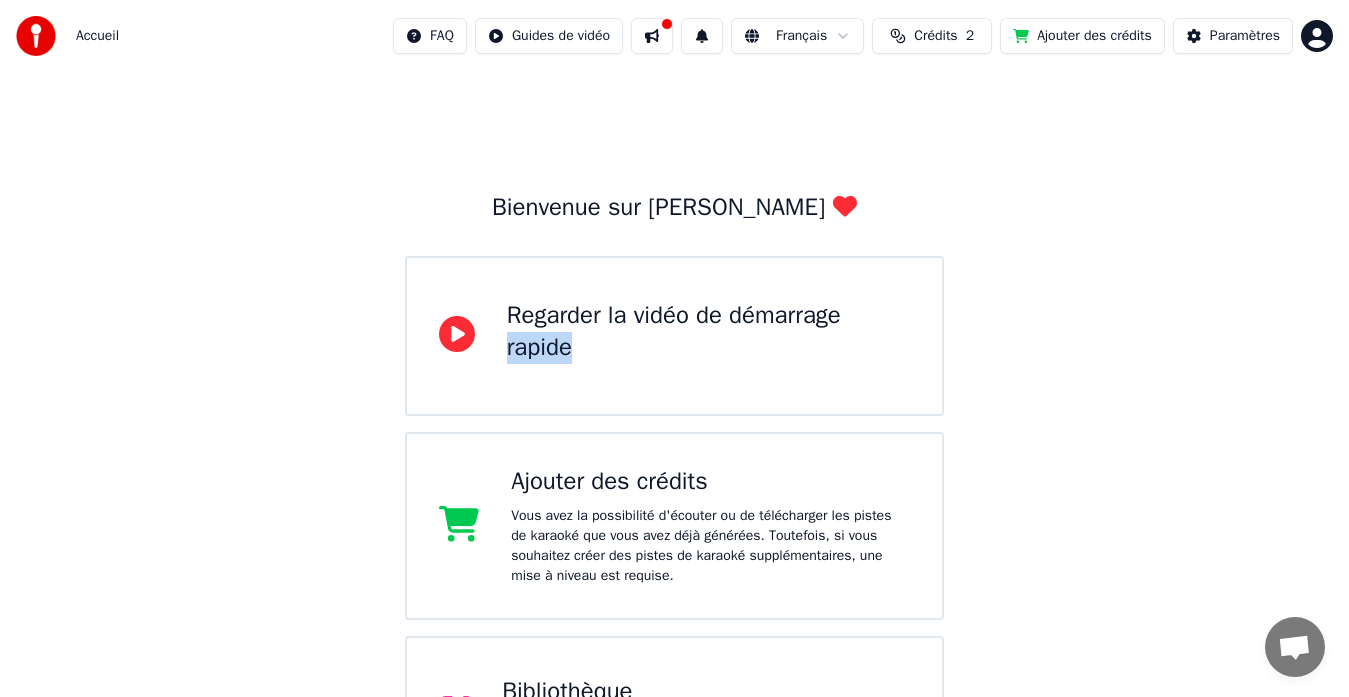 drag, startPoint x: 1345, startPoint y: 265, endPoint x: 1342, endPoint y: 398, distance: 133.03383 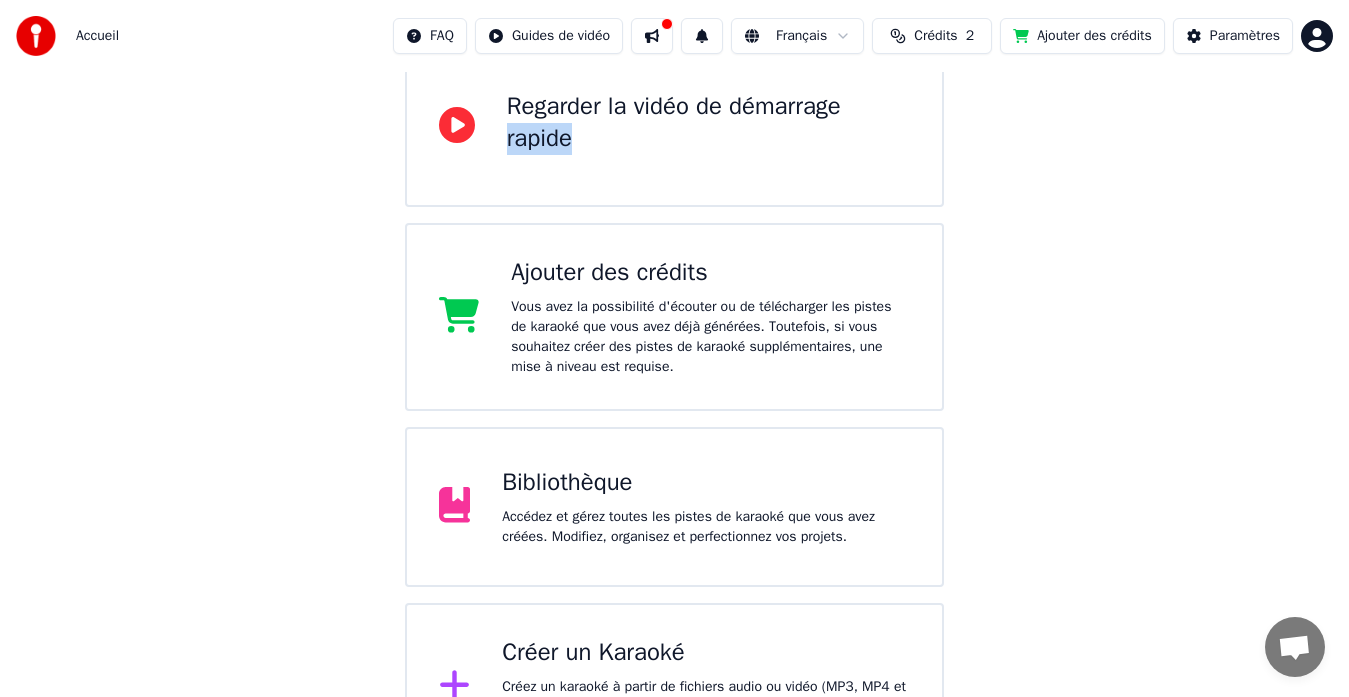 scroll, scrollTop: 210, scrollLeft: 0, axis: vertical 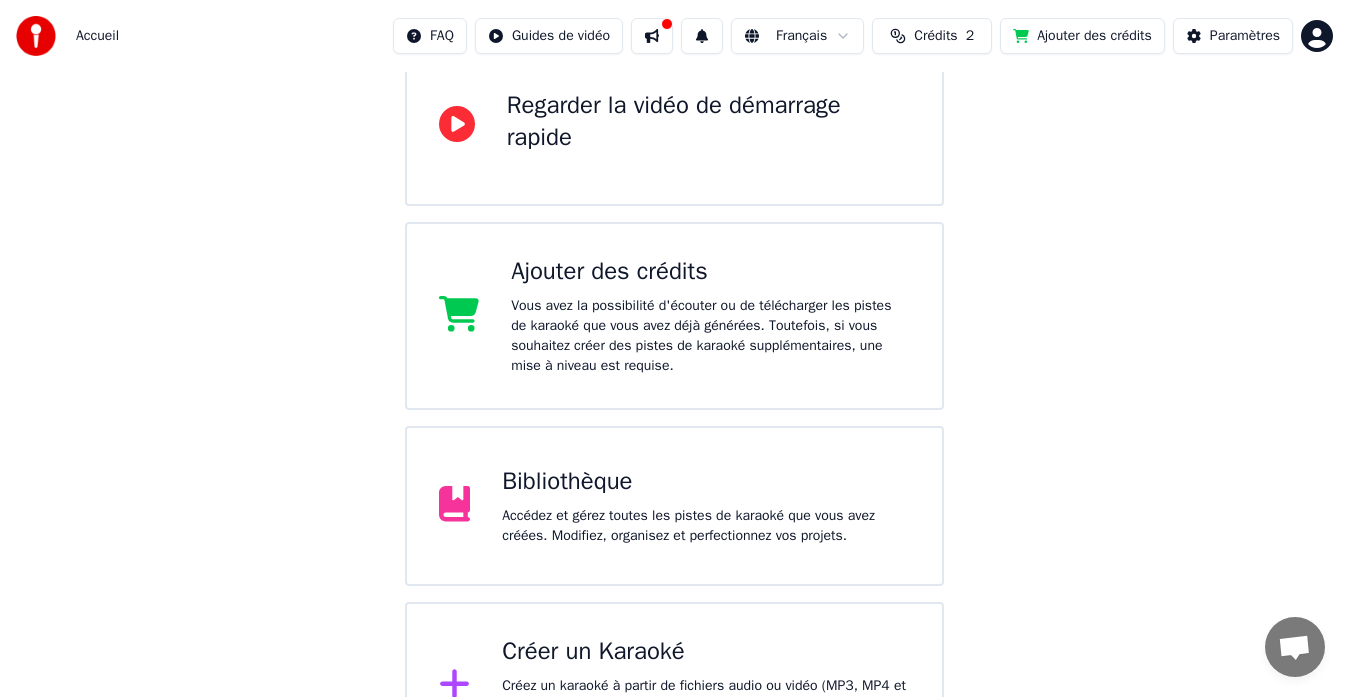 click on "Accédez et gérez toutes les pistes de karaoké que vous avez créées. Modifiez, organisez et perfectionnez vos projets." at bounding box center (706, 526) 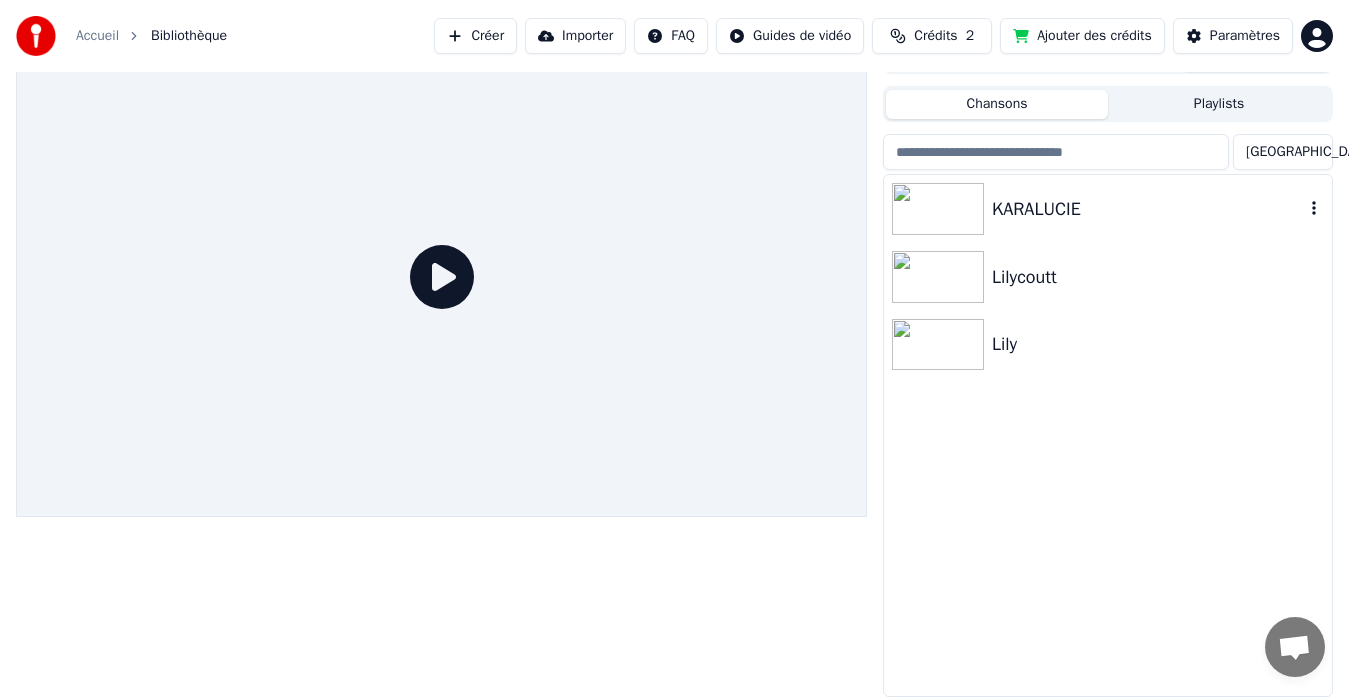 click at bounding box center (938, 209) 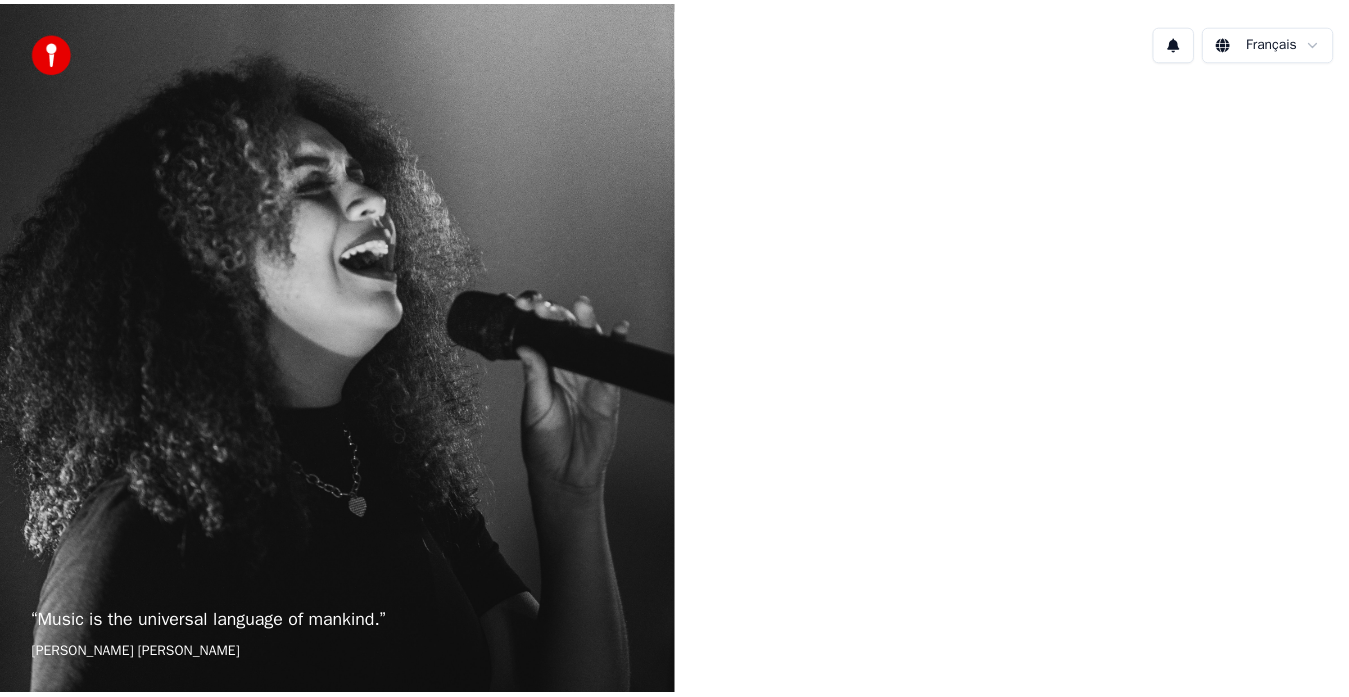 scroll, scrollTop: 0, scrollLeft: 0, axis: both 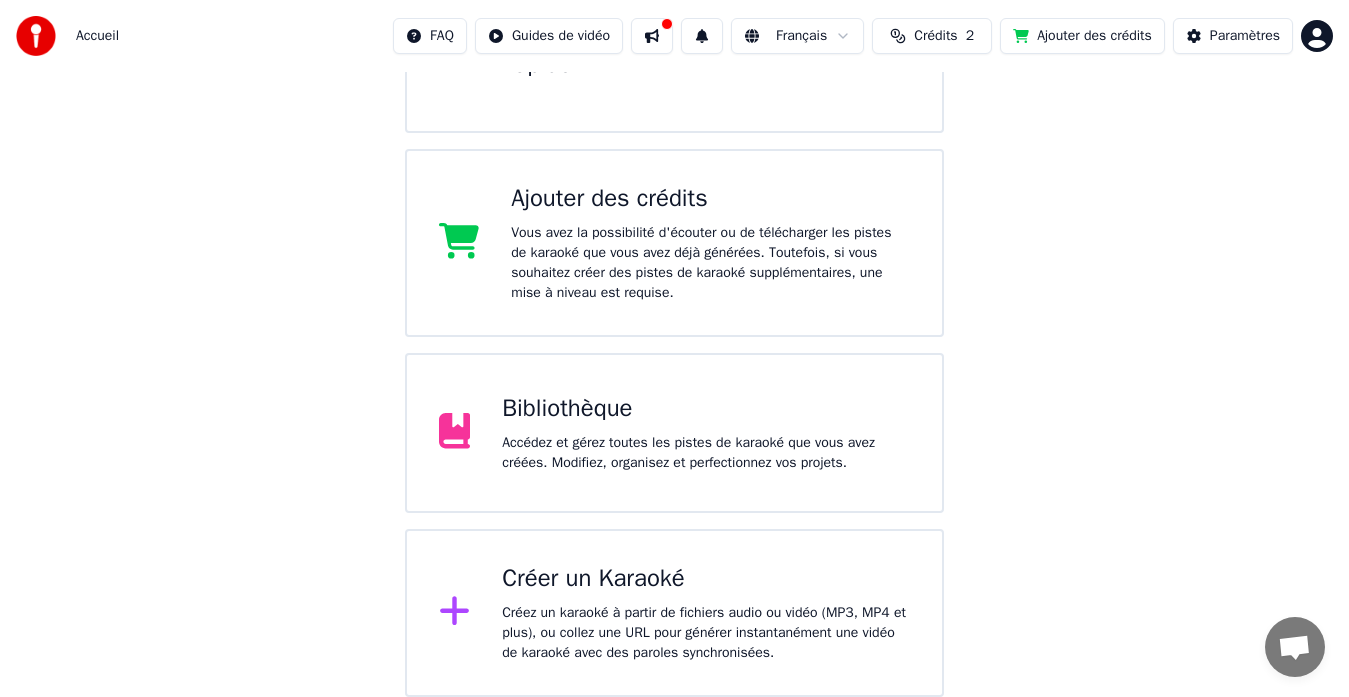 click on "Créer un Karaoké" at bounding box center [706, 579] 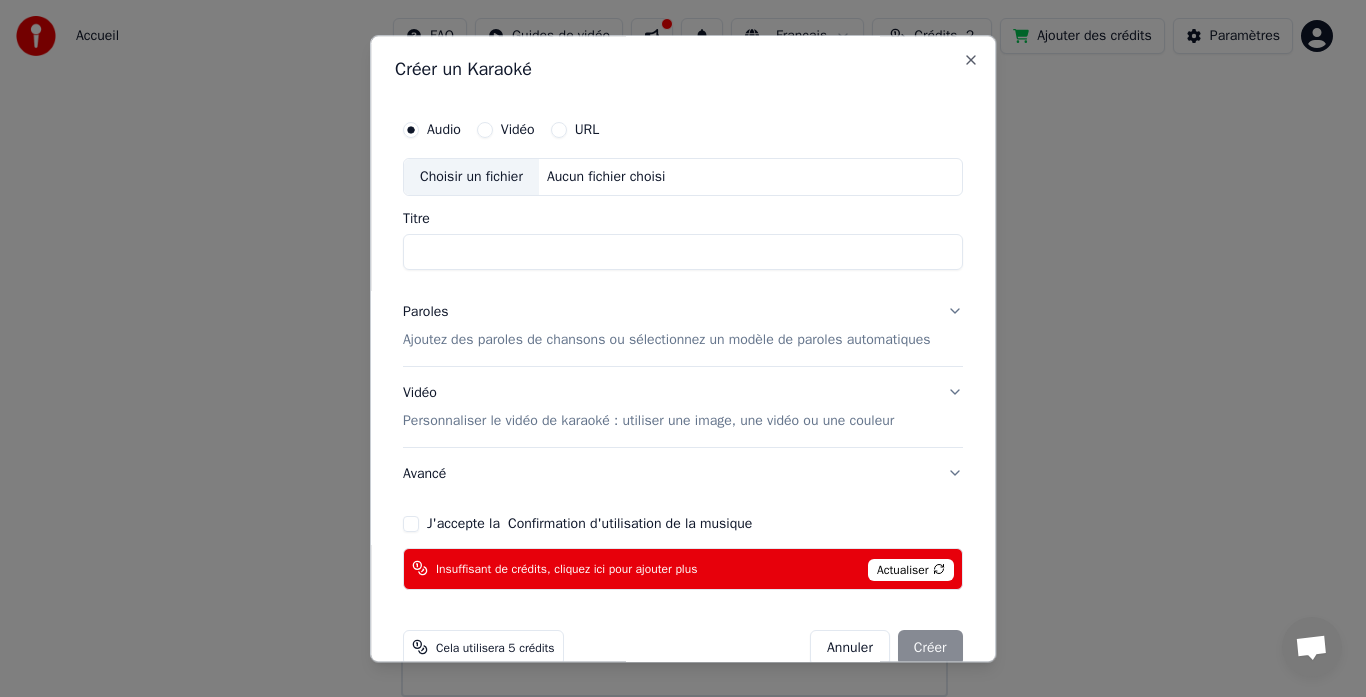 click on "Choisir un fichier" at bounding box center (471, 177) 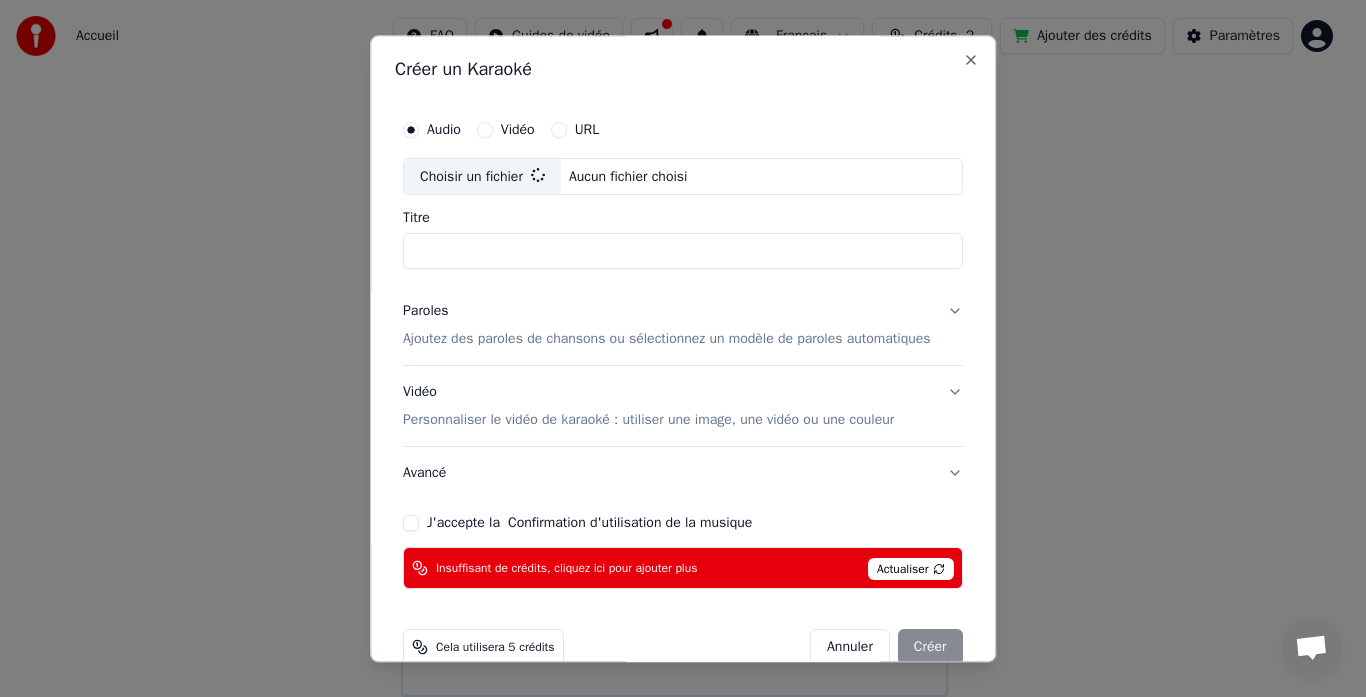 type on "*********" 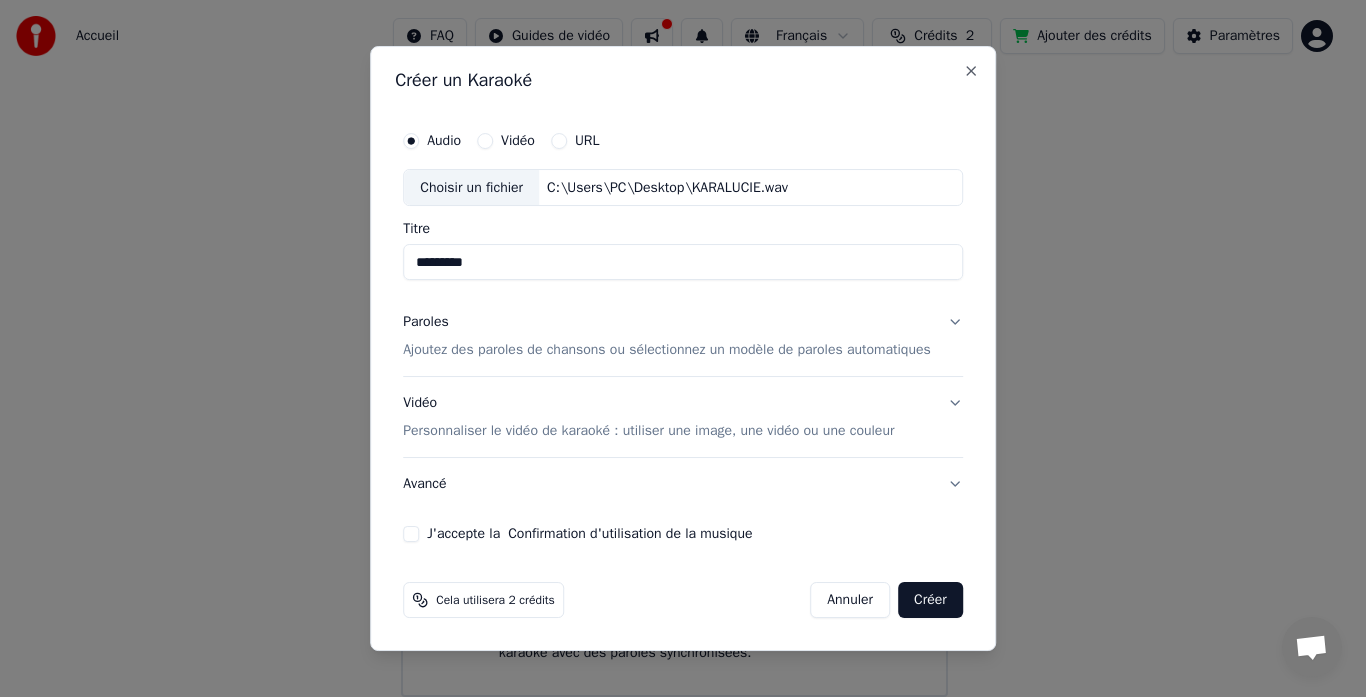 click on "Ajoutez des paroles de chansons ou sélectionnez un modèle de paroles automatiques" at bounding box center (667, 351) 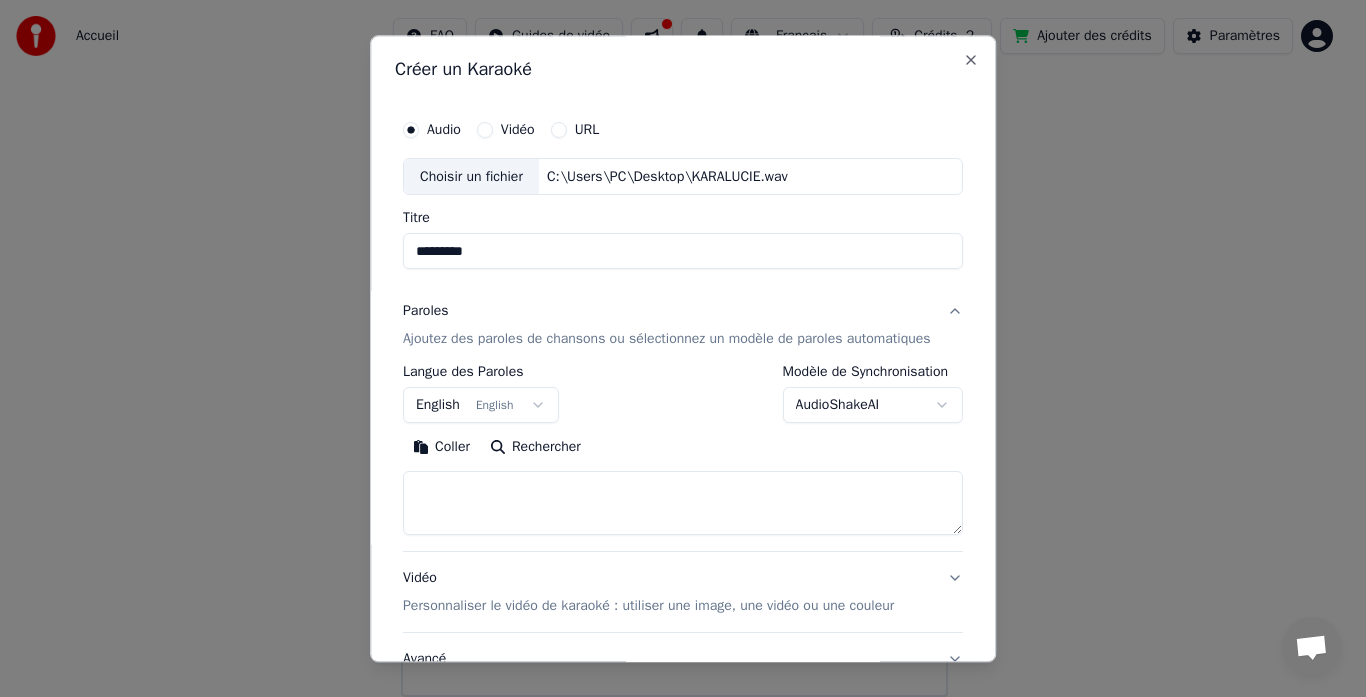 click on "English English" at bounding box center (481, 406) 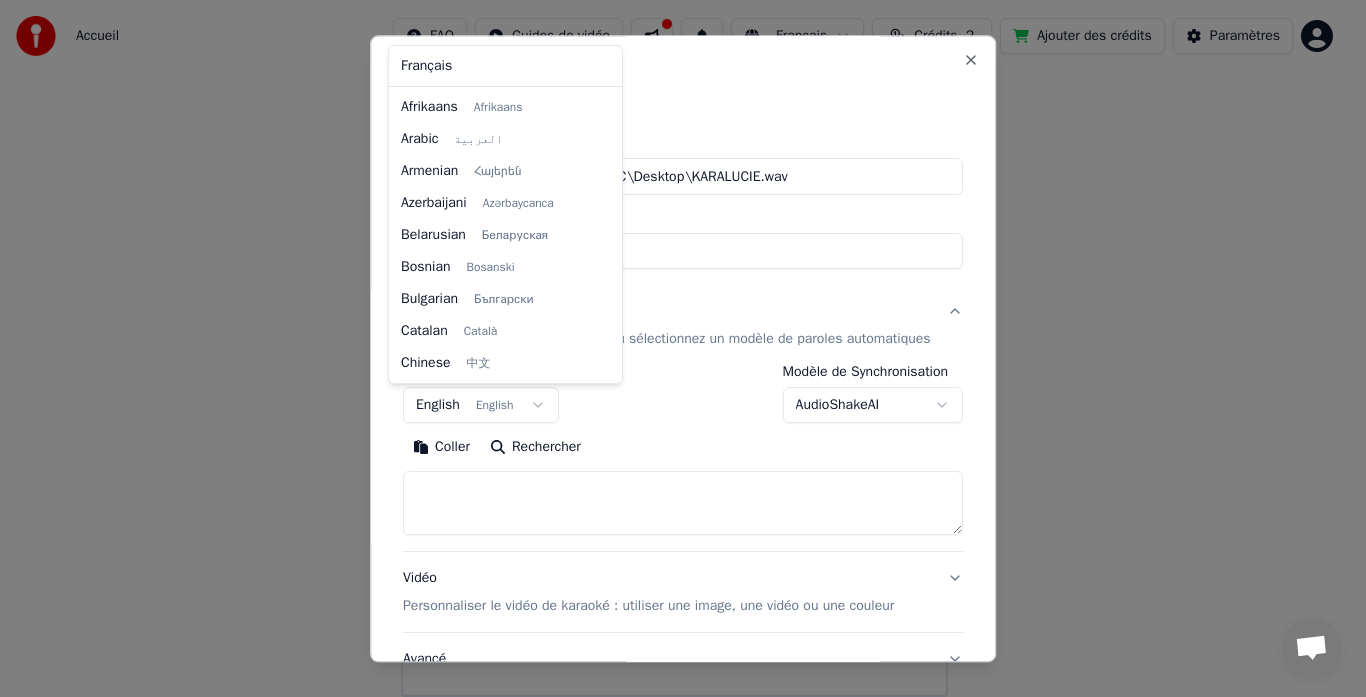 scroll, scrollTop: 160, scrollLeft: 0, axis: vertical 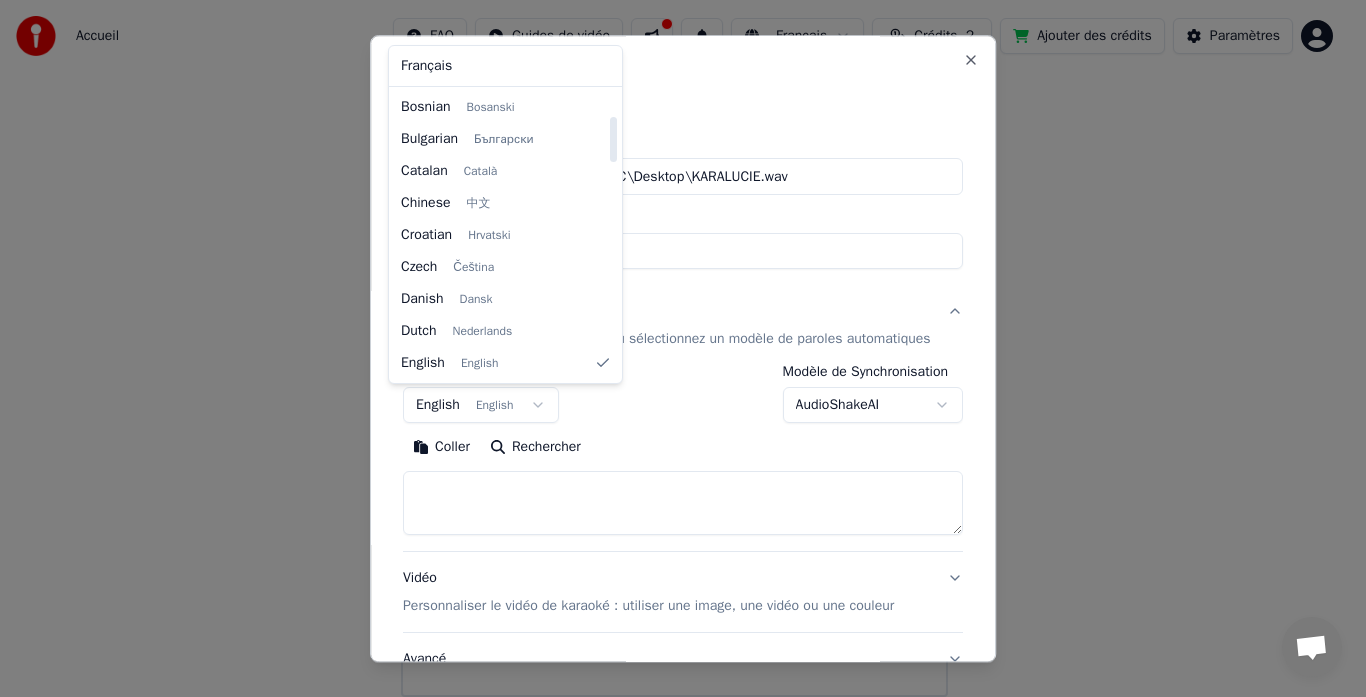 select on "**" 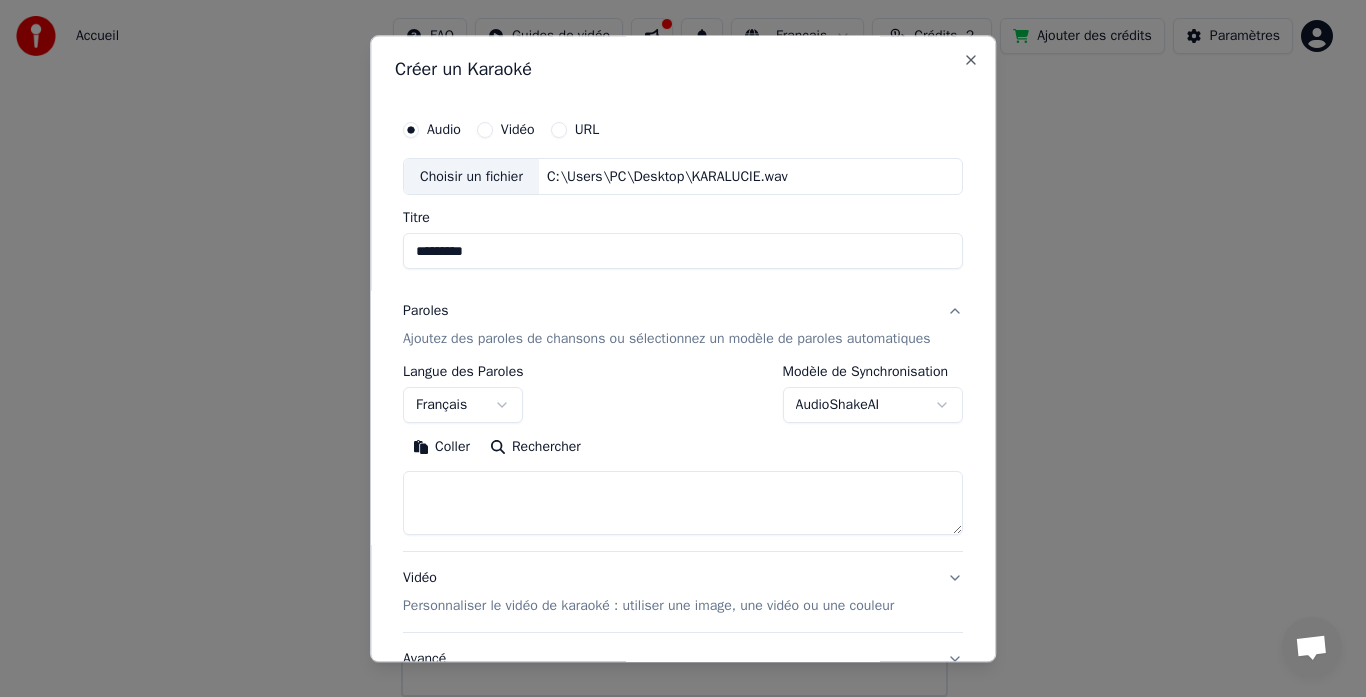 click at bounding box center [683, 504] 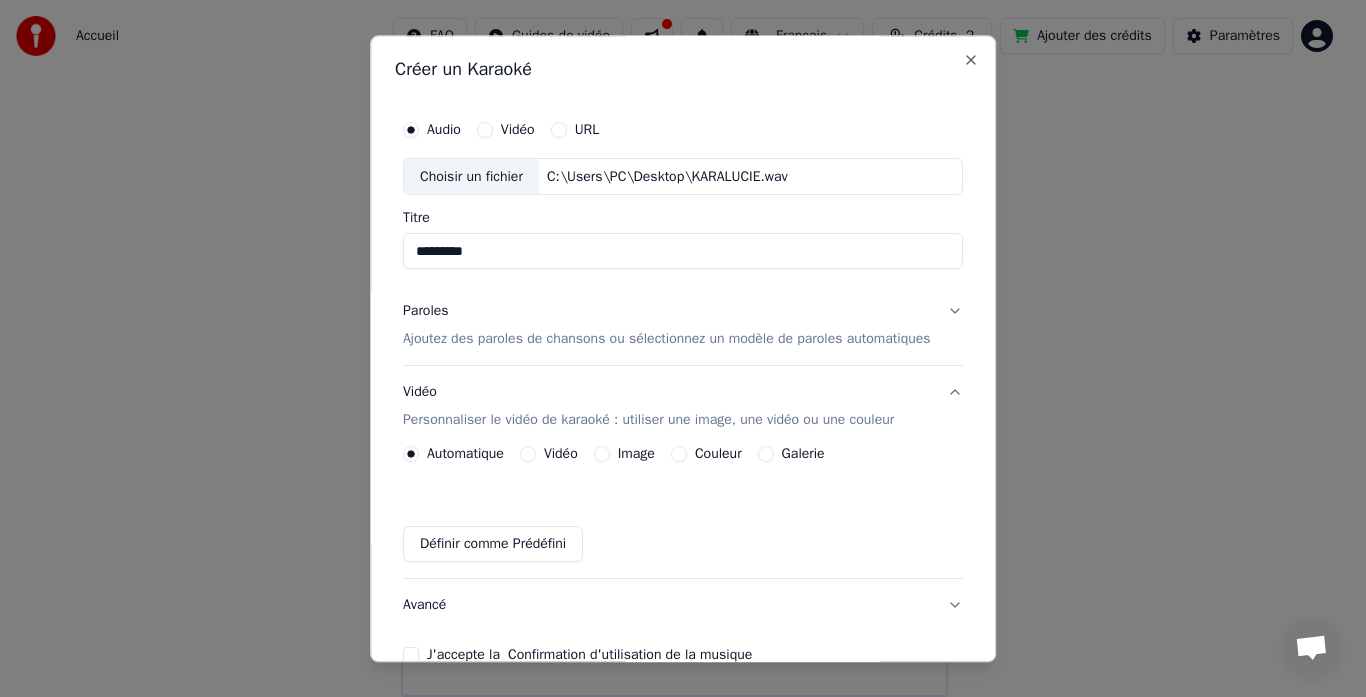 click on "Ajoutez des paroles de chansons ou sélectionnez un modèle de paroles automatiques" at bounding box center [667, 340] 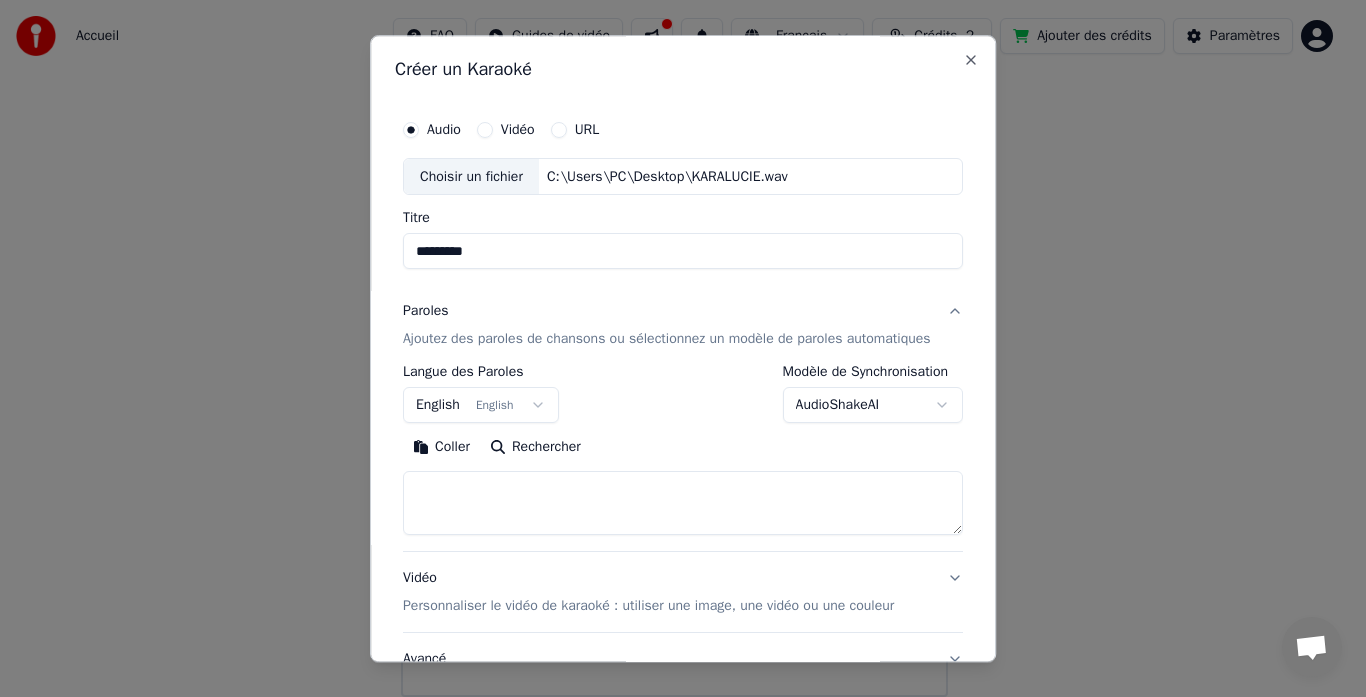 click on "Ajoutez des paroles de chansons ou sélectionnez un modèle de paroles automatiques" at bounding box center (667, 340) 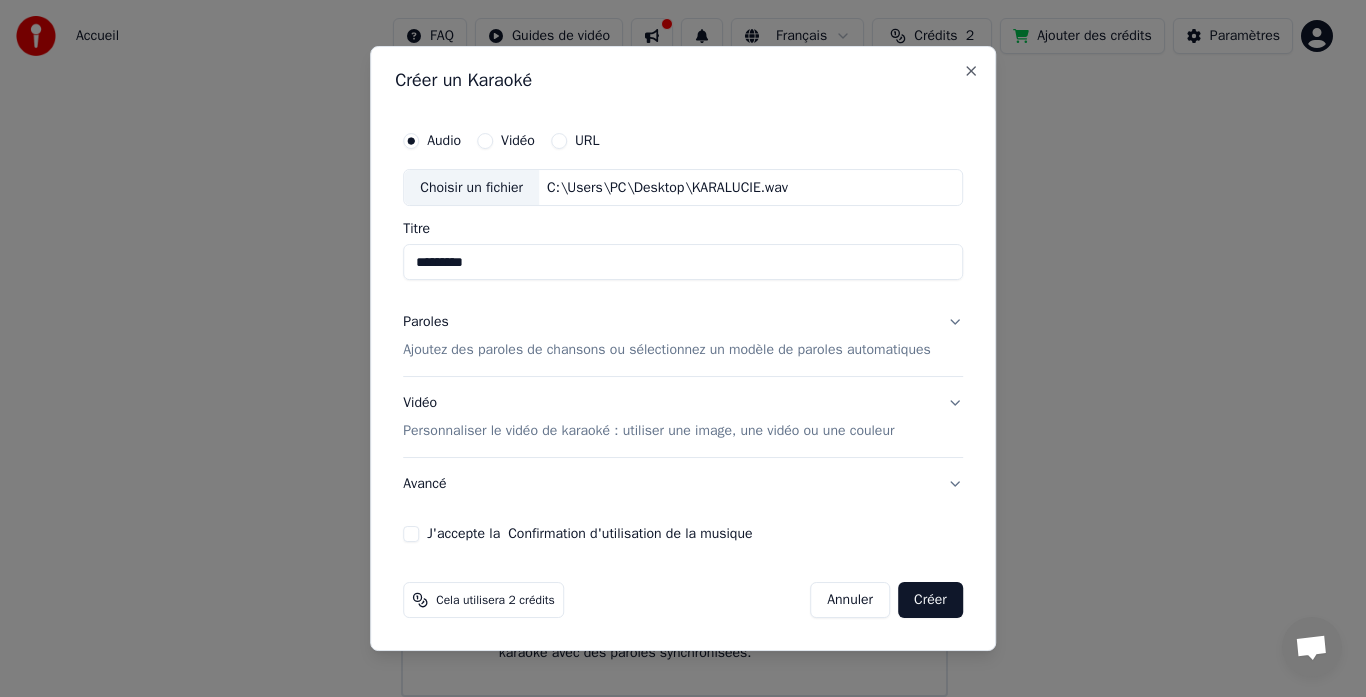click on "Ajoutez des paroles de chansons ou sélectionnez un modèle de paroles automatiques" at bounding box center [667, 351] 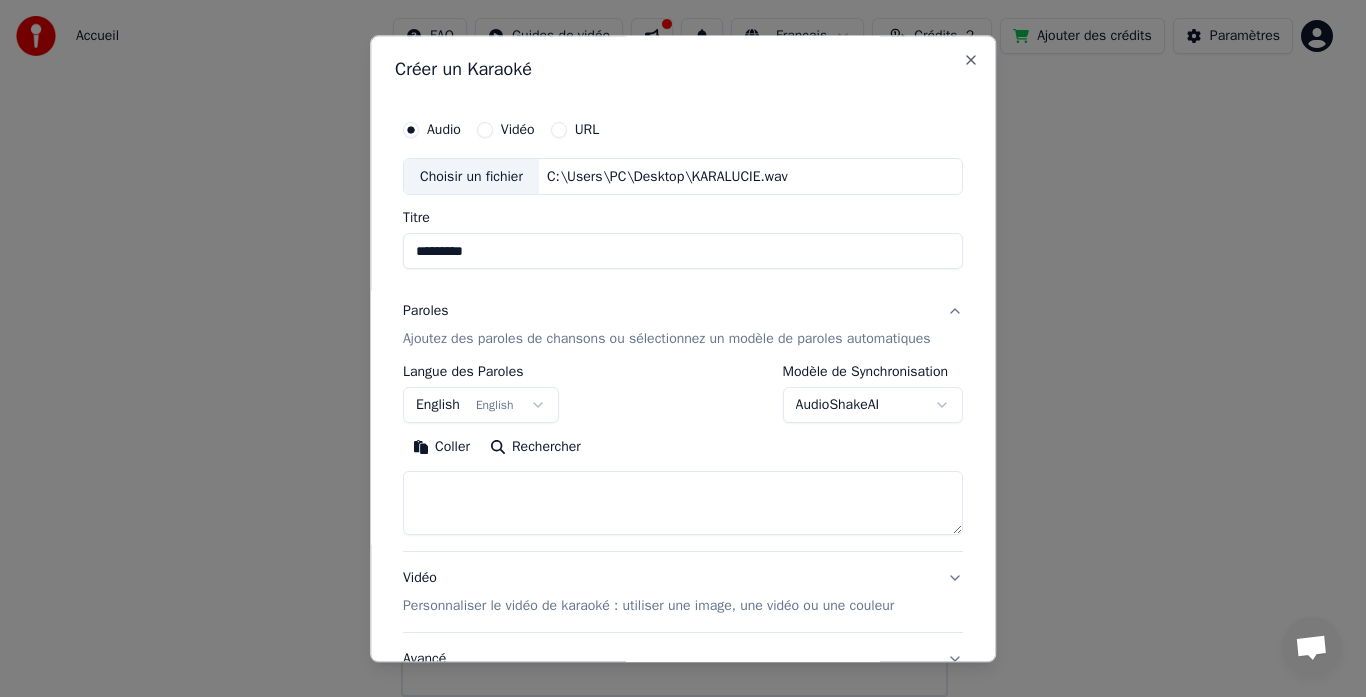 click at bounding box center [683, 504] 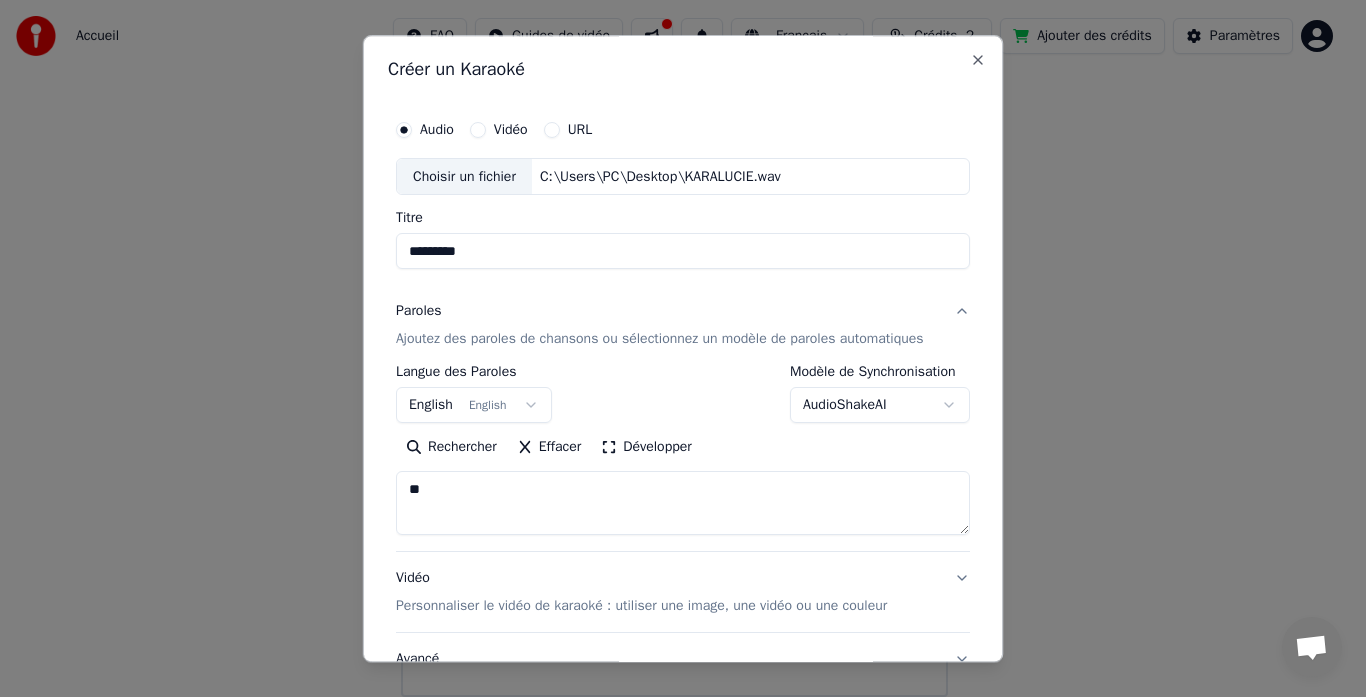 click on "**" at bounding box center [683, 504] 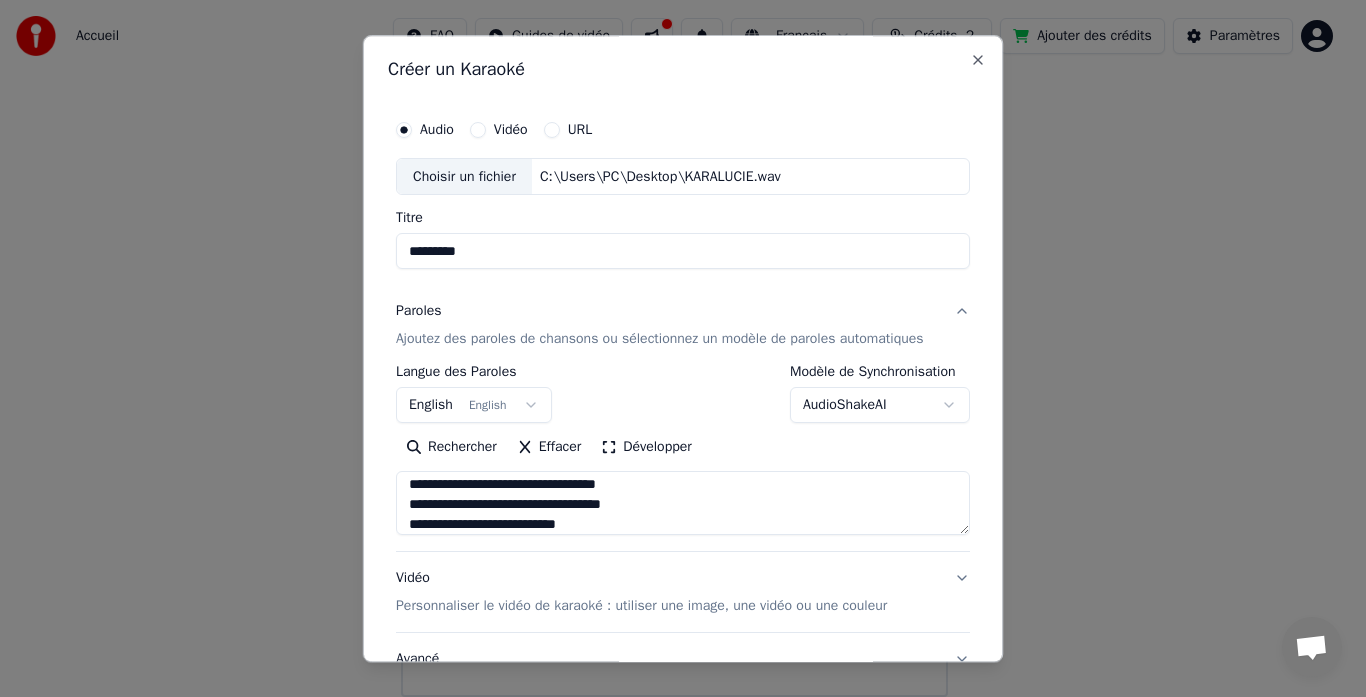 scroll, scrollTop: 265, scrollLeft: 0, axis: vertical 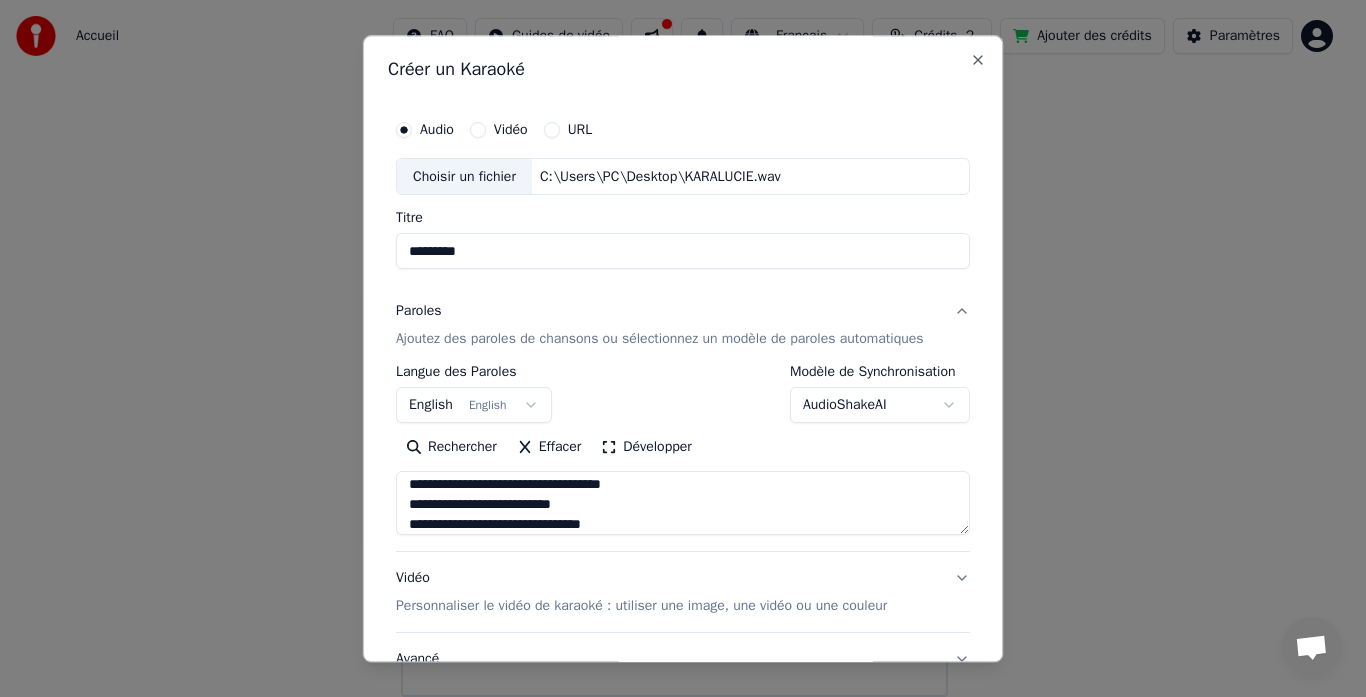 click on "**********" at bounding box center [683, 504] 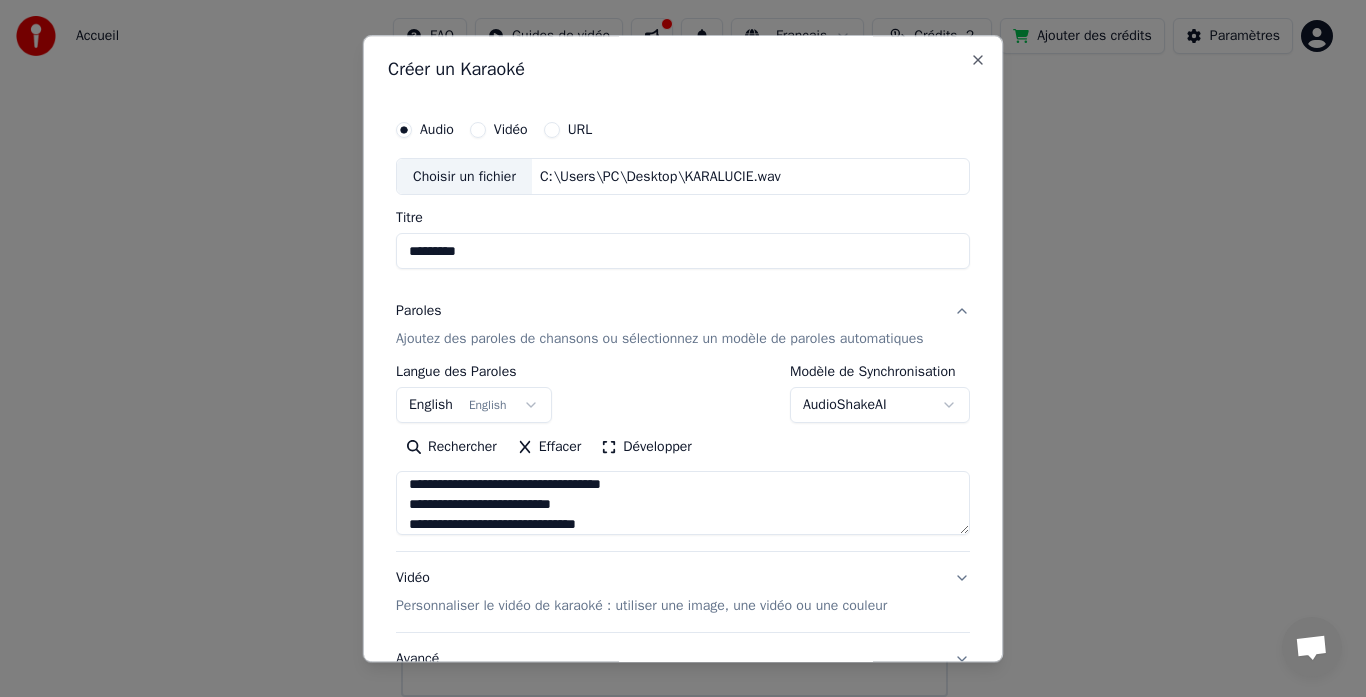 click on "**********" at bounding box center [683, 504] 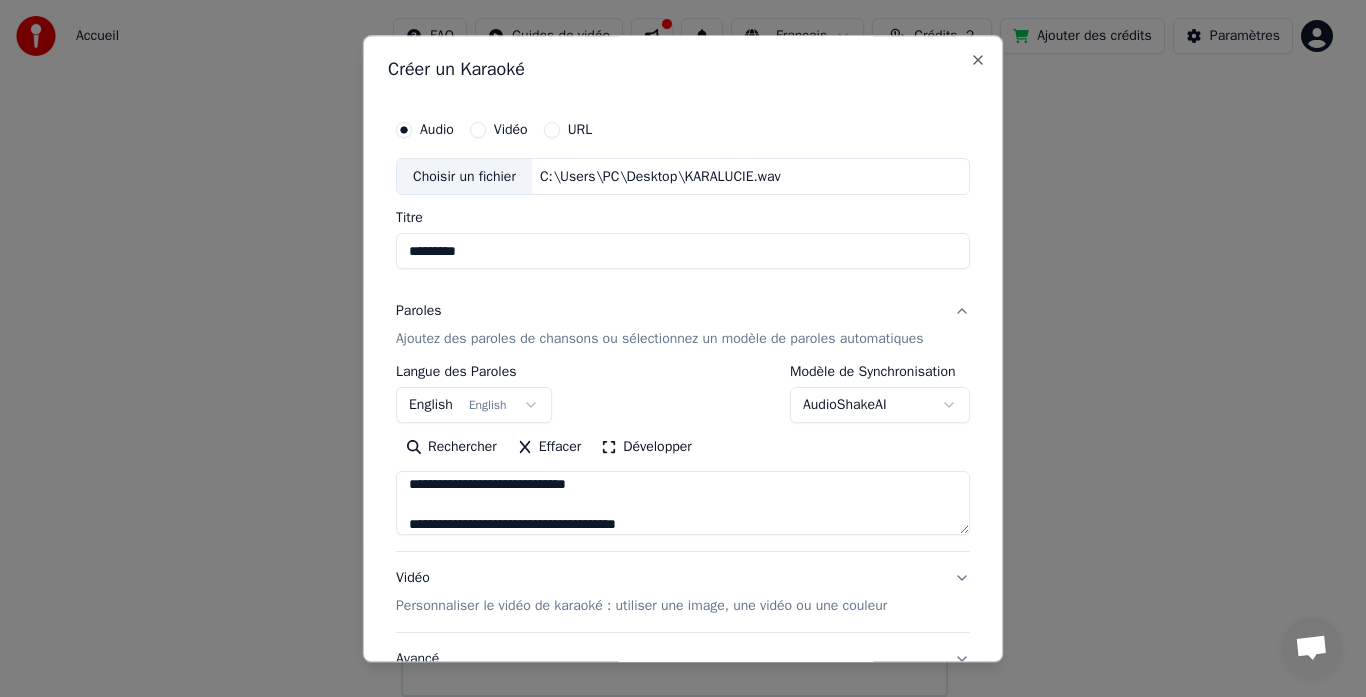 scroll, scrollTop: 585, scrollLeft: 0, axis: vertical 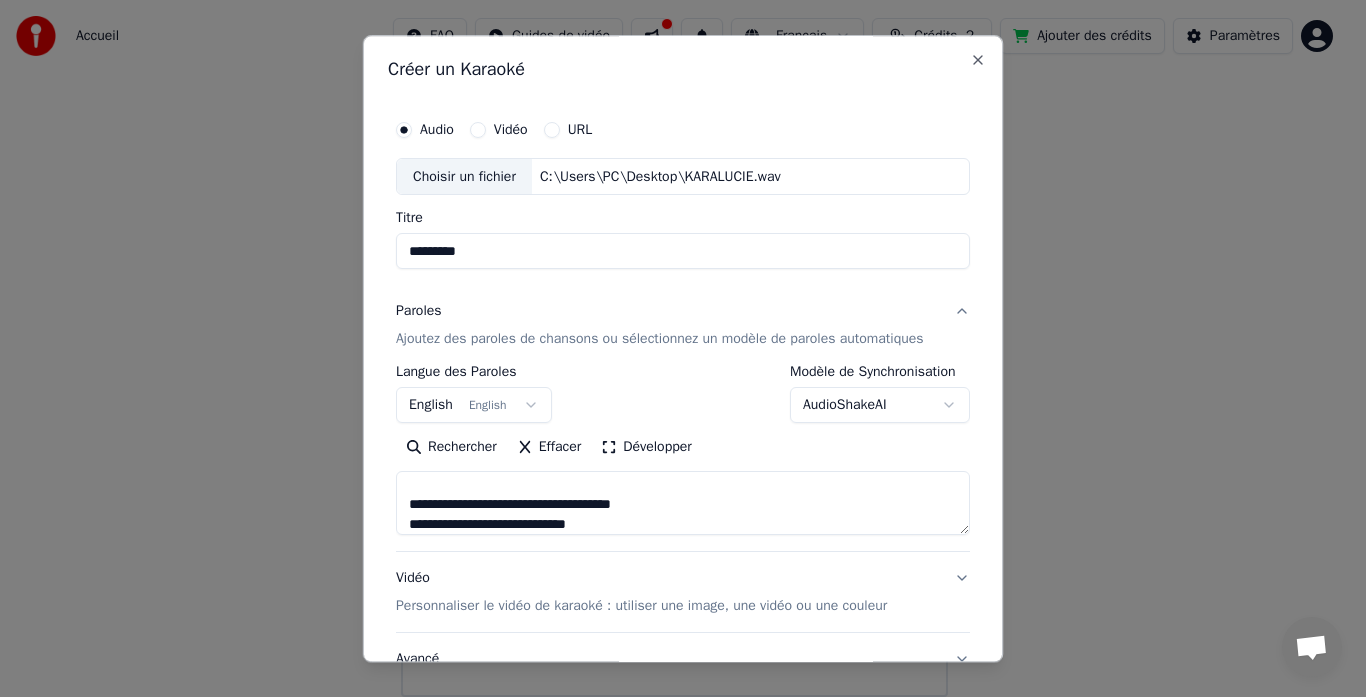 click on "**********" at bounding box center [683, 504] 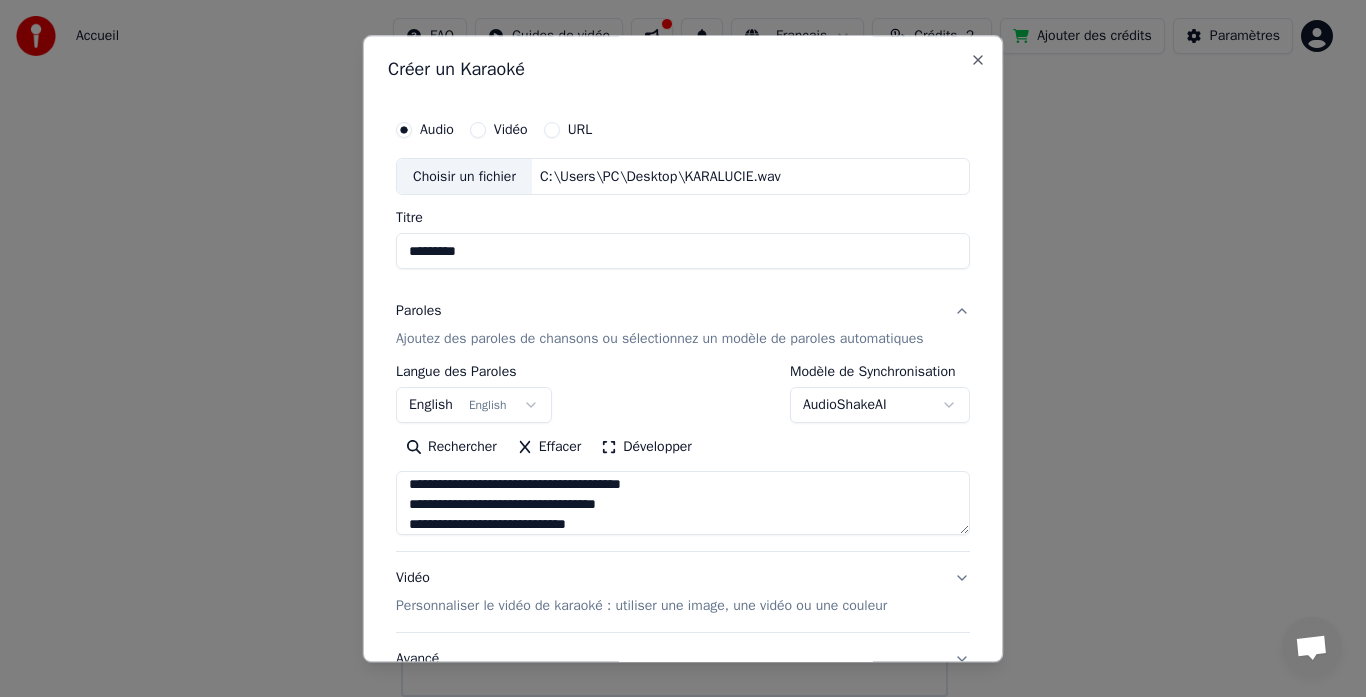 scroll, scrollTop: 645, scrollLeft: 0, axis: vertical 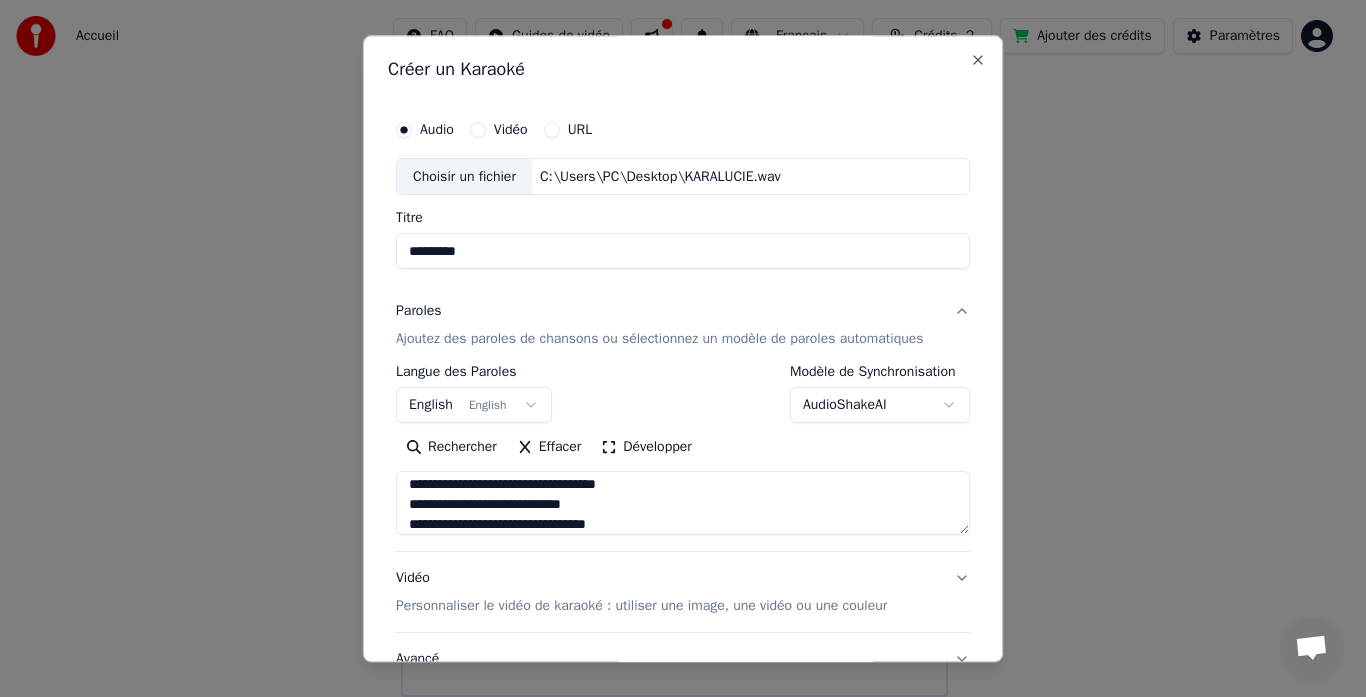 type on "**********" 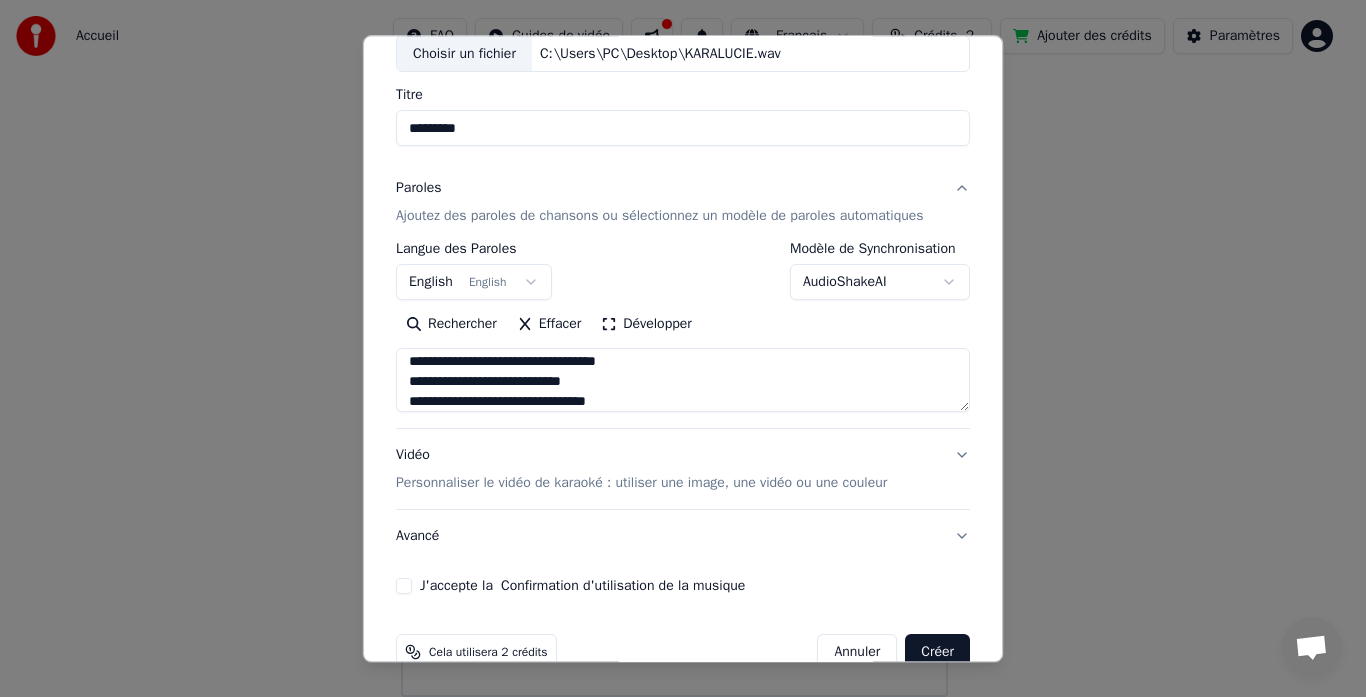 scroll, scrollTop: 164, scrollLeft: 0, axis: vertical 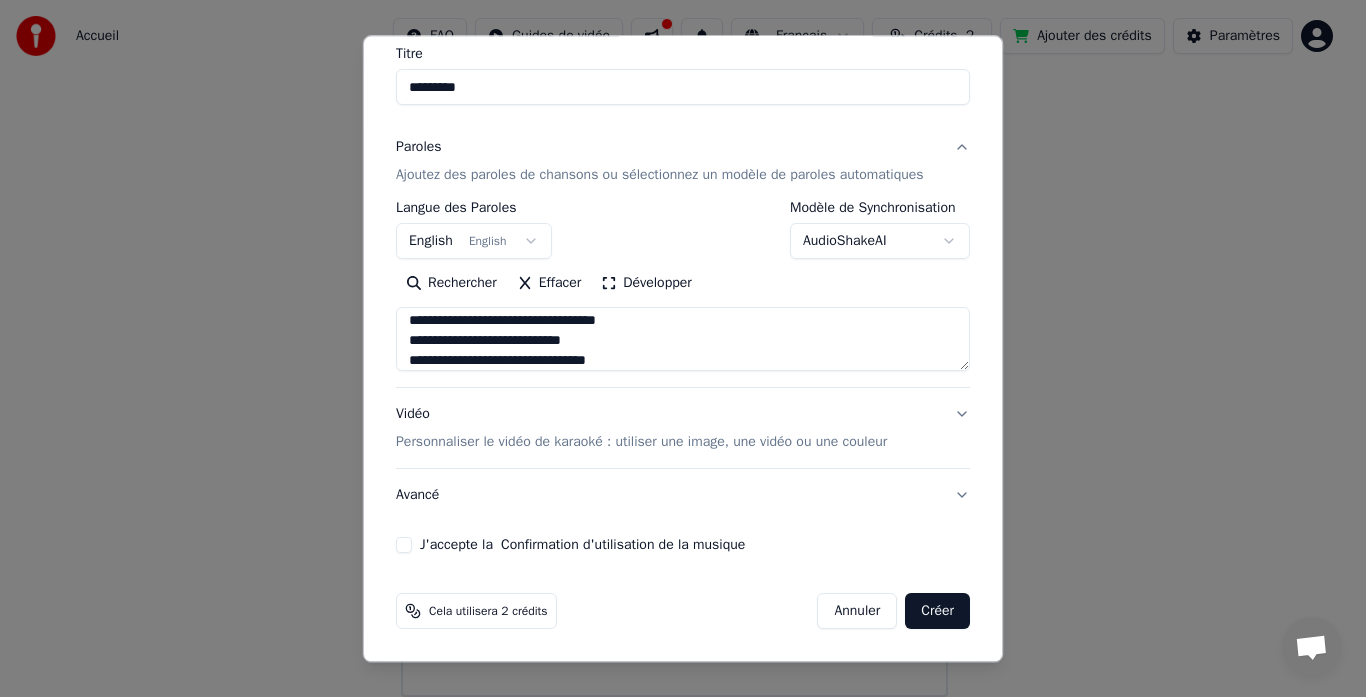 click on "Créer" at bounding box center [937, 612] 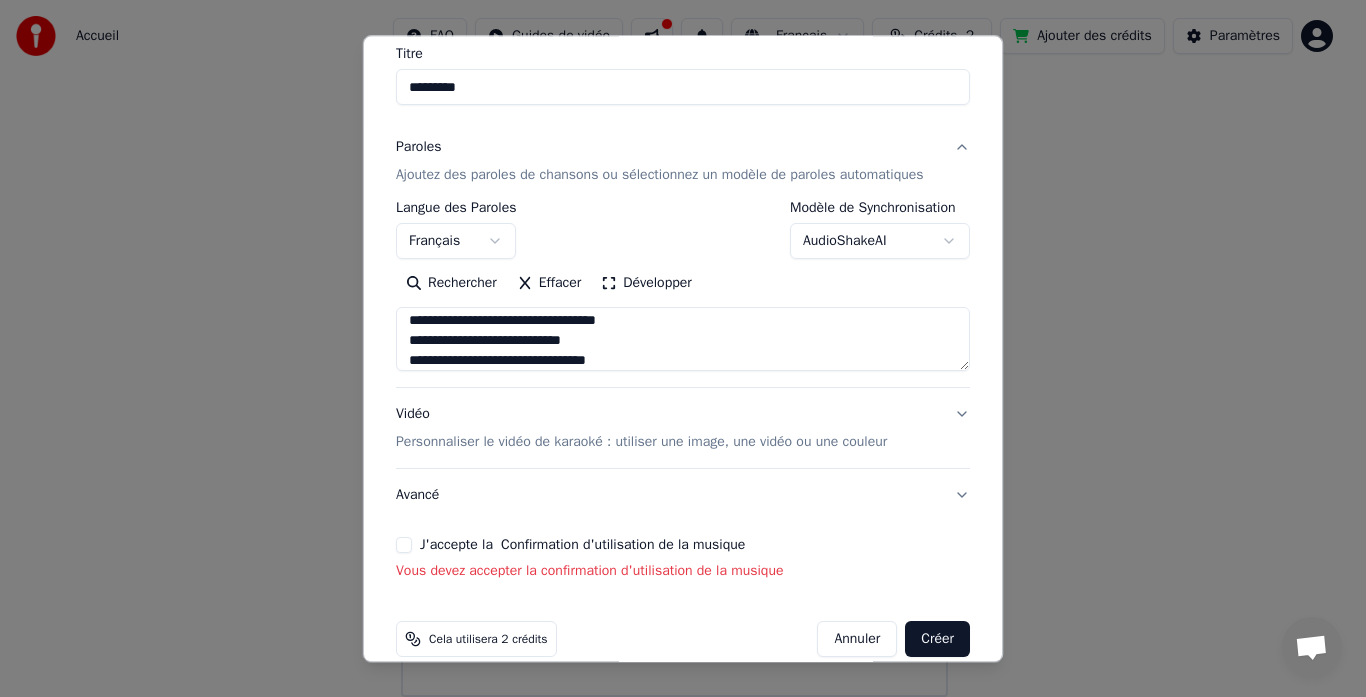 click on "J'accepte la   Confirmation d'utilisation de la musique" at bounding box center [404, 546] 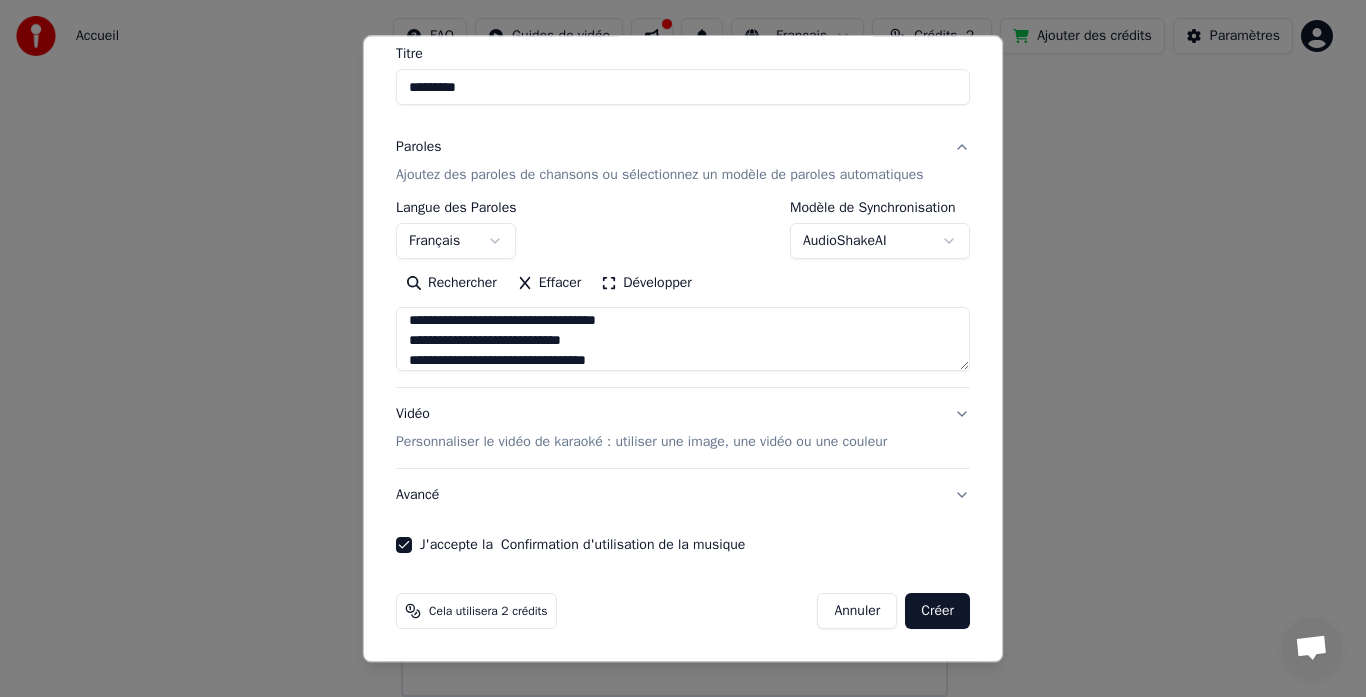 click on "Créer" at bounding box center (937, 612) 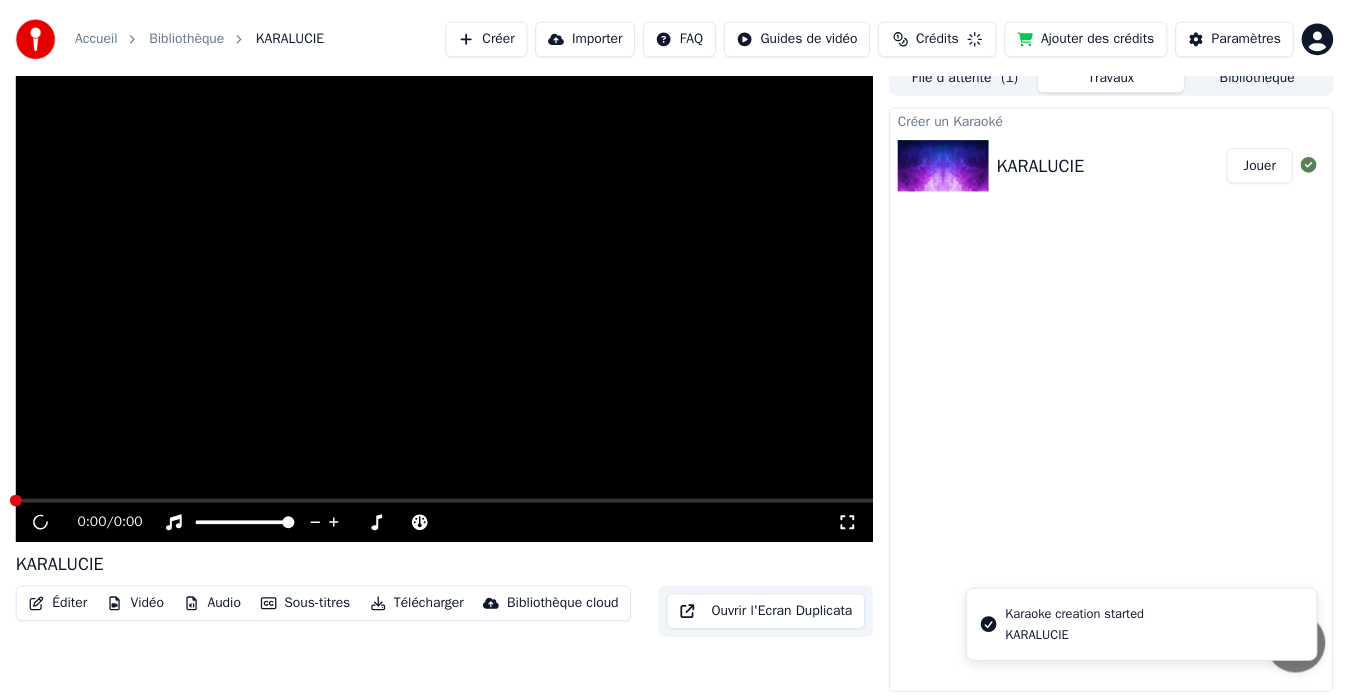 scroll, scrollTop: 15, scrollLeft: 0, axis: vertical 